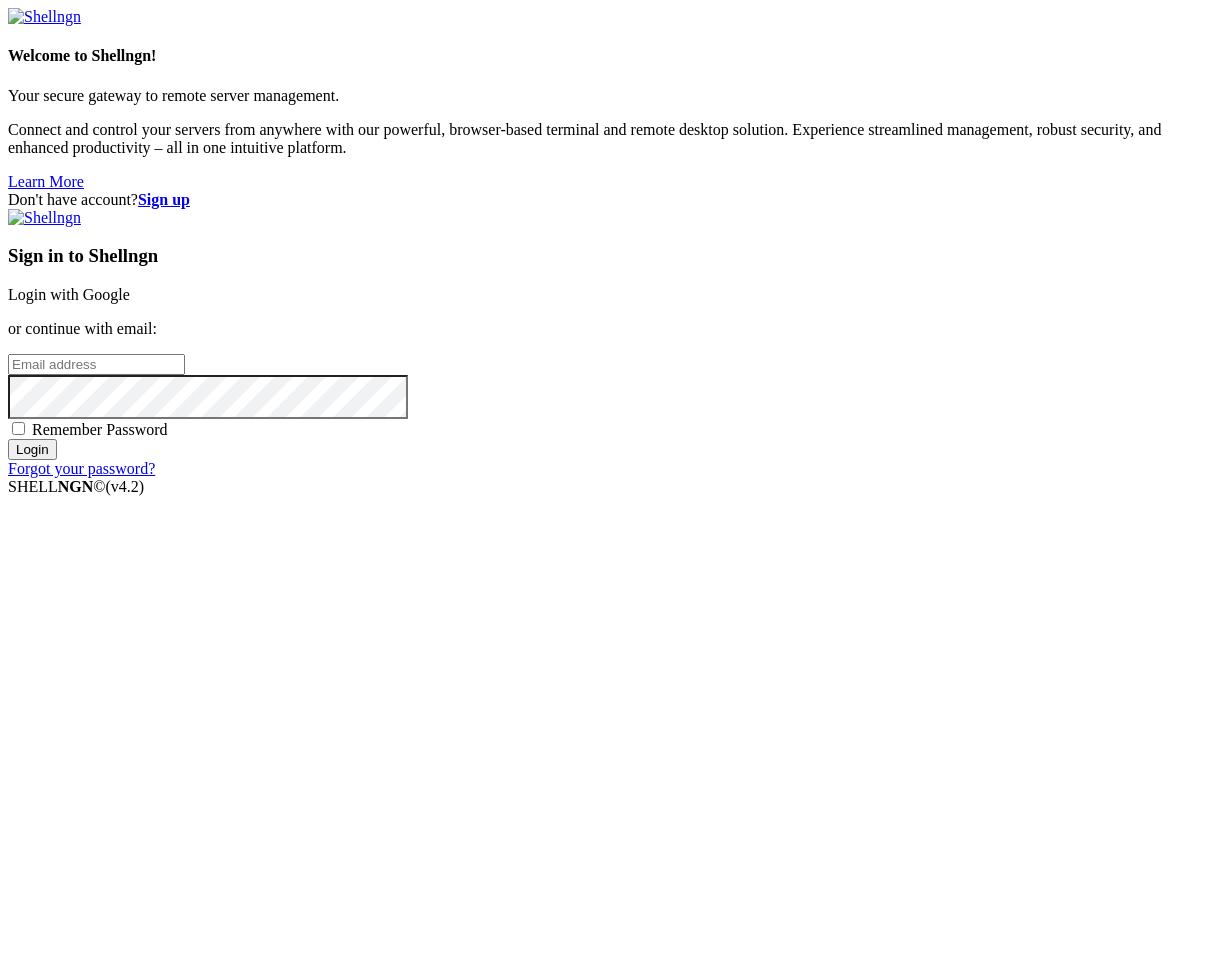 scroll, scrollTop: 0, scrollLeft: 0, axis: both 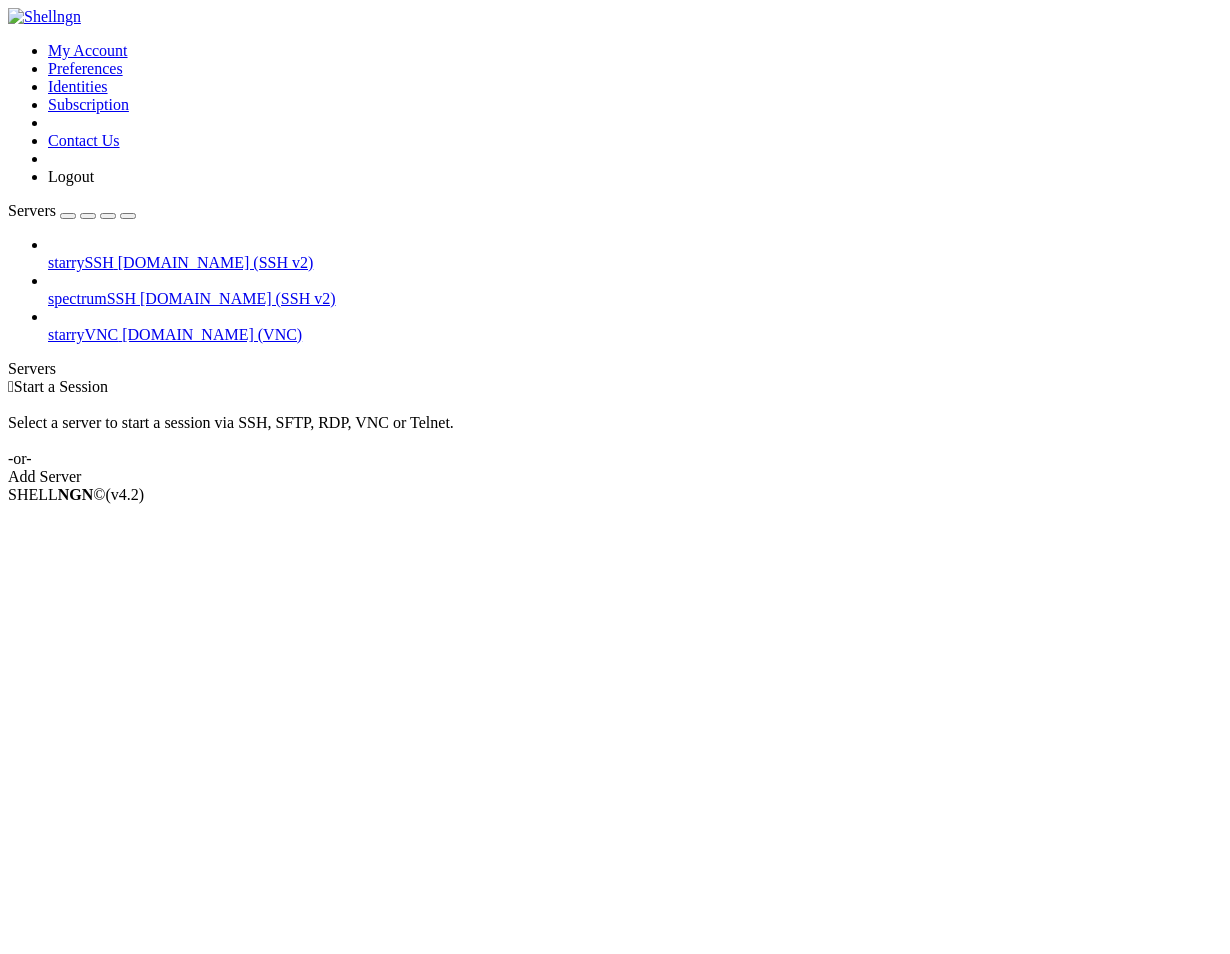 click on "starrySSH" at bounding box center [81, 262] 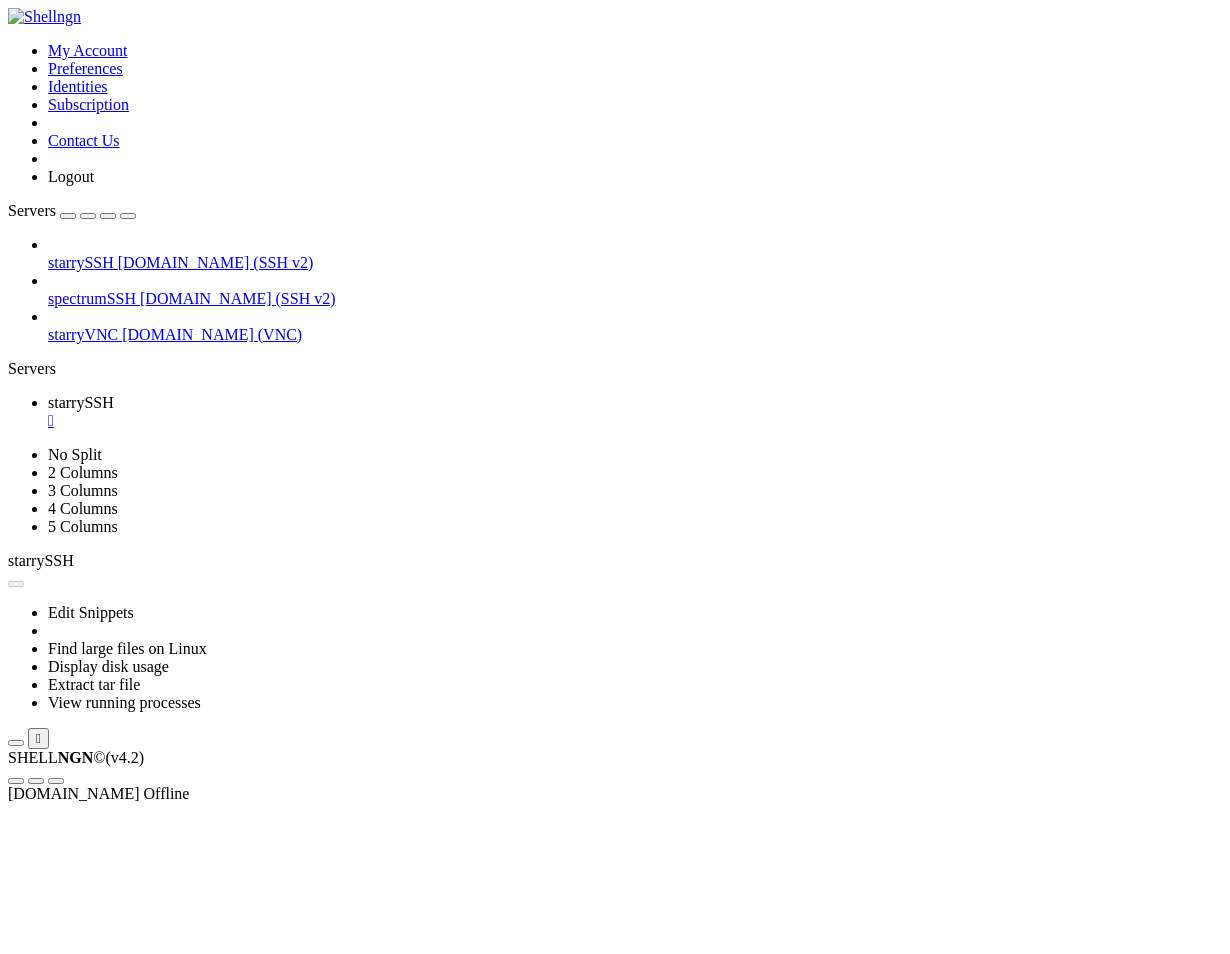 scroll, scrollTop: 0, scrollLeft: 0, axis: both 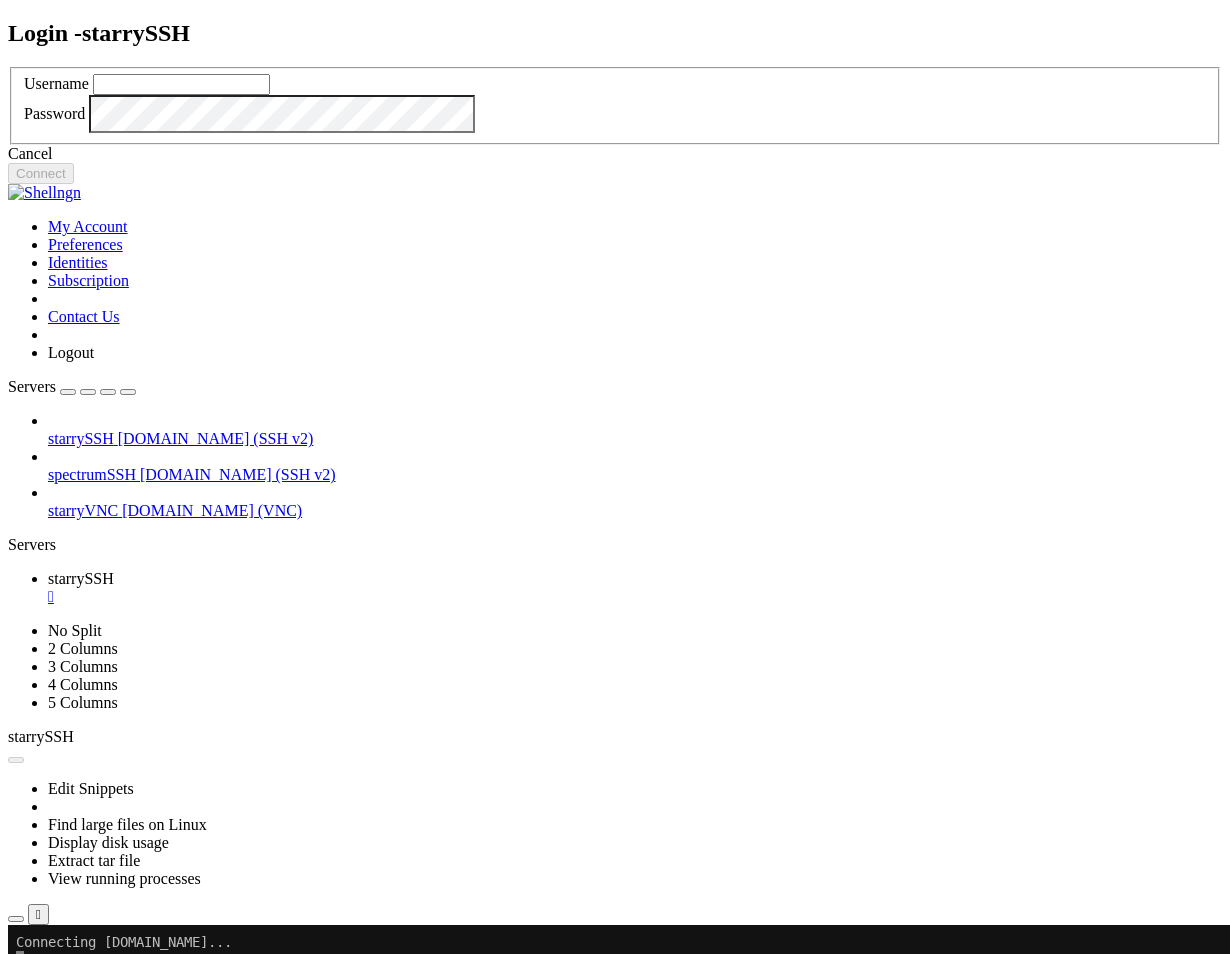 click at bounding box center (181, 84) 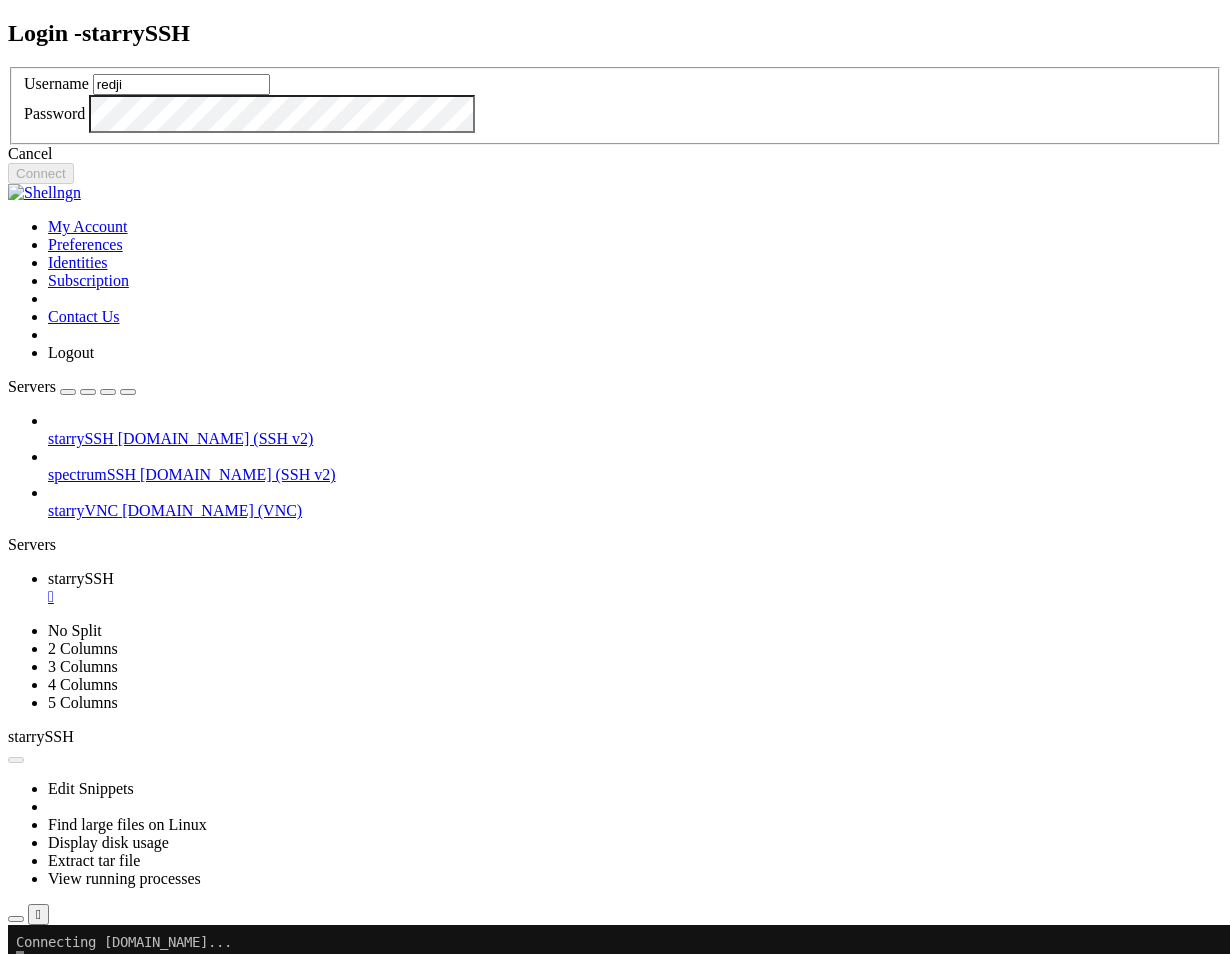 type on "redji" 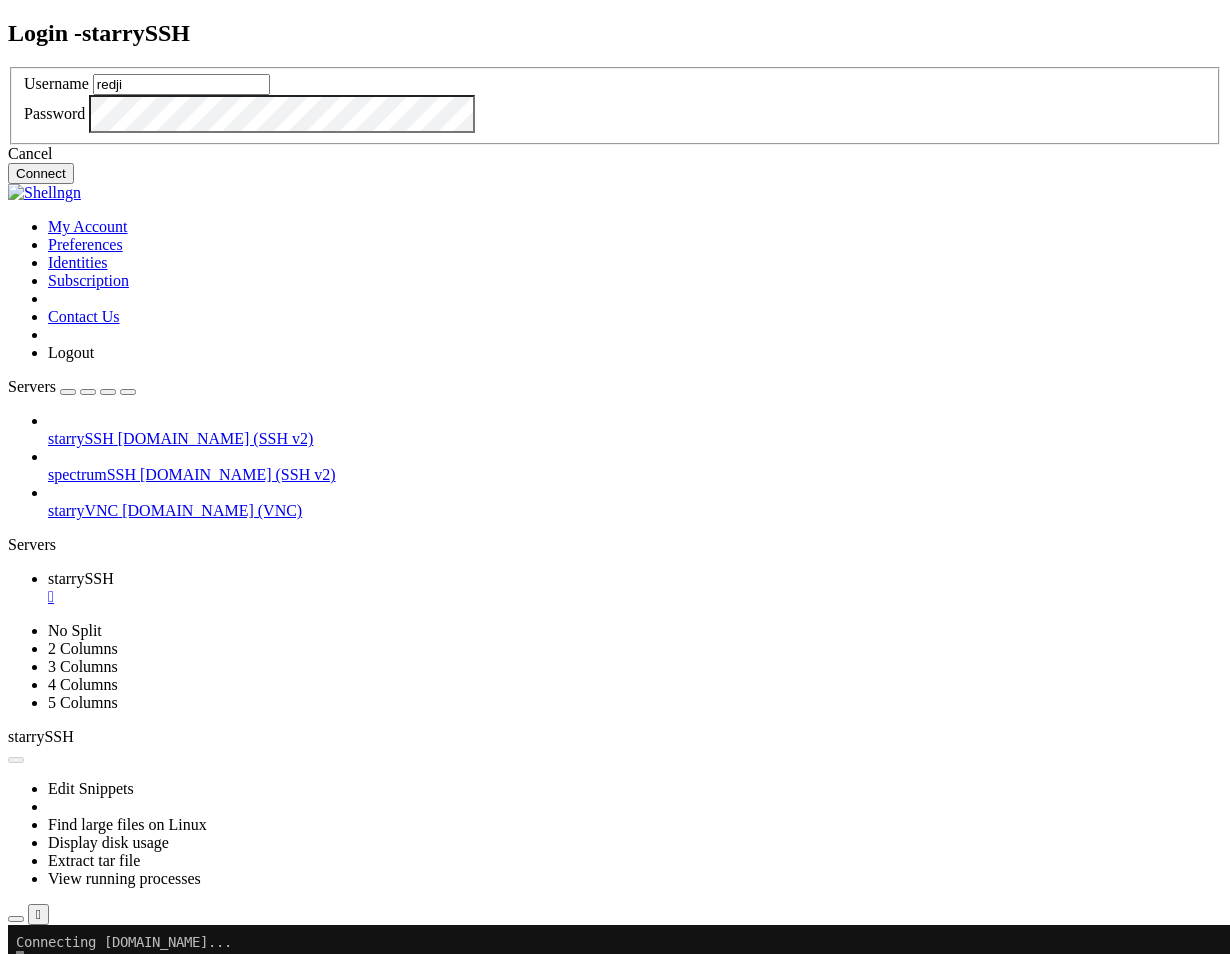 click on "Connect" at bounding box center [41, 173] 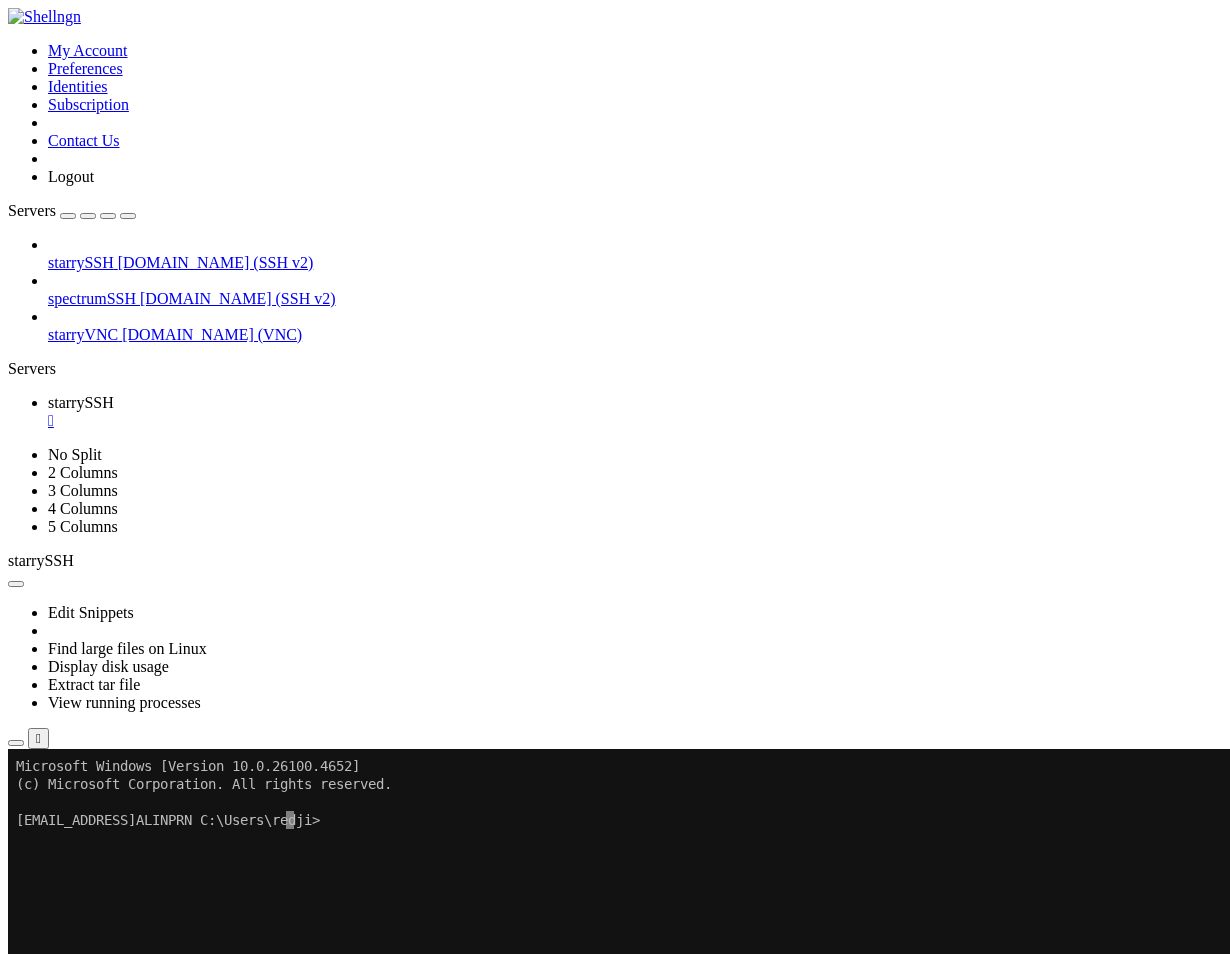 click on "starrySSH
[DOMAIN_NAME] (SSH v2)
spectrumSSH
[DOMAIN_NAME] (SSH v2)
starryVNC
[DOMAIN_NAME] (VNC)" at bounding box center (615, 290) 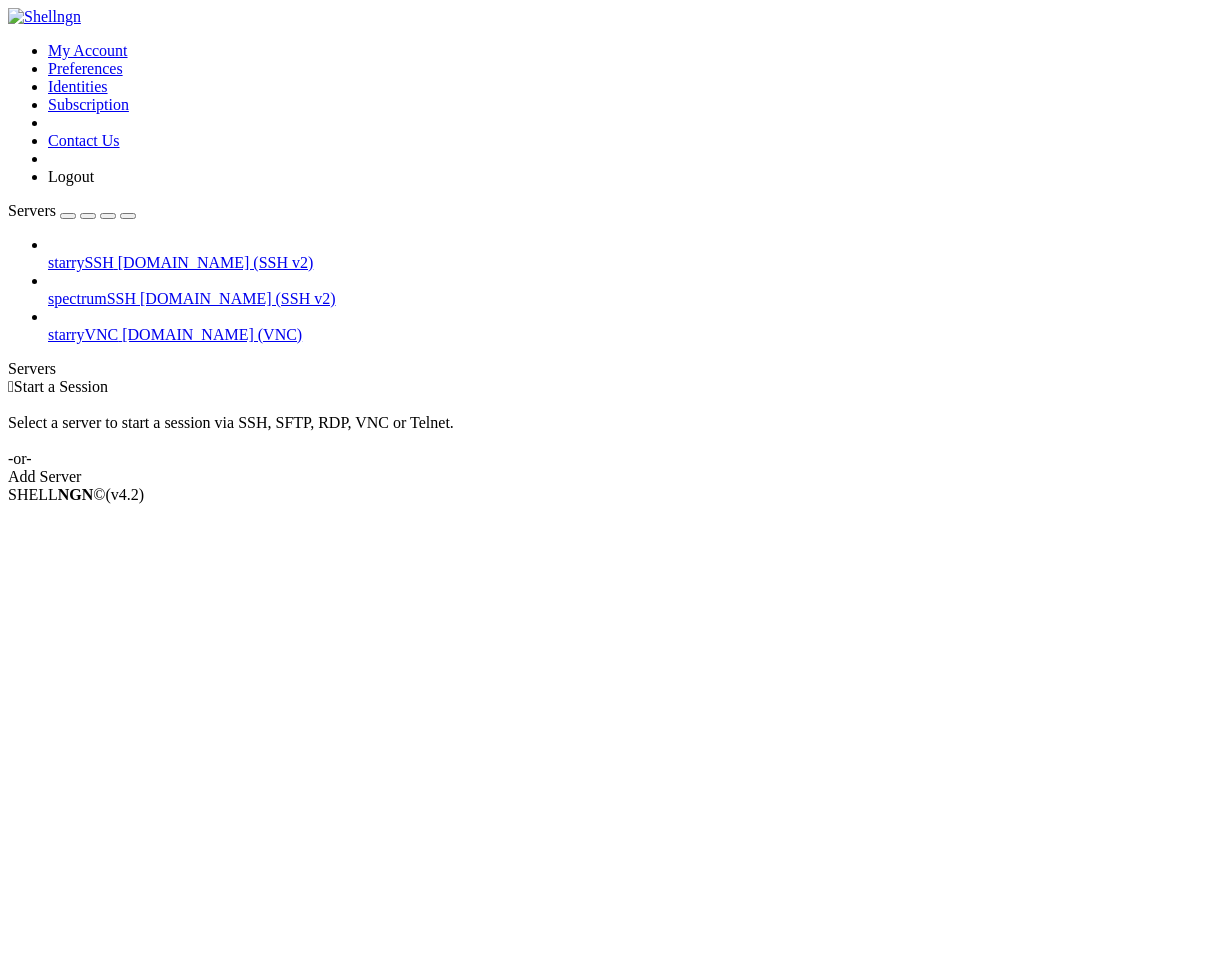 click on "starryVNC
[DOMAIN_NAME] (VNC)" at bounding box center [635, 335] 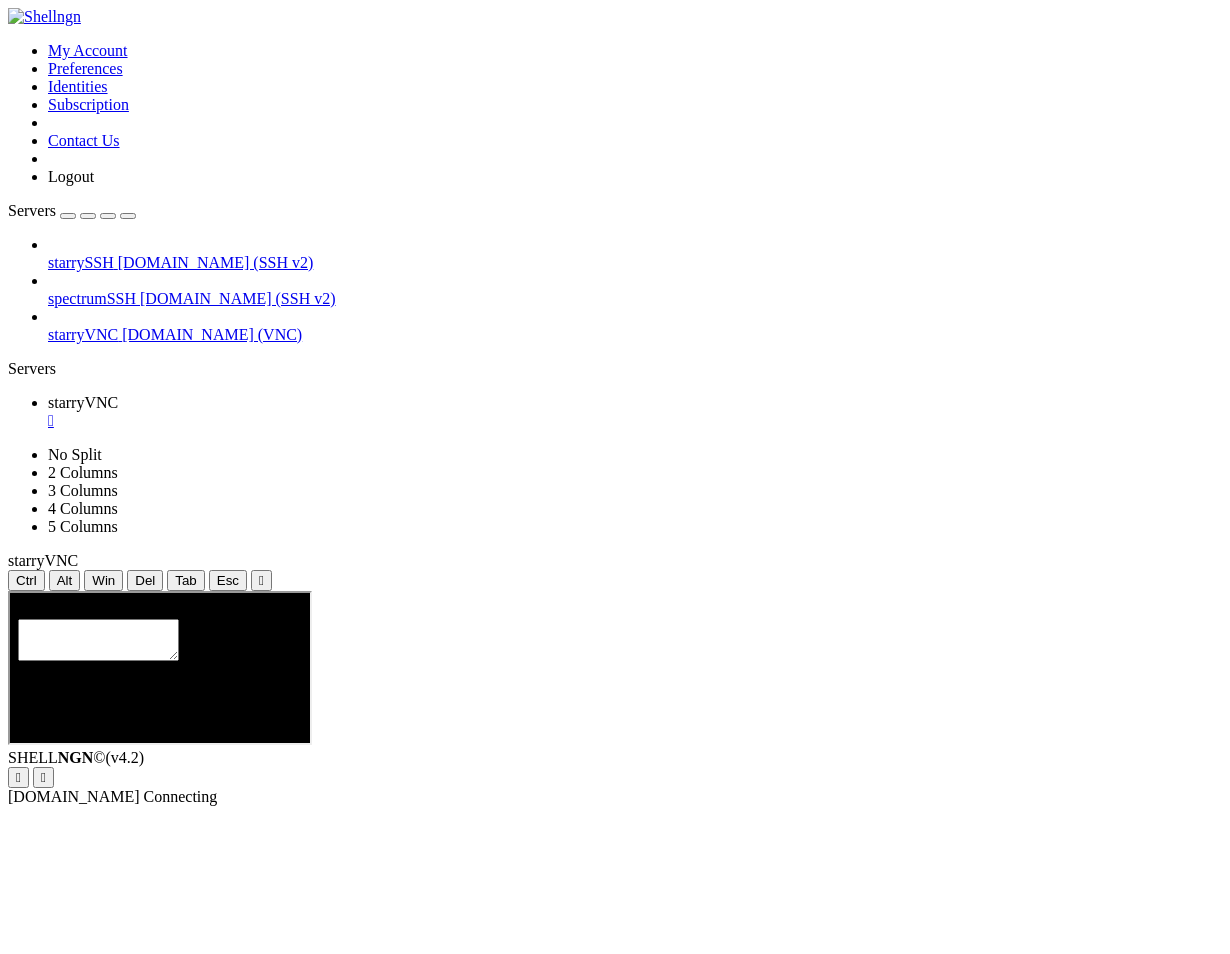 scroll, scrollTop: 0, scrollLeft: 0, axis: both 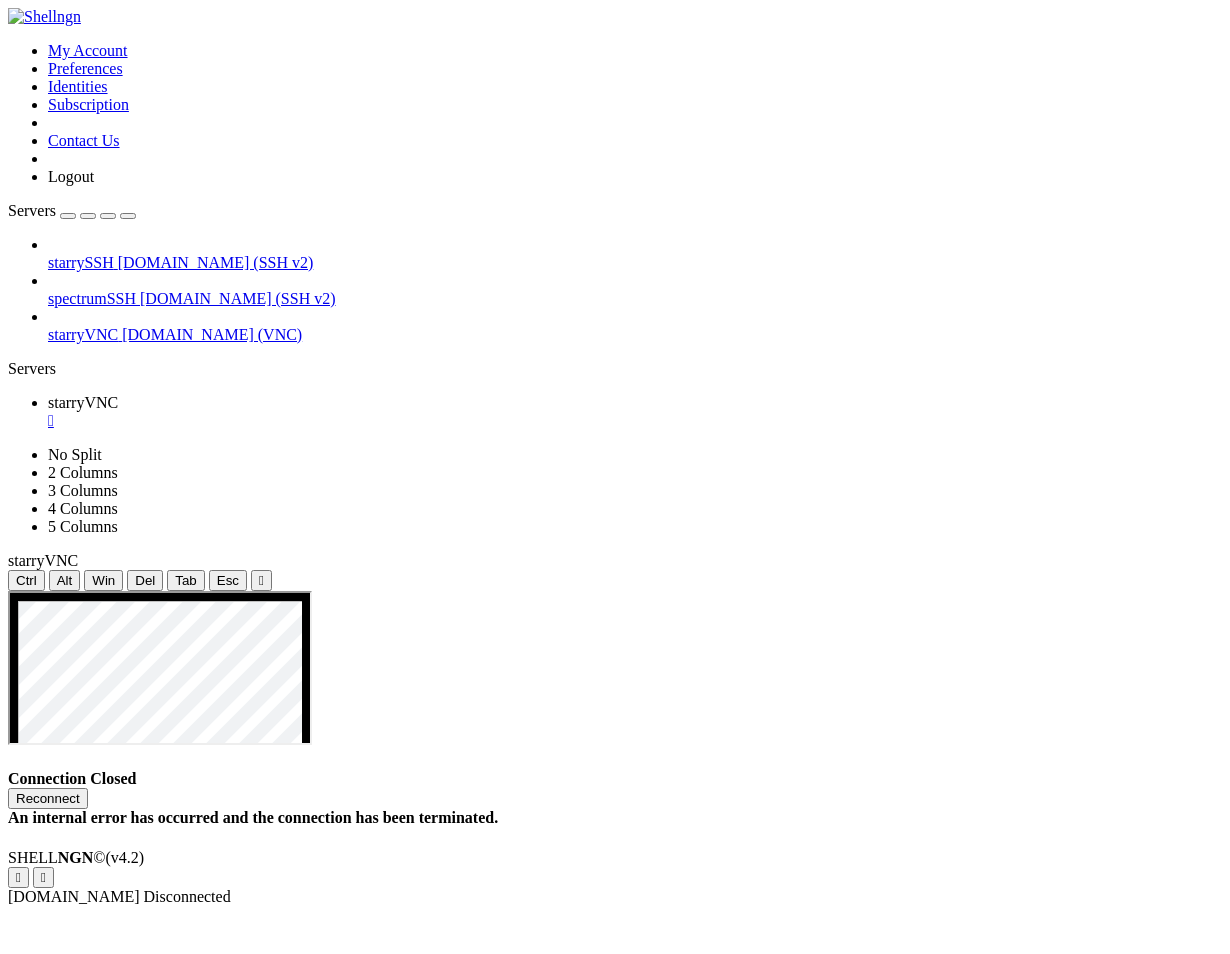 click on "Reconnect" at bounding box center [48, 798] 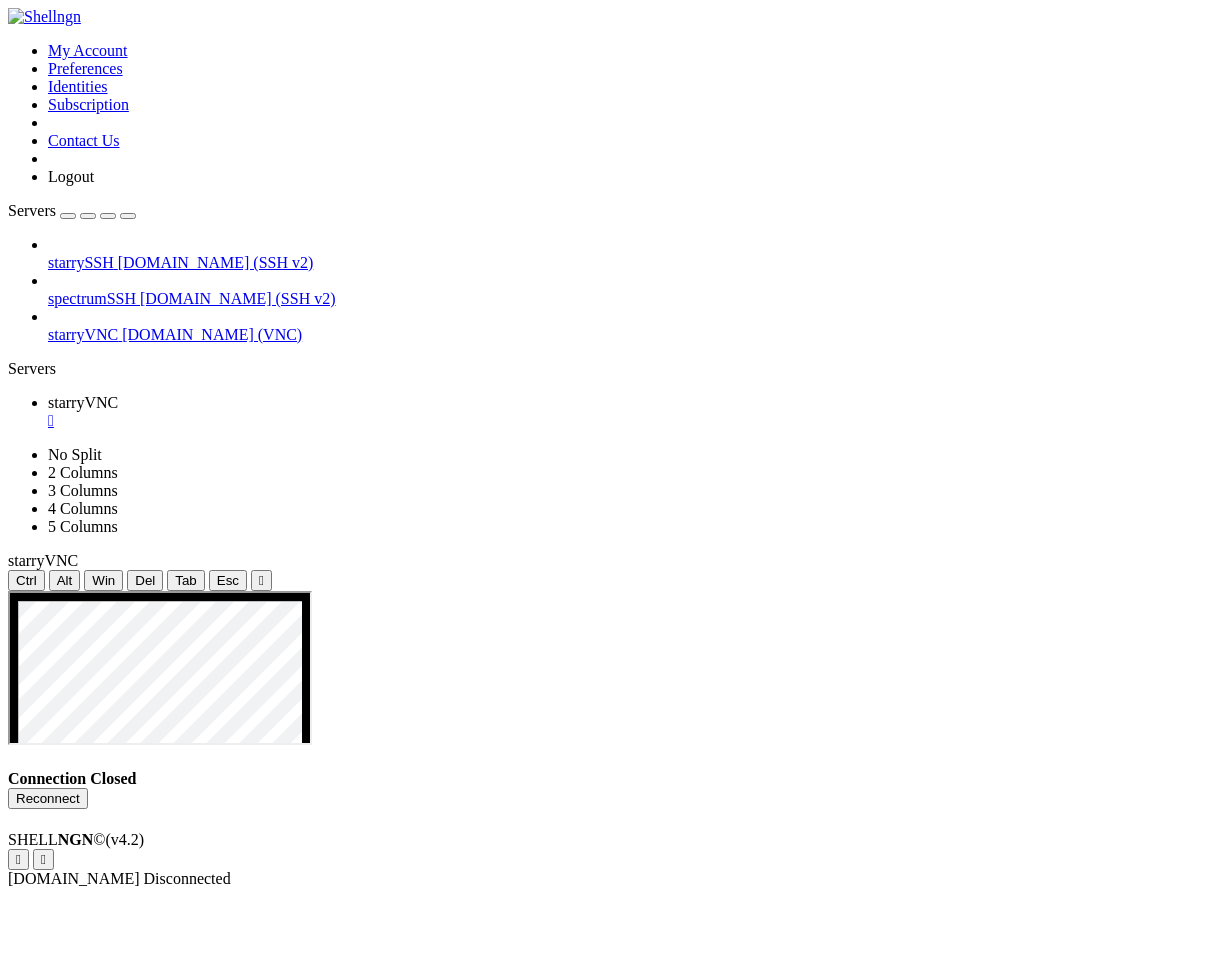 scroll, scrollTop: 9, scrollLeft: 0, axis: vertical 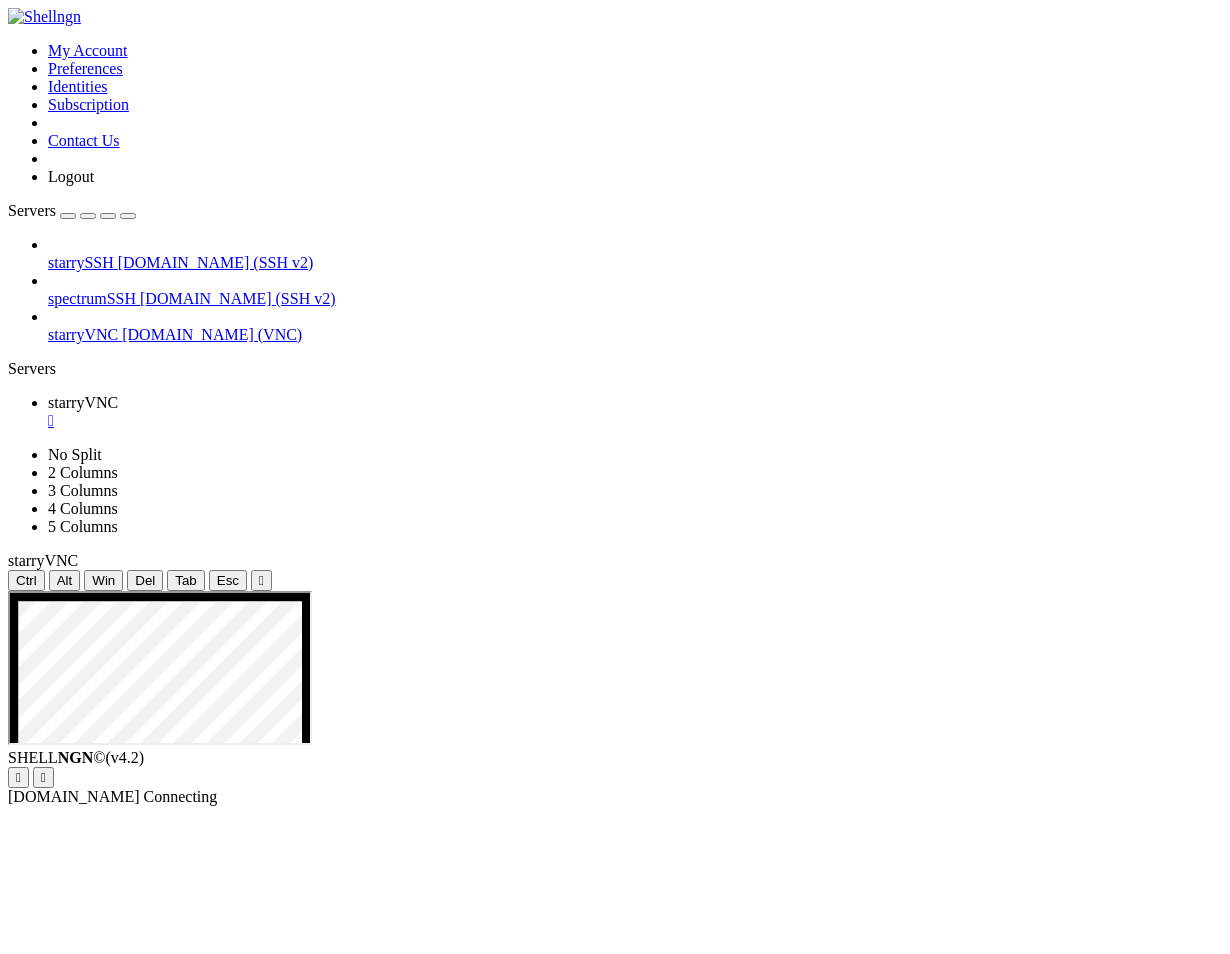 click on "" at bounding box center (635, 421) 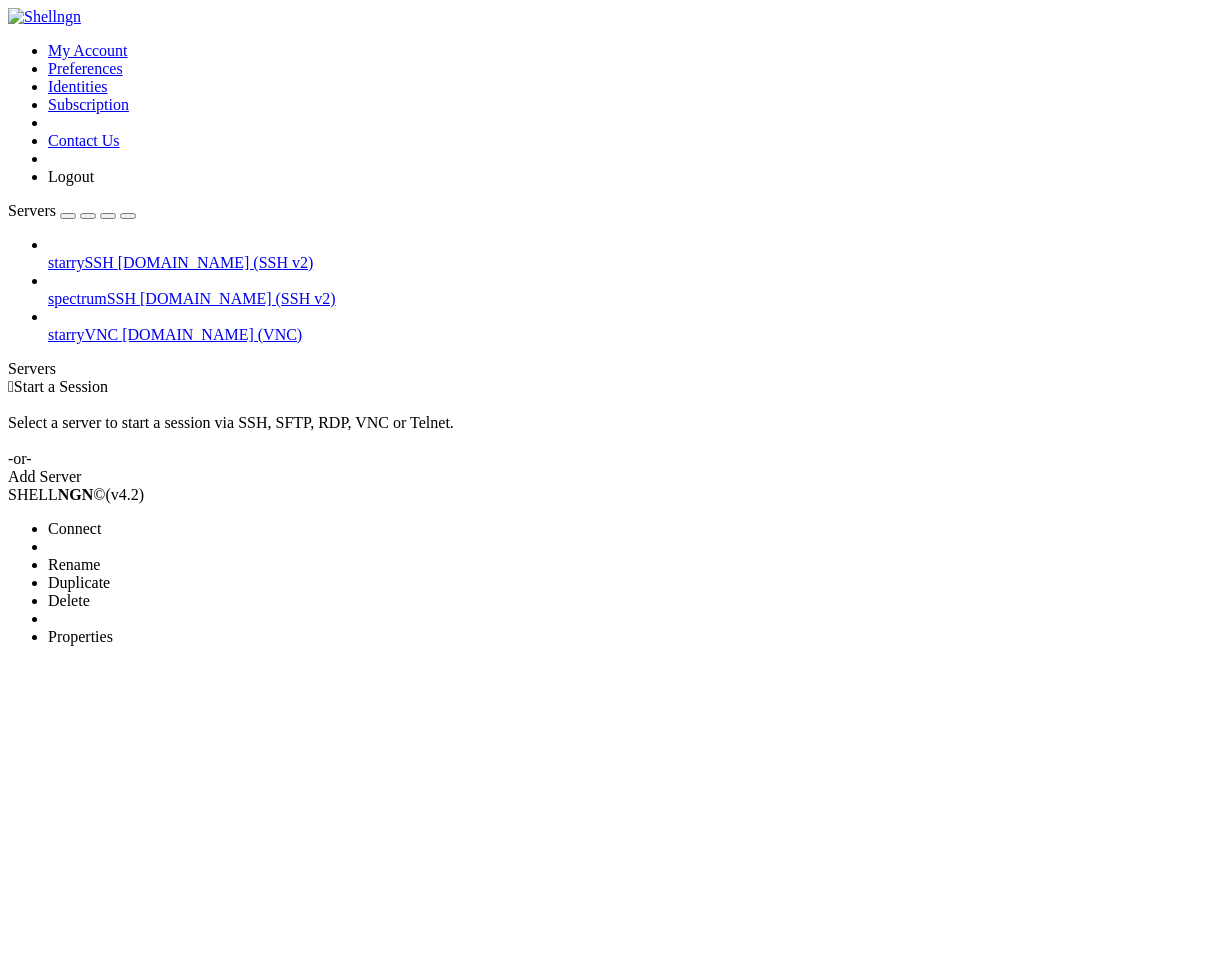 click on "Properties" at bounding box center [139, 637] 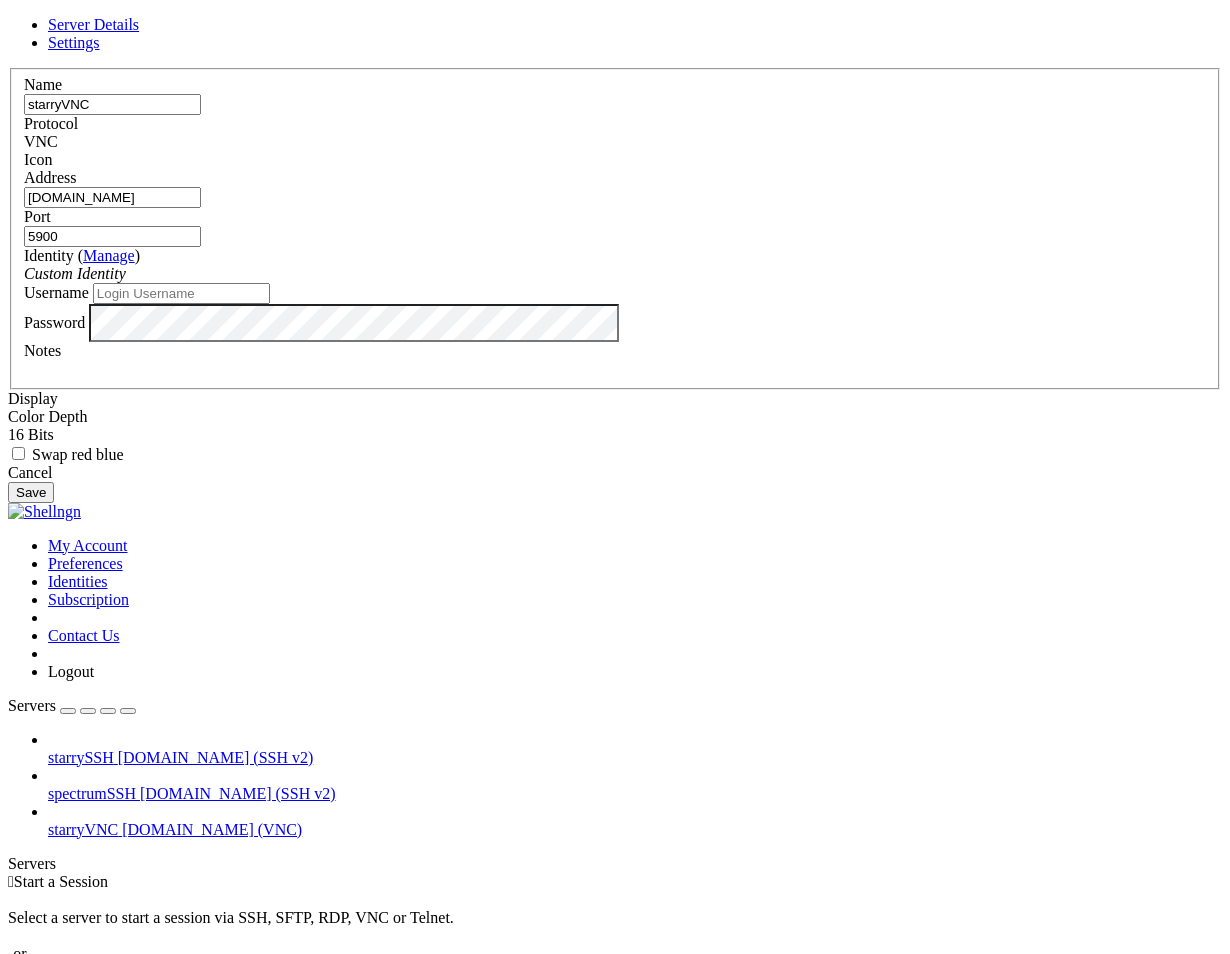 click on "5900" at bounding box center [112, 236] 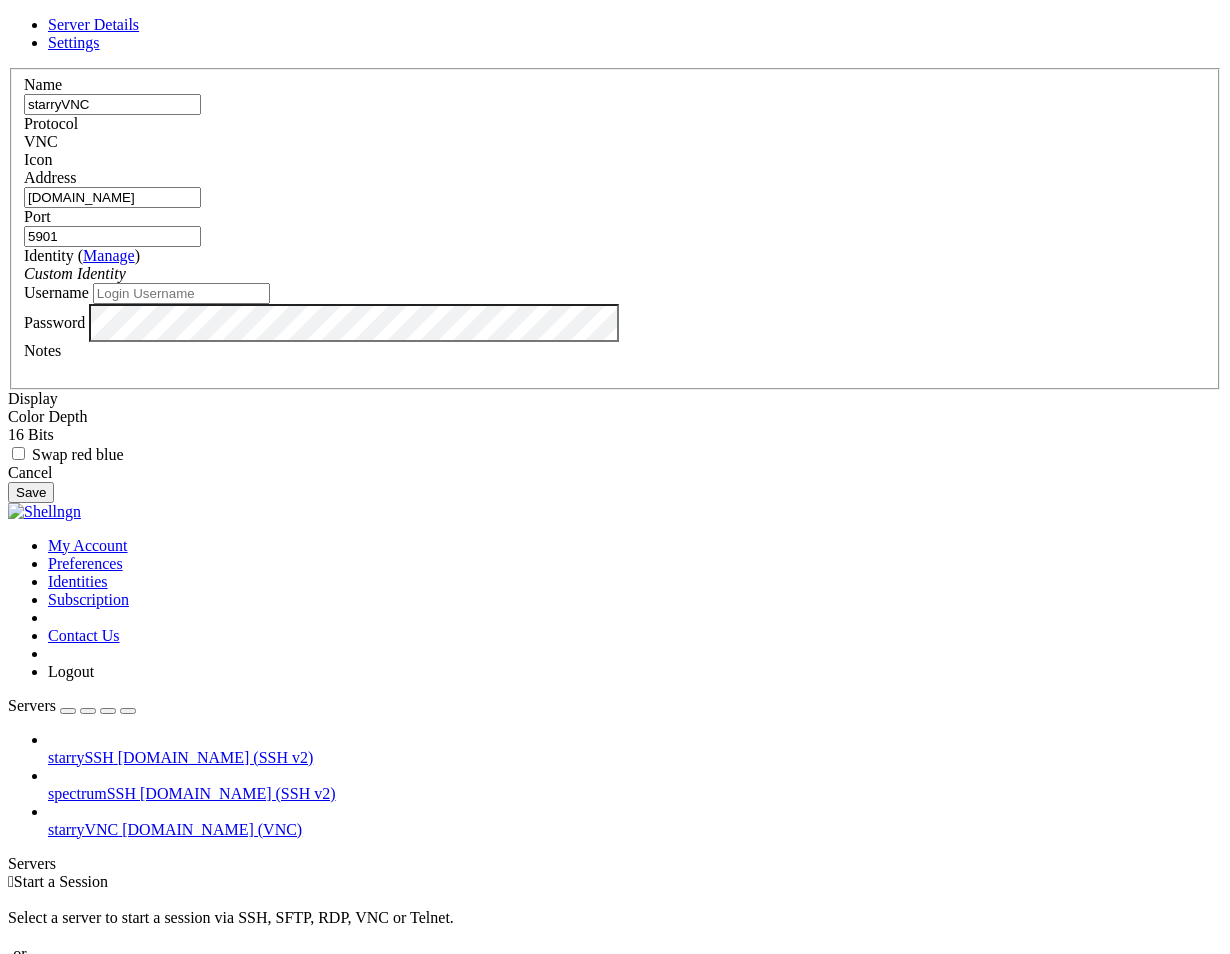 type on "5901" 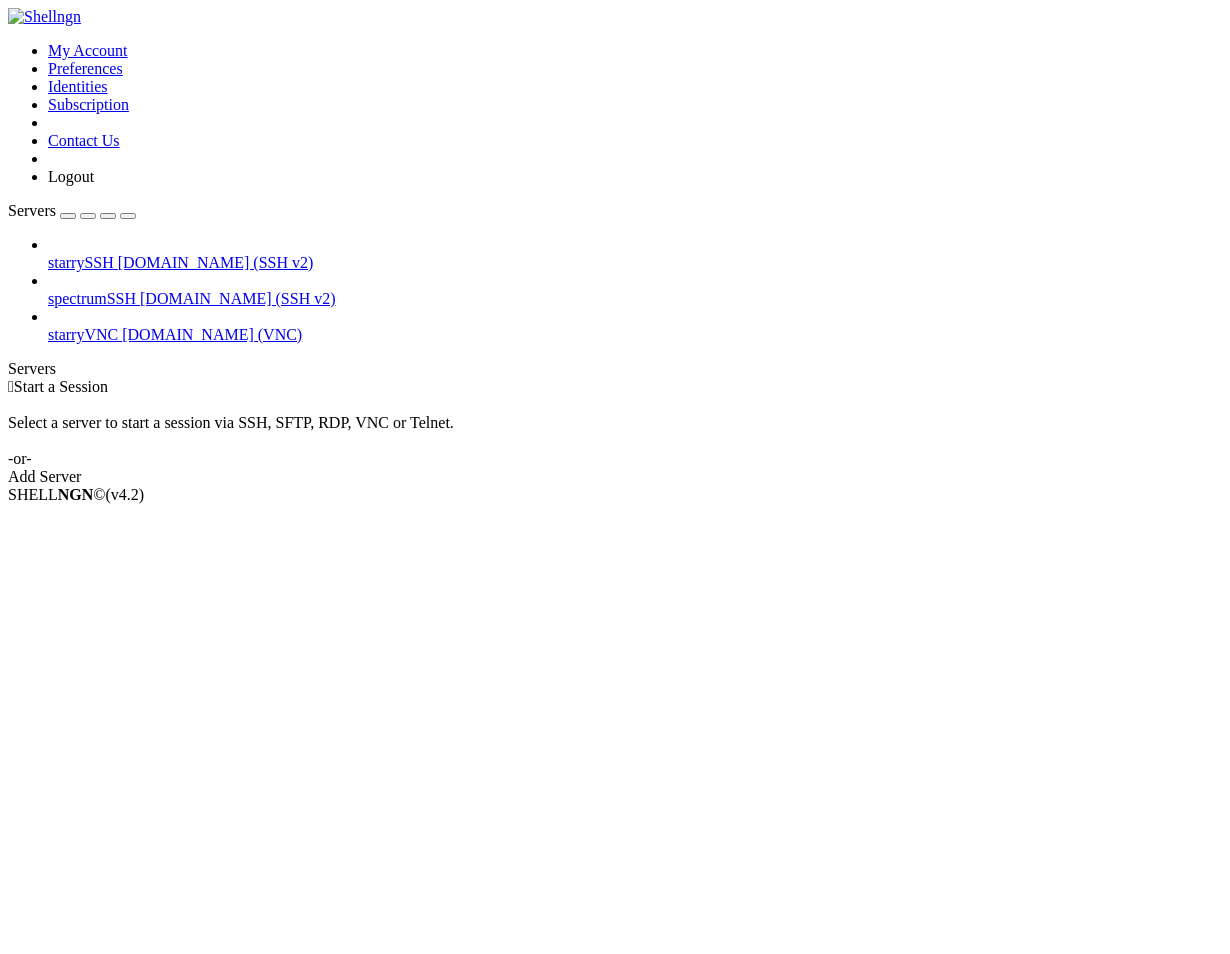 click on "[DOMAIN_NAME] (VNC)" at bounding box center (212, 334) 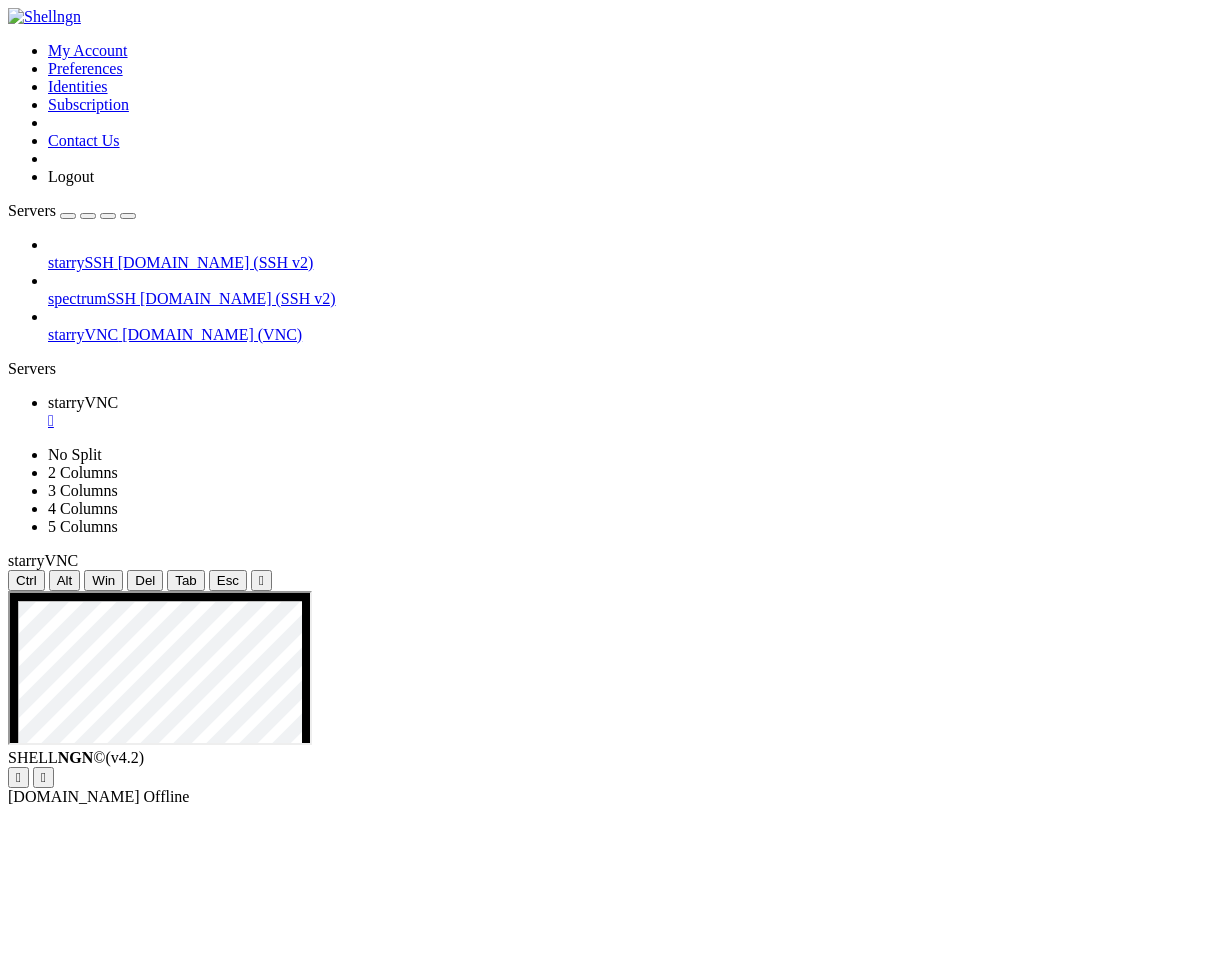 scroll, scrollTop: 0, scrollLeft: 0, axis: both 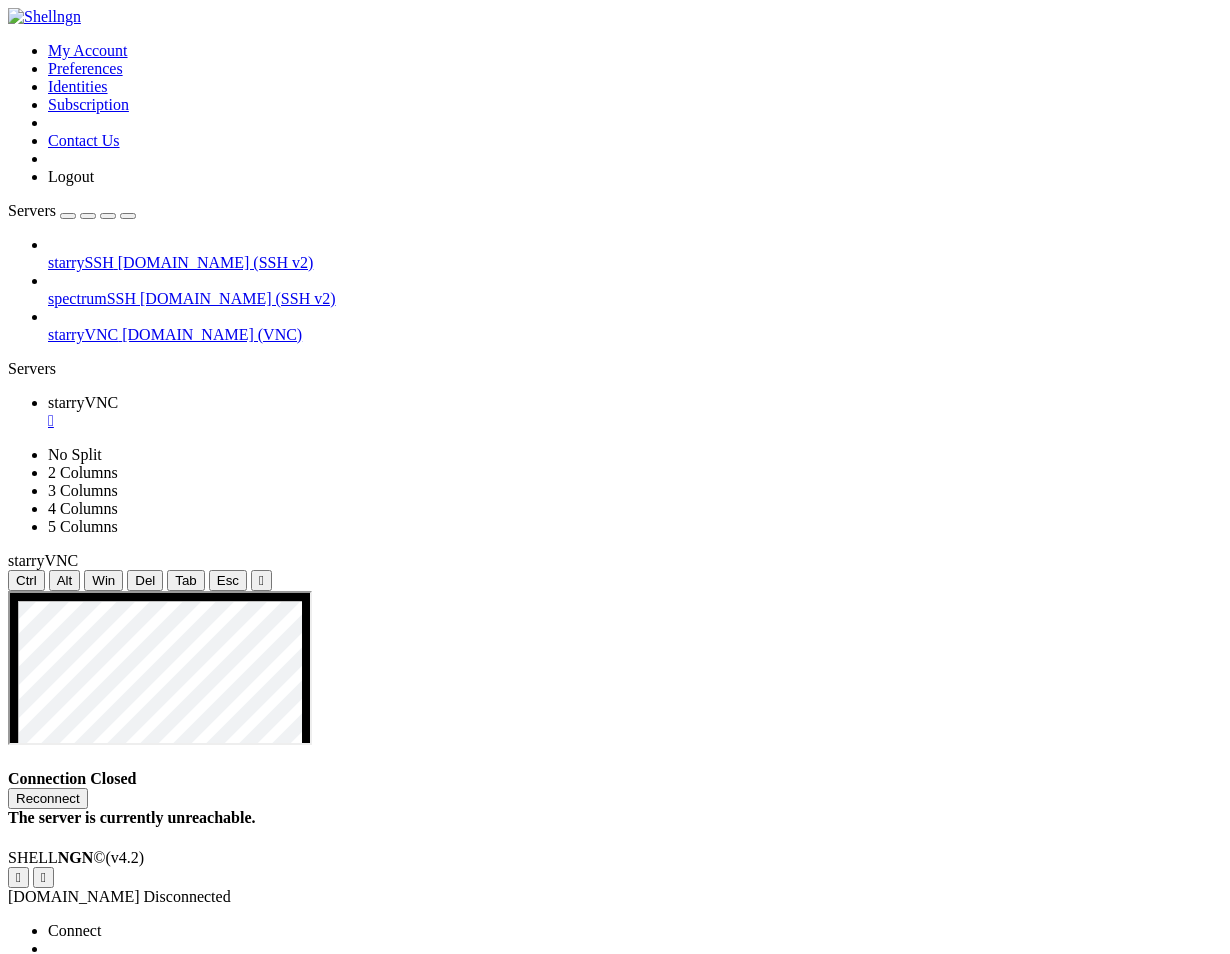 click on "Properties" at bounding box center [80, 1038] 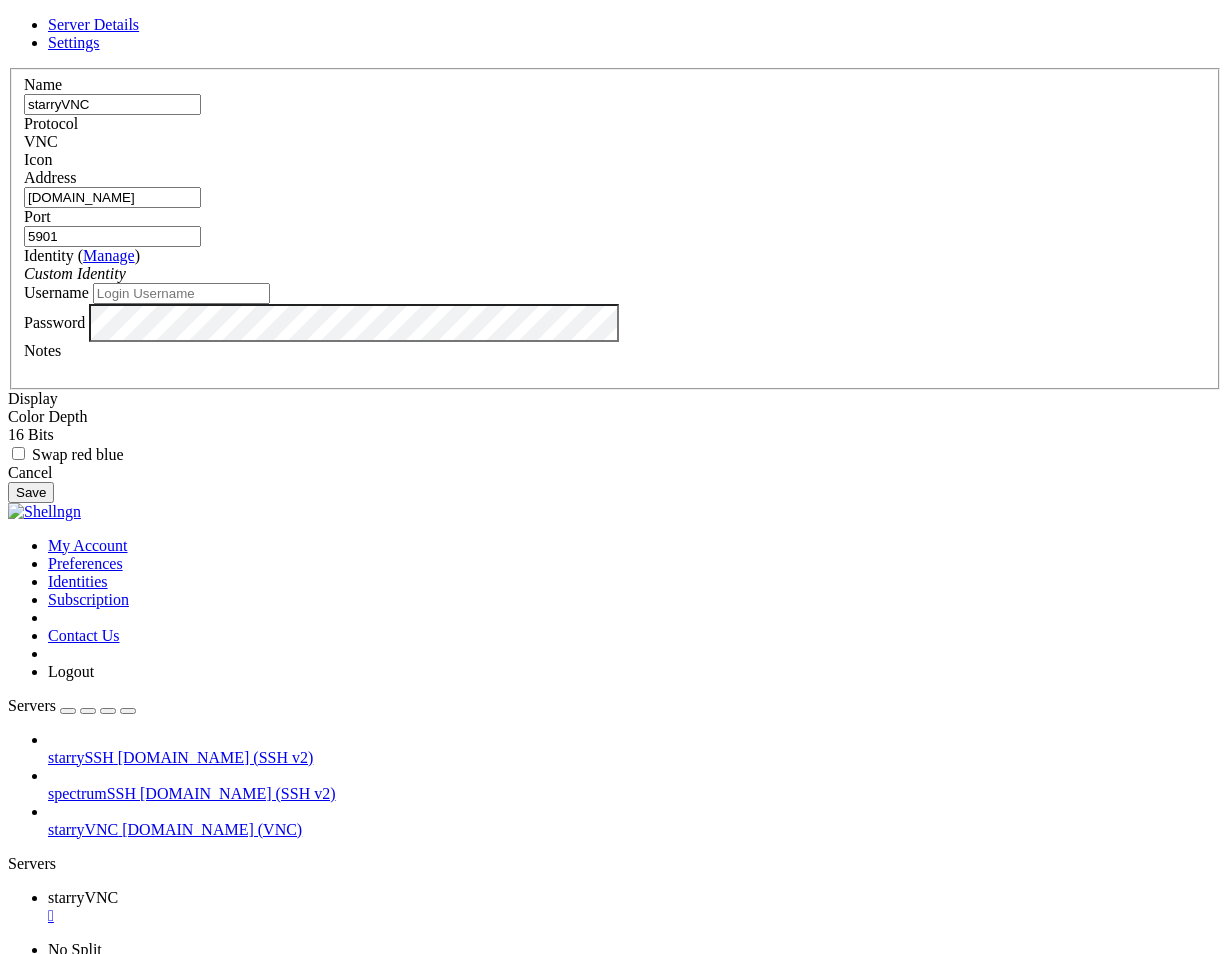 click on "5901" at bounding box center [112, 236] 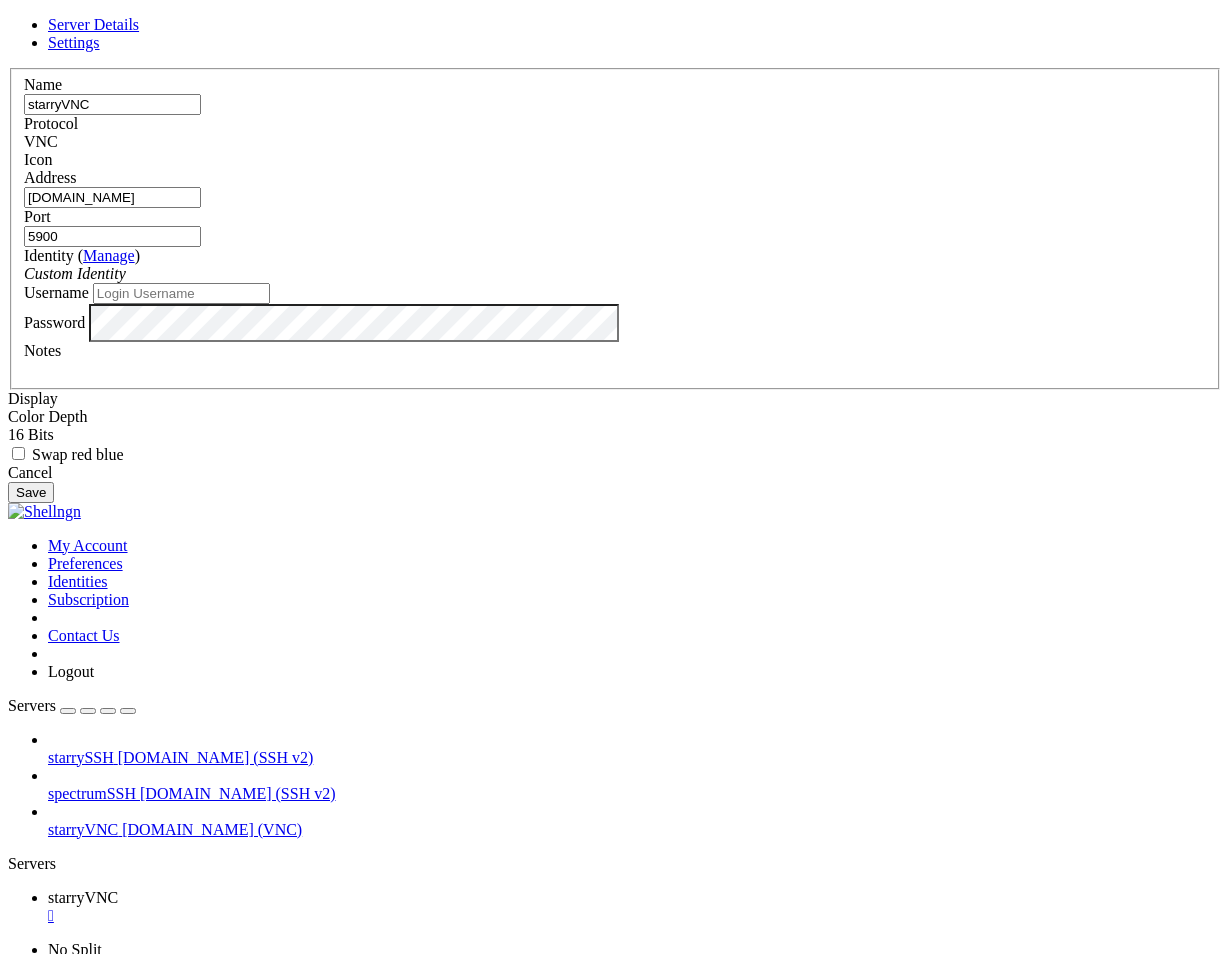 type on "5900" 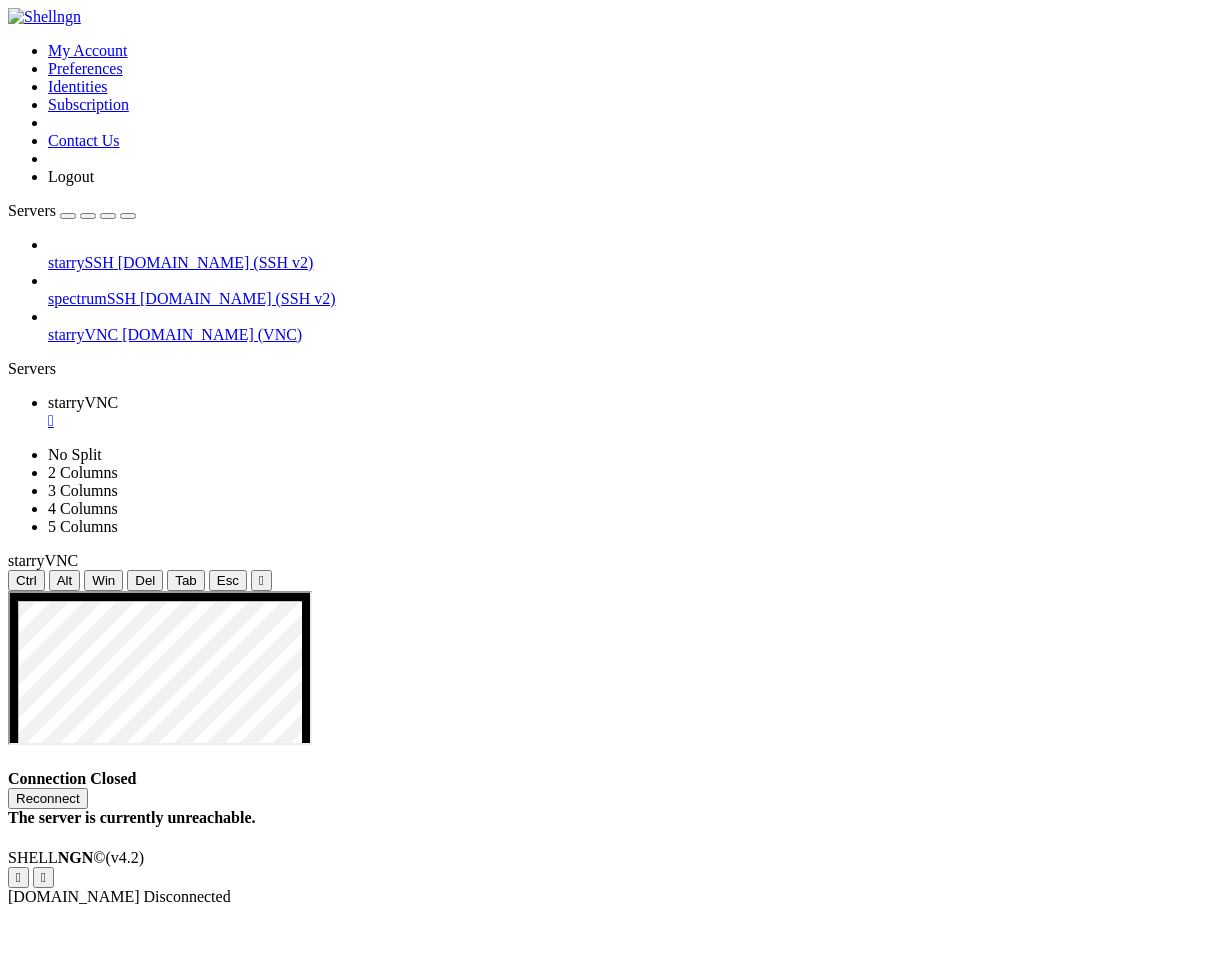 click on "starryVNC
[DOMAIN_NAME] (VNC)" at bounding box center [635, 335] 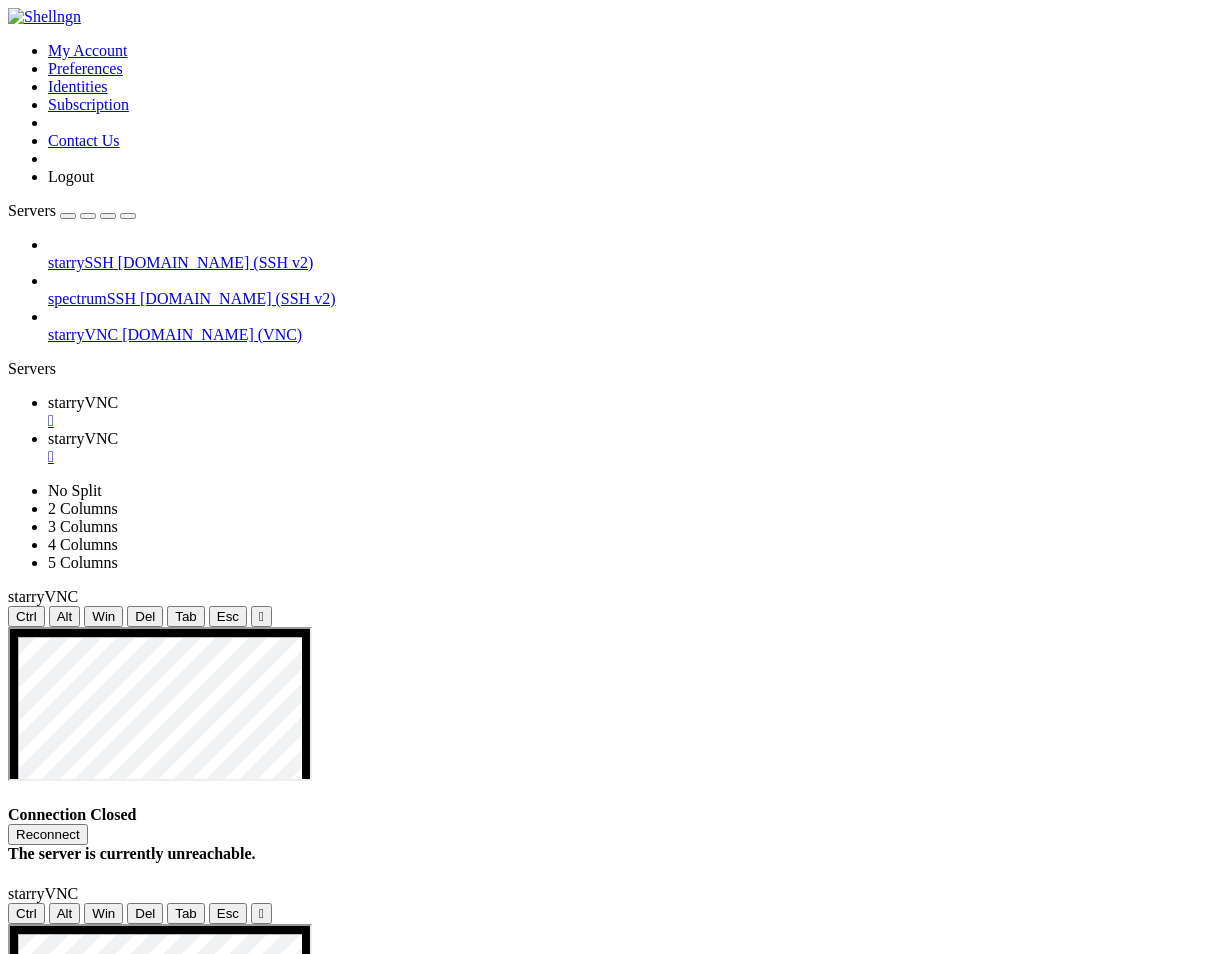 scroll, scrollTop: 0, scrollLeft: 0, axis: both 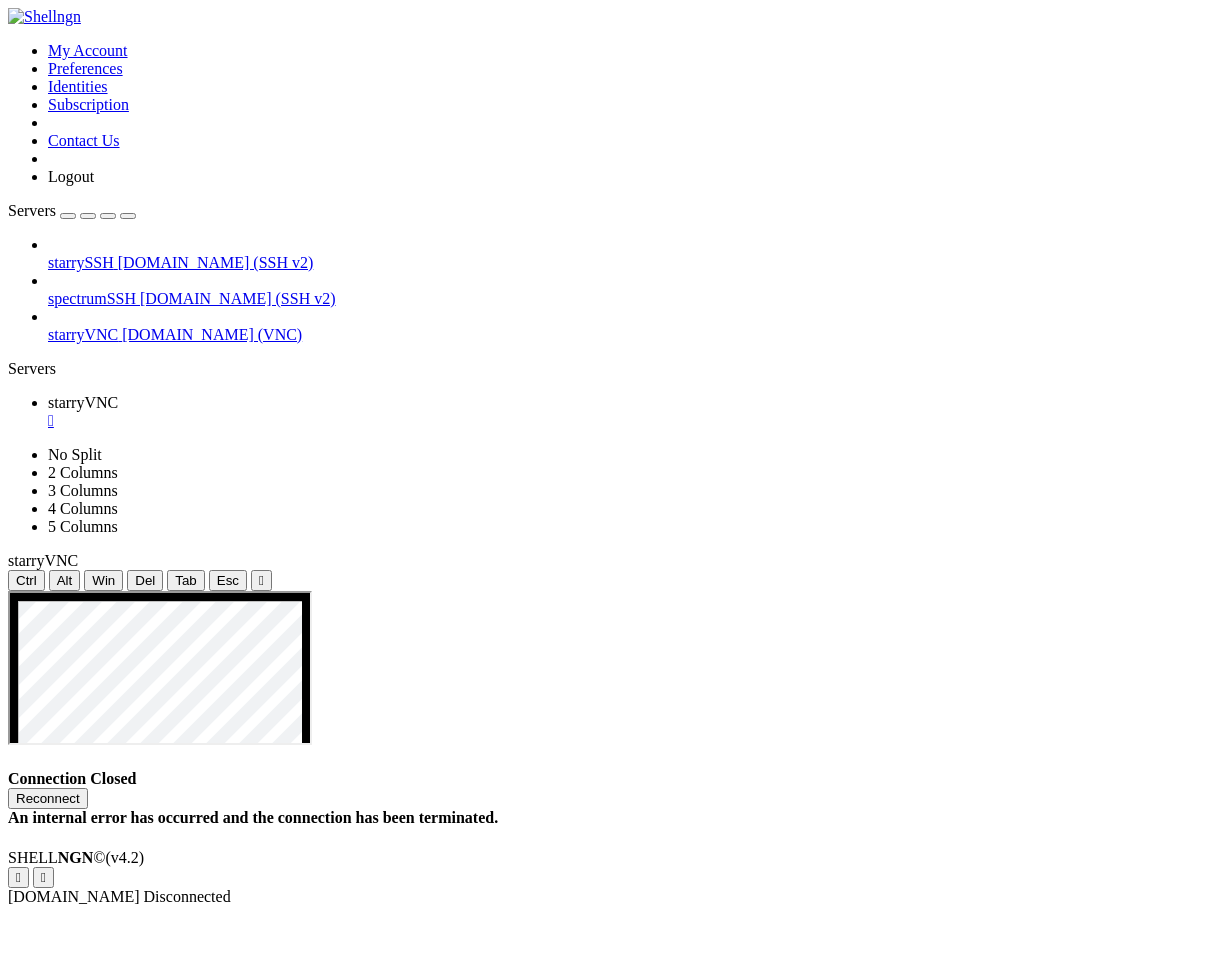 click on "Connection Closed
Reconnect
An internal error has occurred and the connection has been terminated." at bounding box center [615, 798] 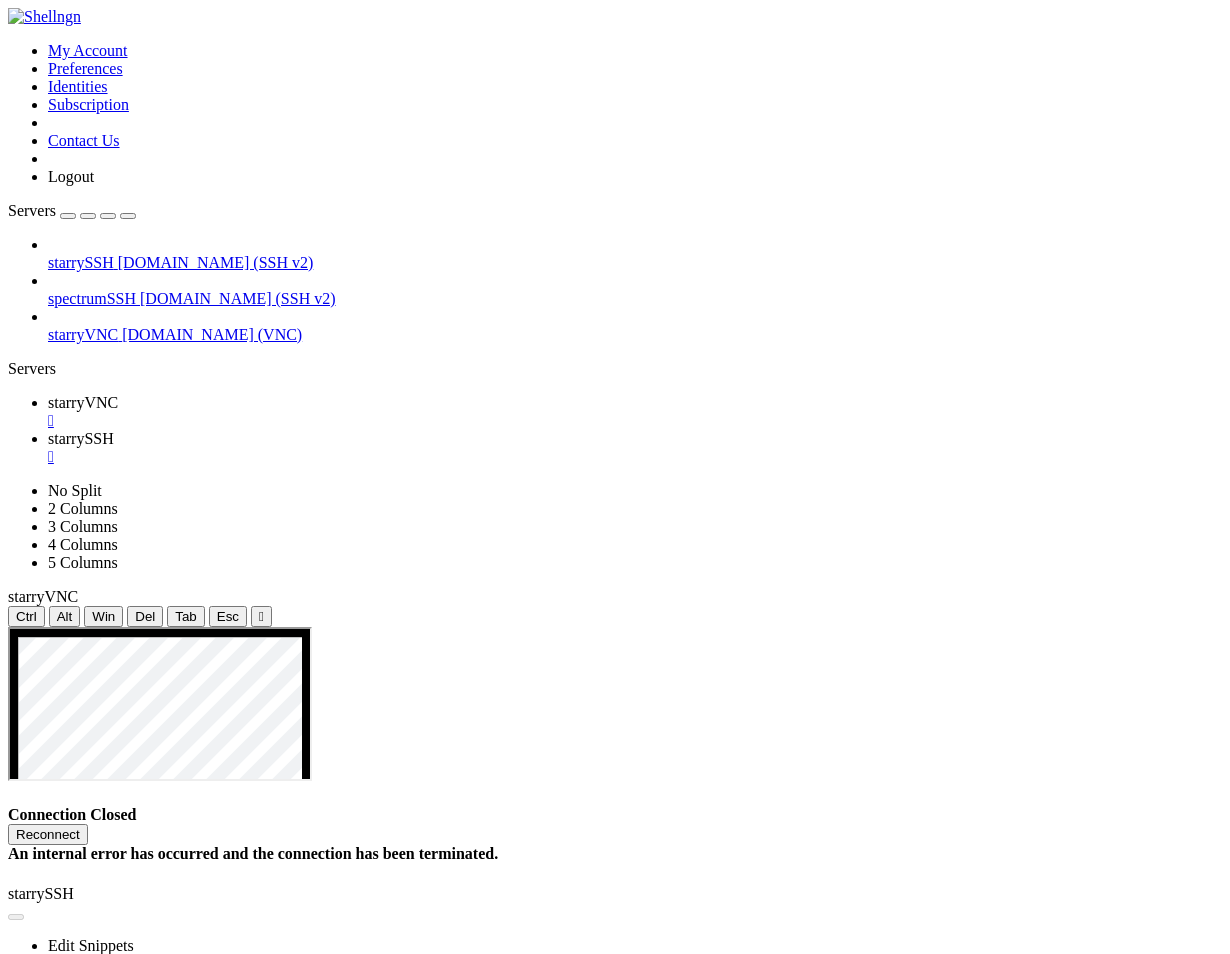 scroll, scrollTop: 0, scrollLeft: 0, axis: both 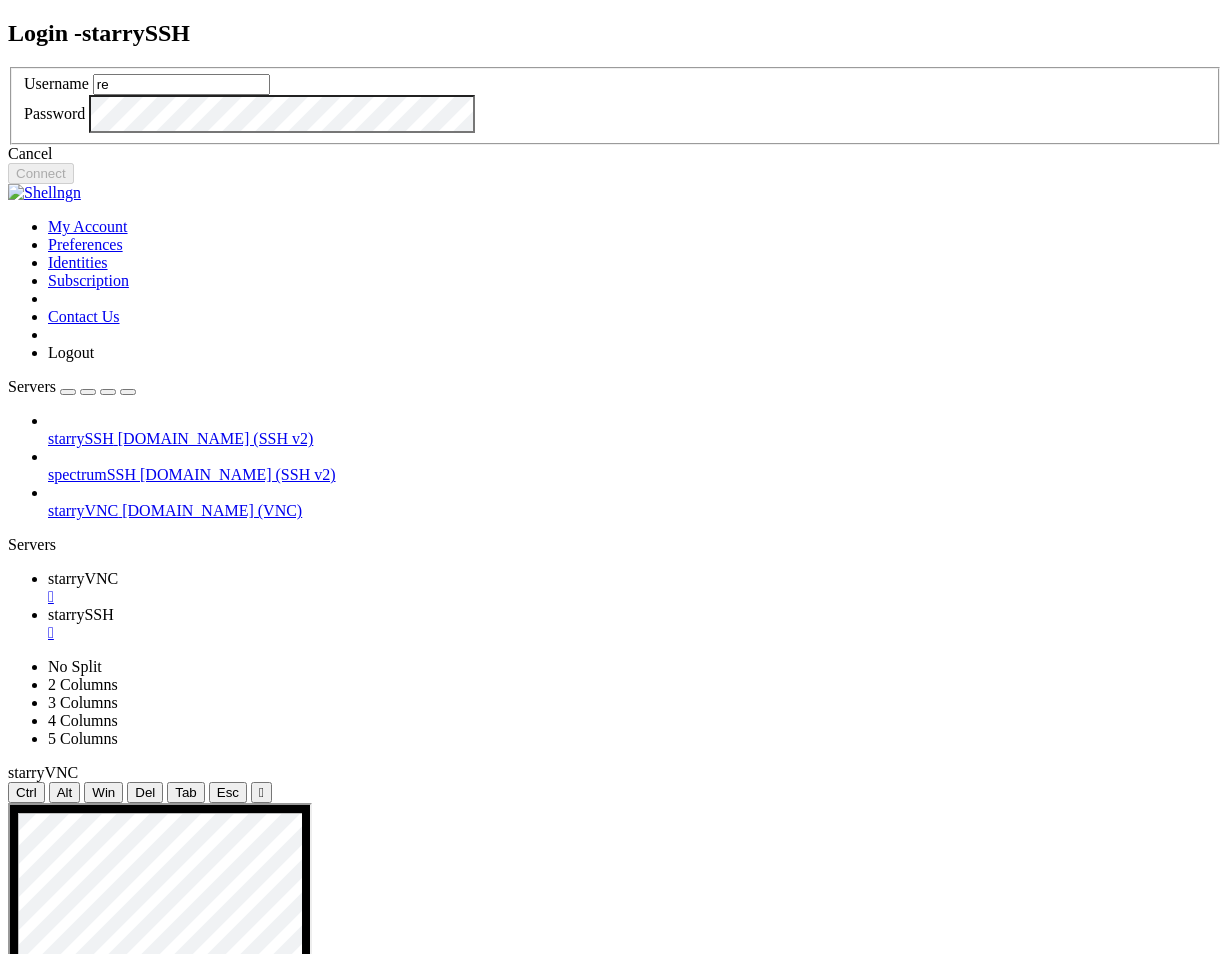 type on "r" 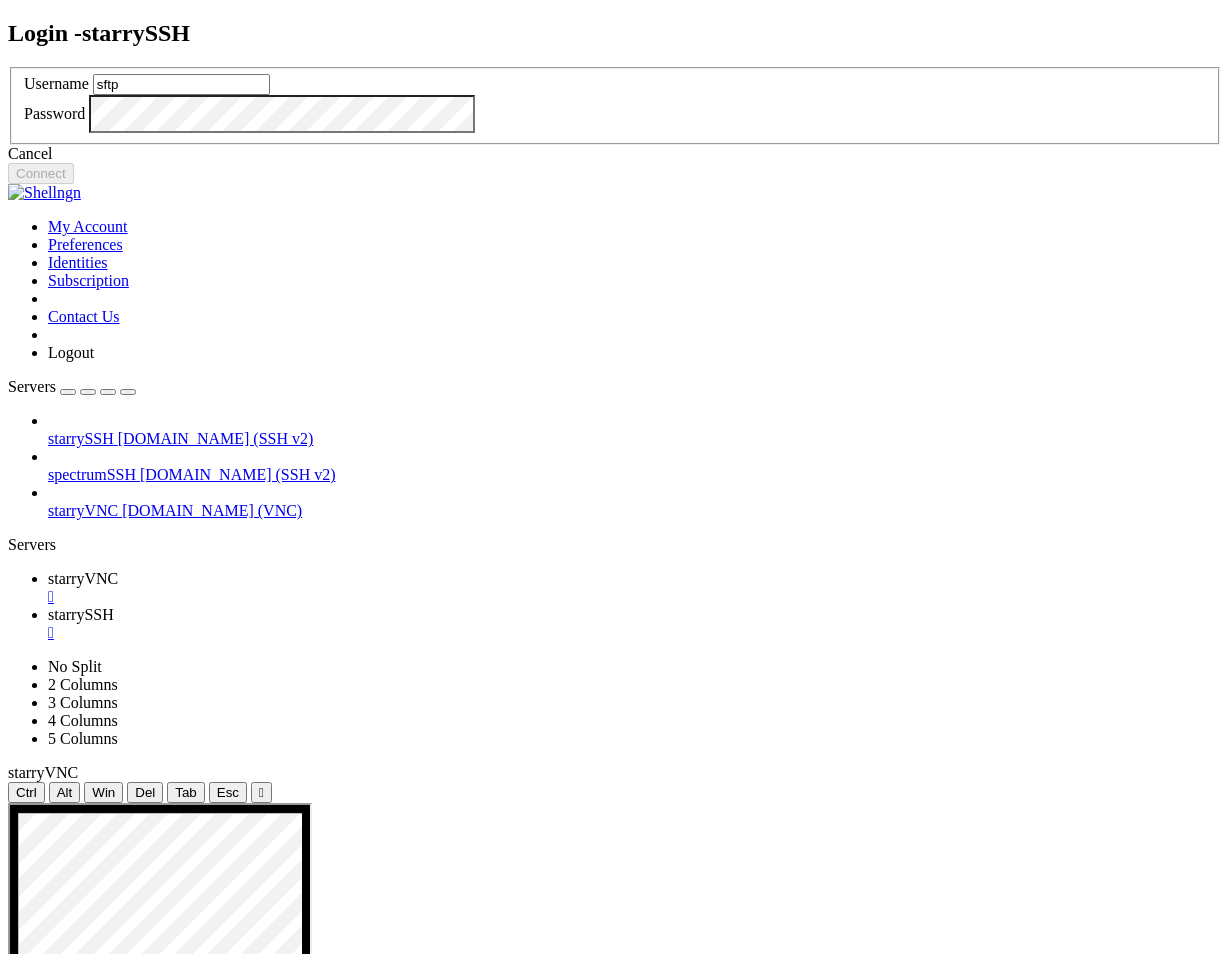type on "sftp" 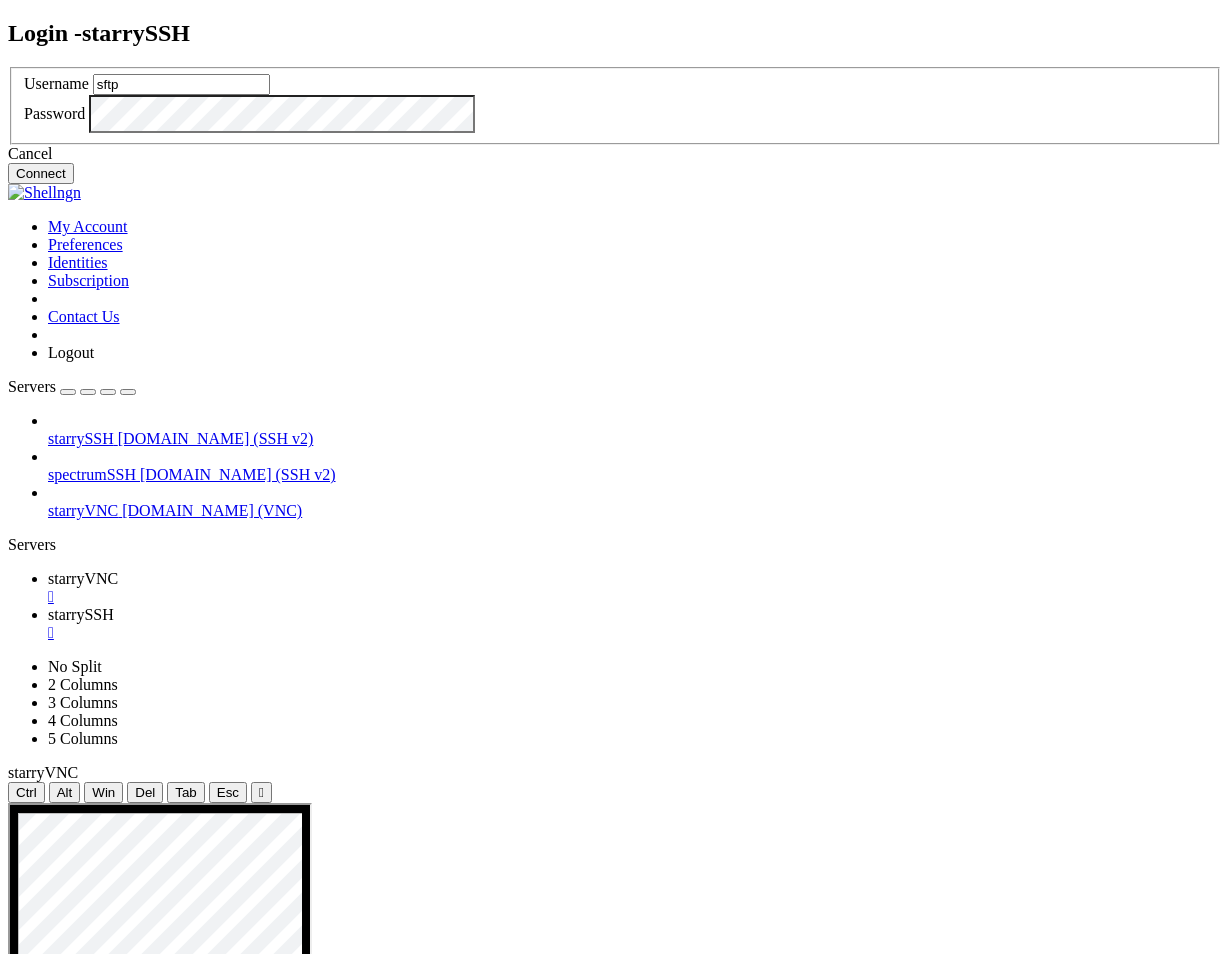 click on "Connect" at bounding box center [41, 173] 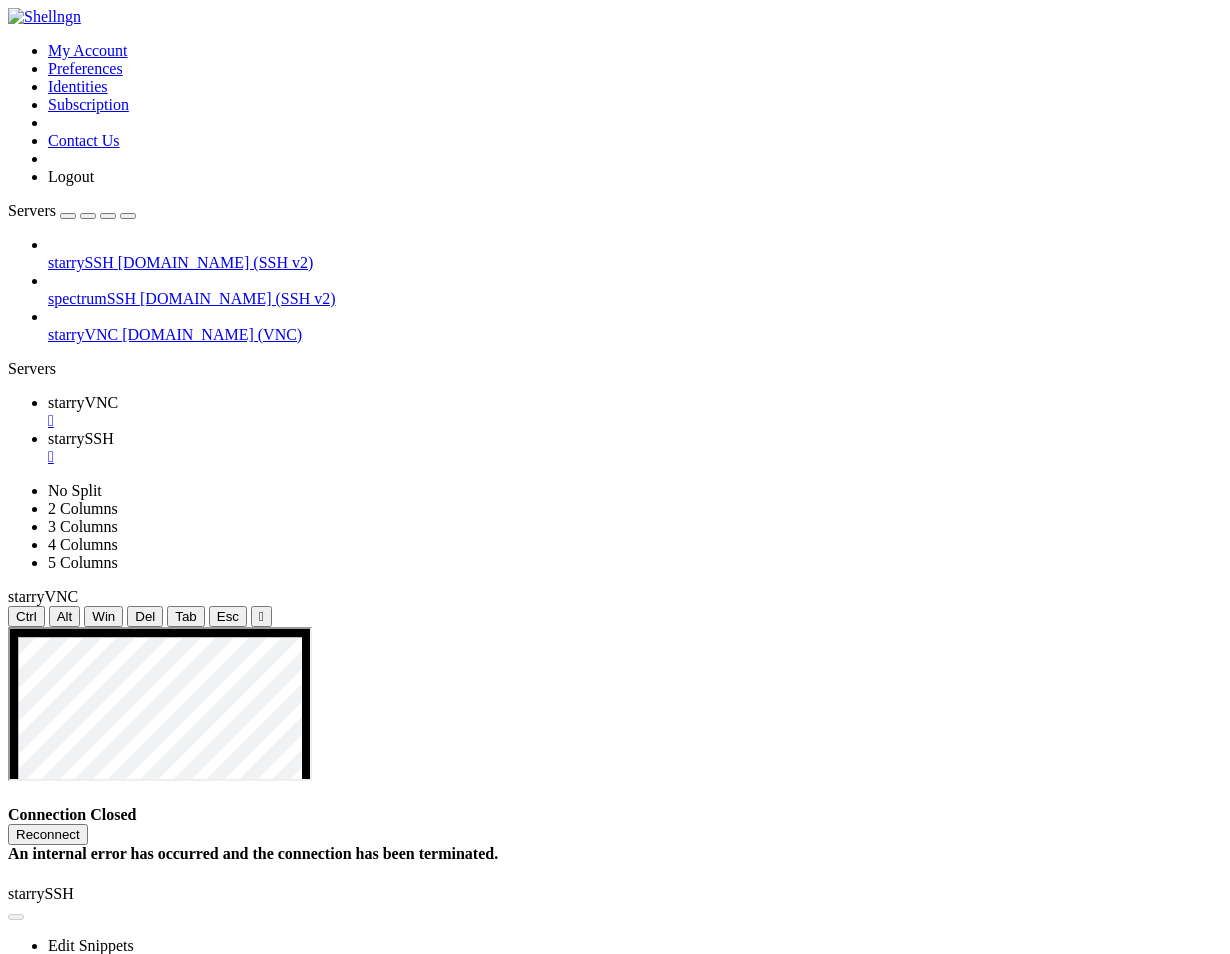 click on "" at bounding box center [635, 457] 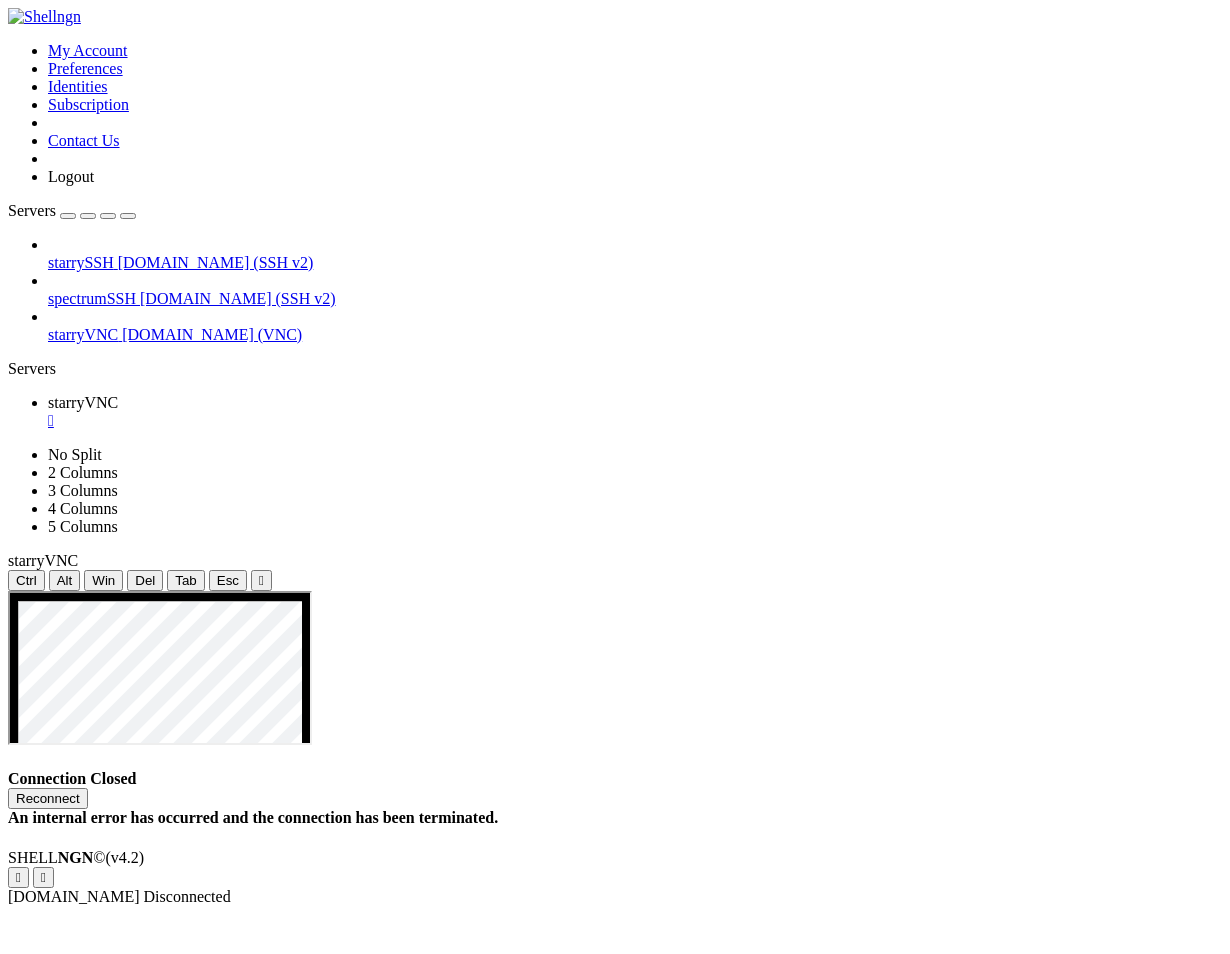 click on "" at bounding box center [635, 421] 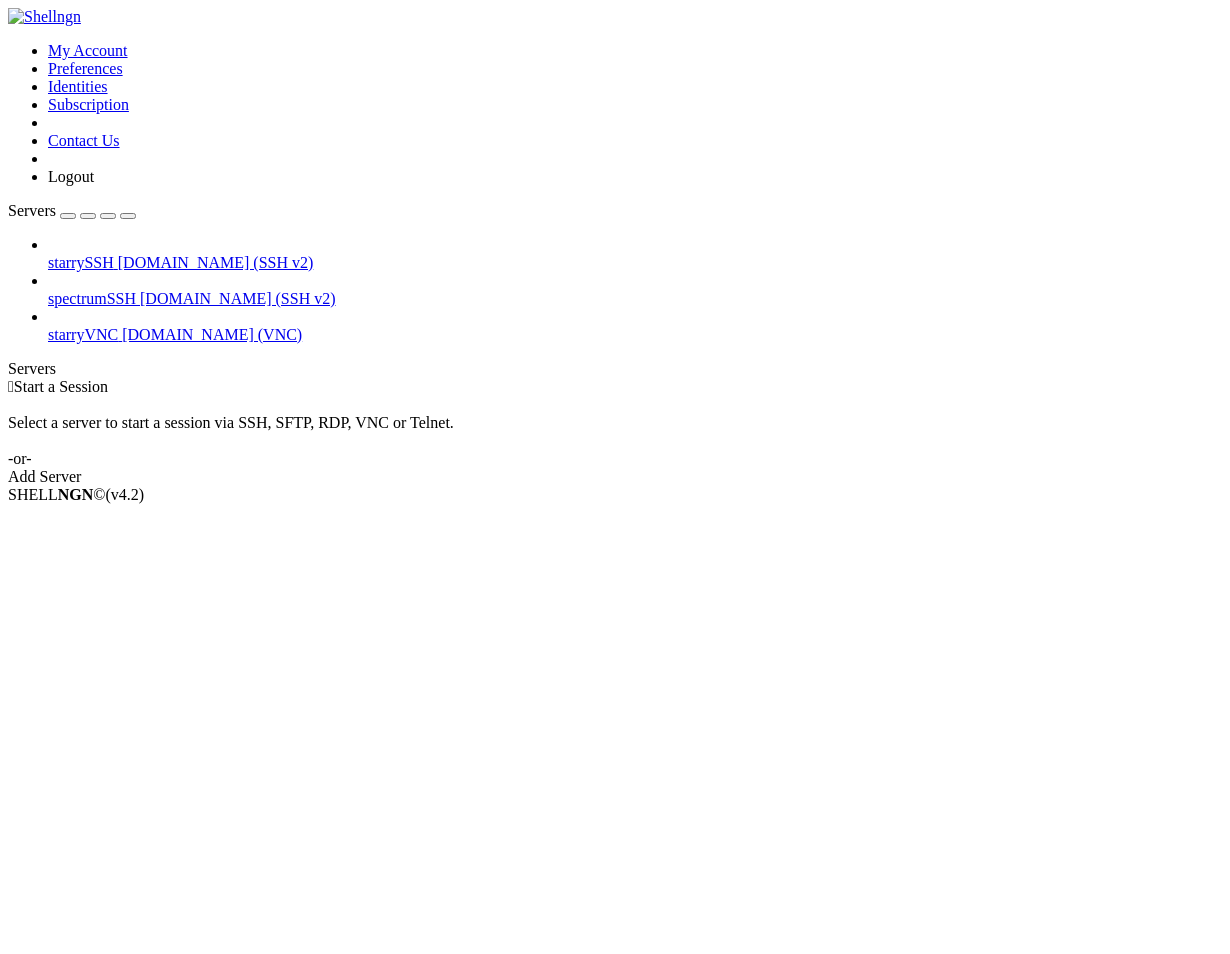 click on "SHELL NGN ©   (v 4.2 )" at bounding box center (615, 495) 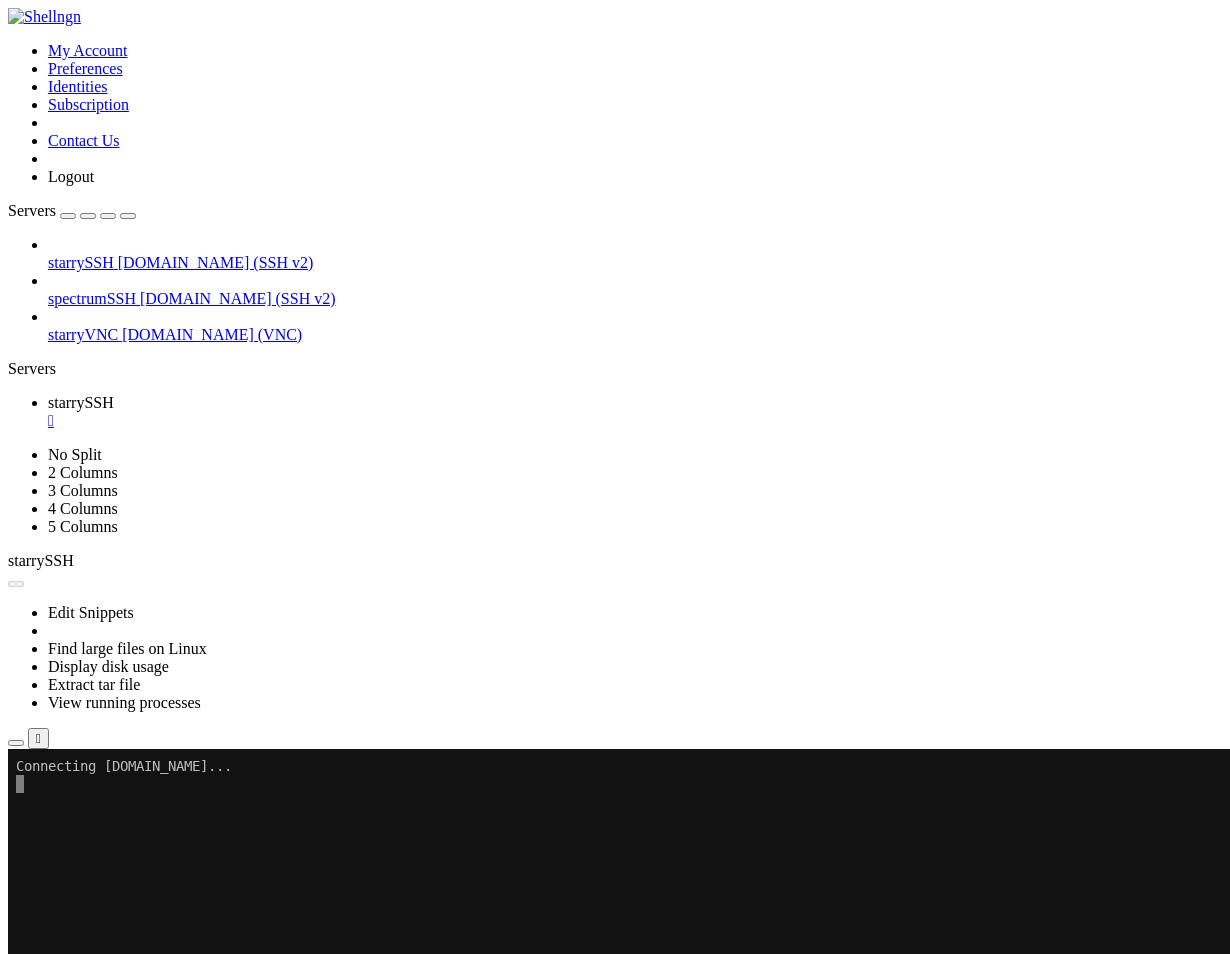 scroll, scrollTop: 0, scrollLeft: 0, axis: both 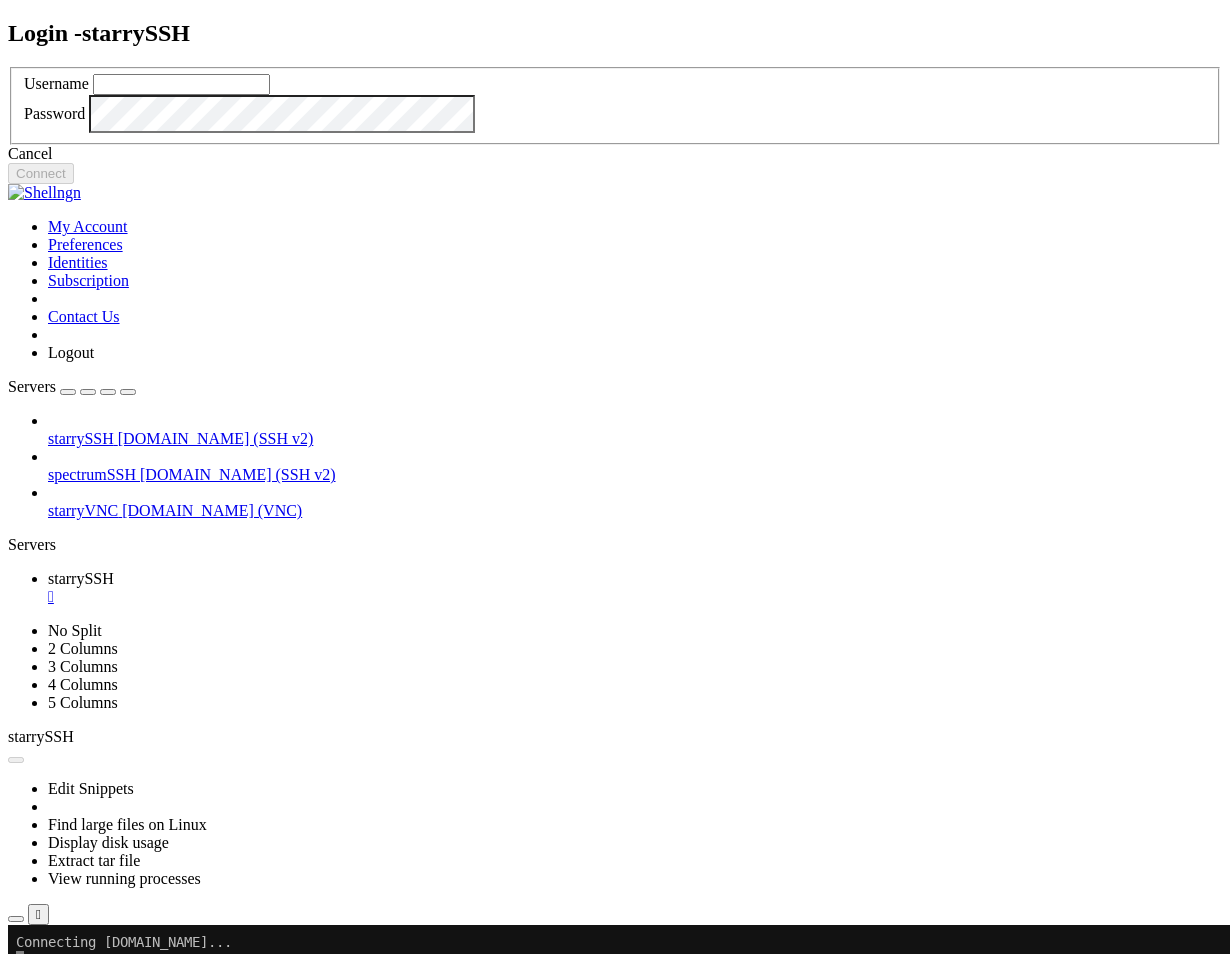 click at bounding box center (8, 67) 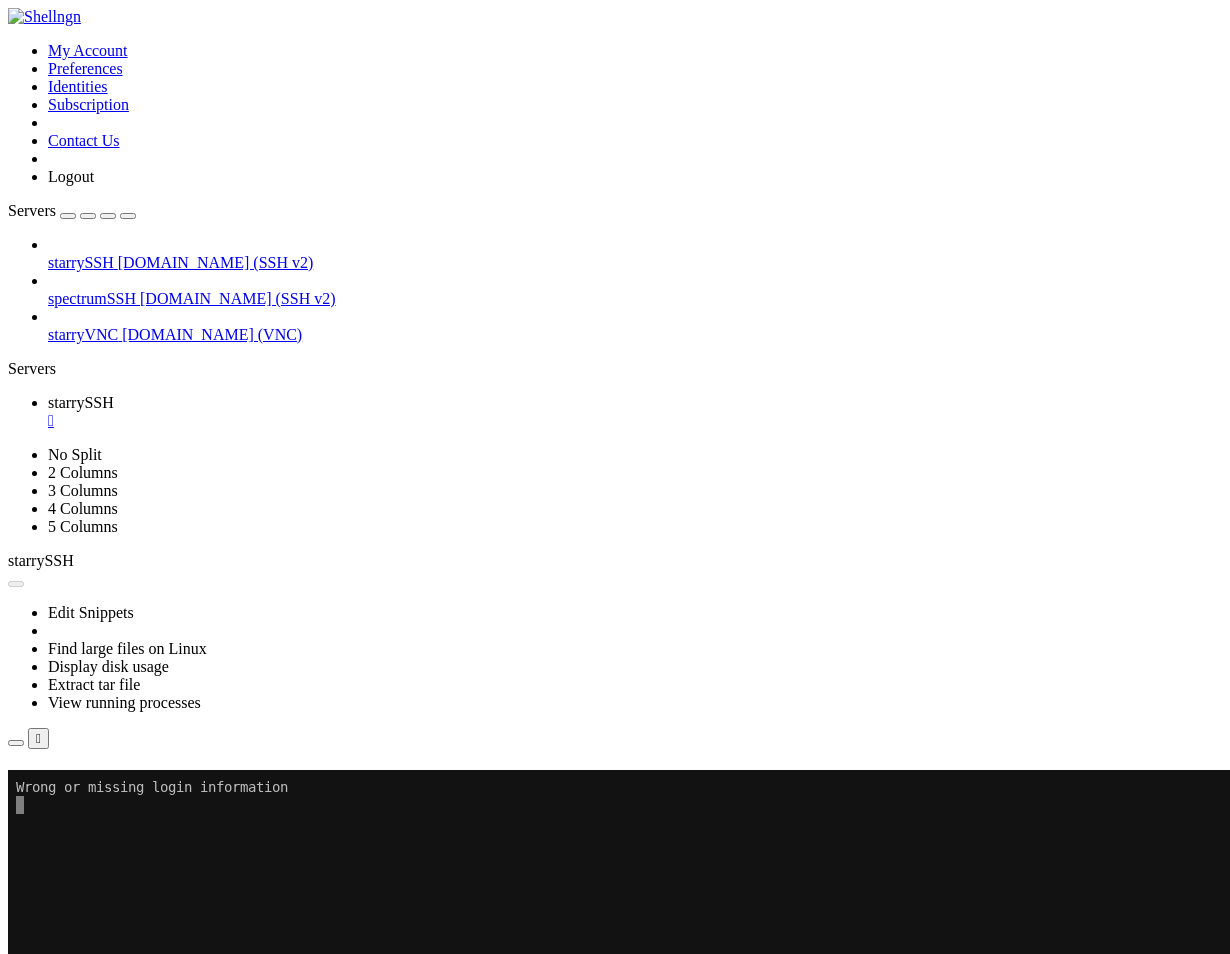 click on "starryVNC
[DOMAIN_NAME] (VNC)" at bounding box center (635, 335) 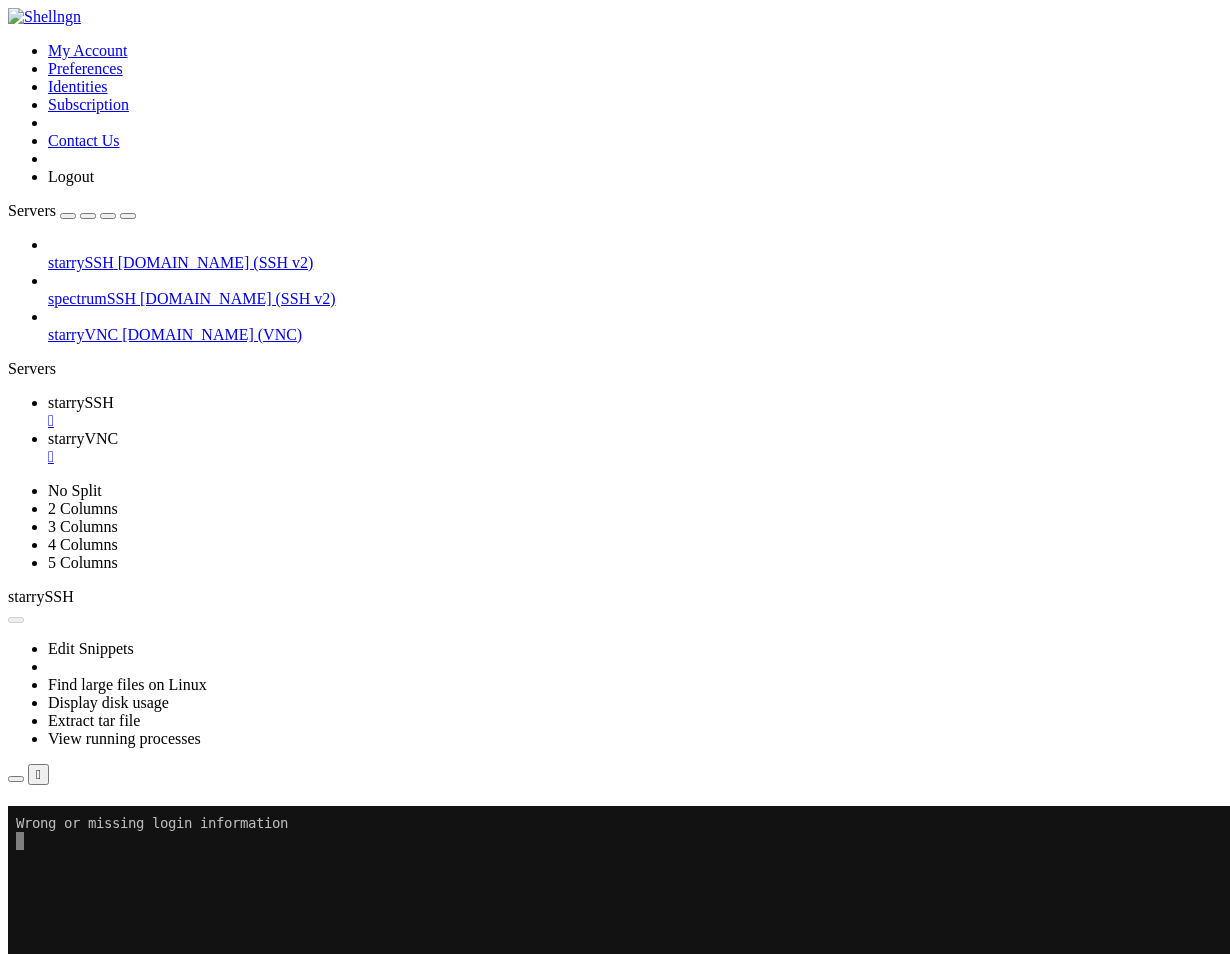 scroll, scrollTop: 0, scrollLeft: 0, axis: both 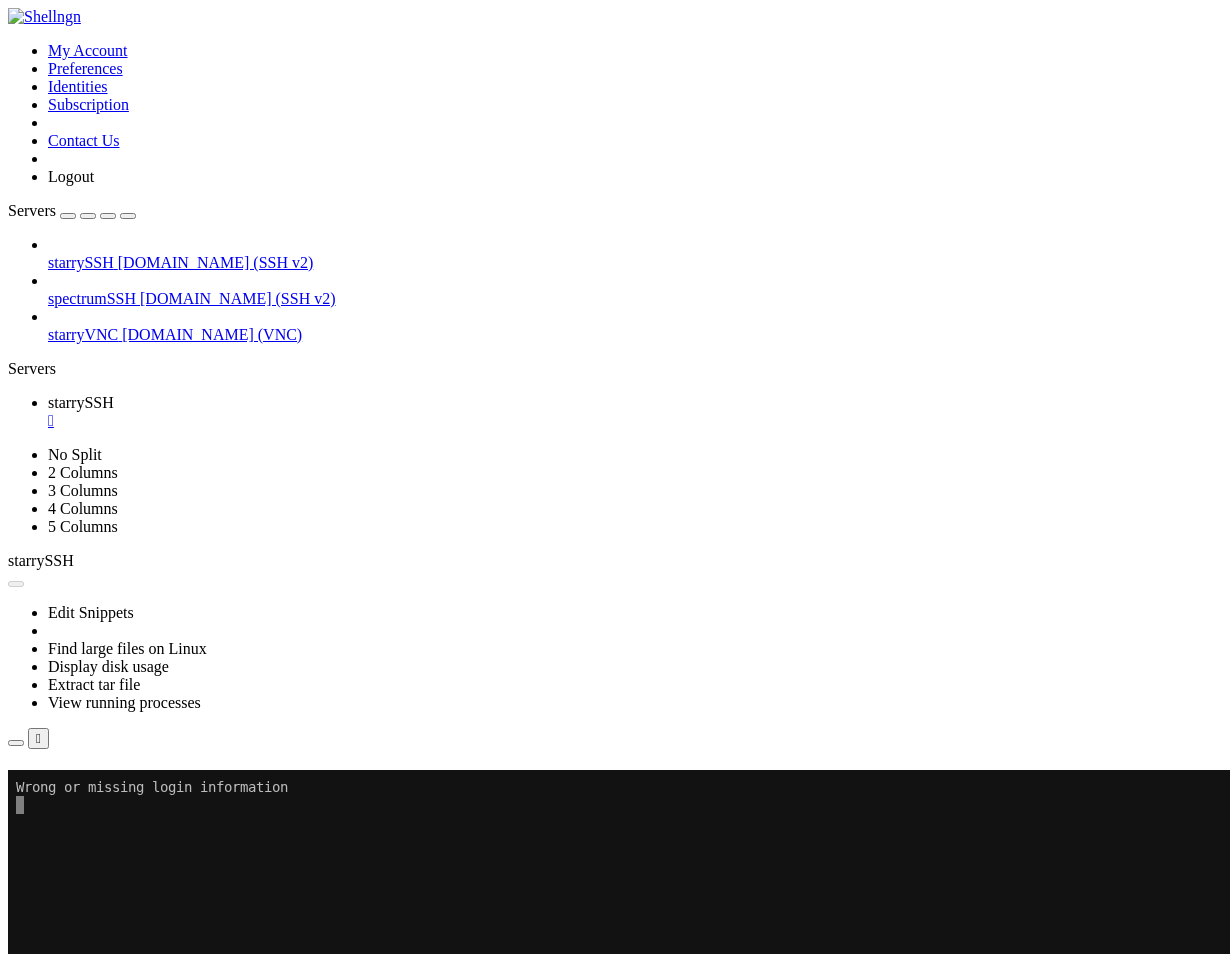 click on "starrySSH" at bounding box center [81, 262] 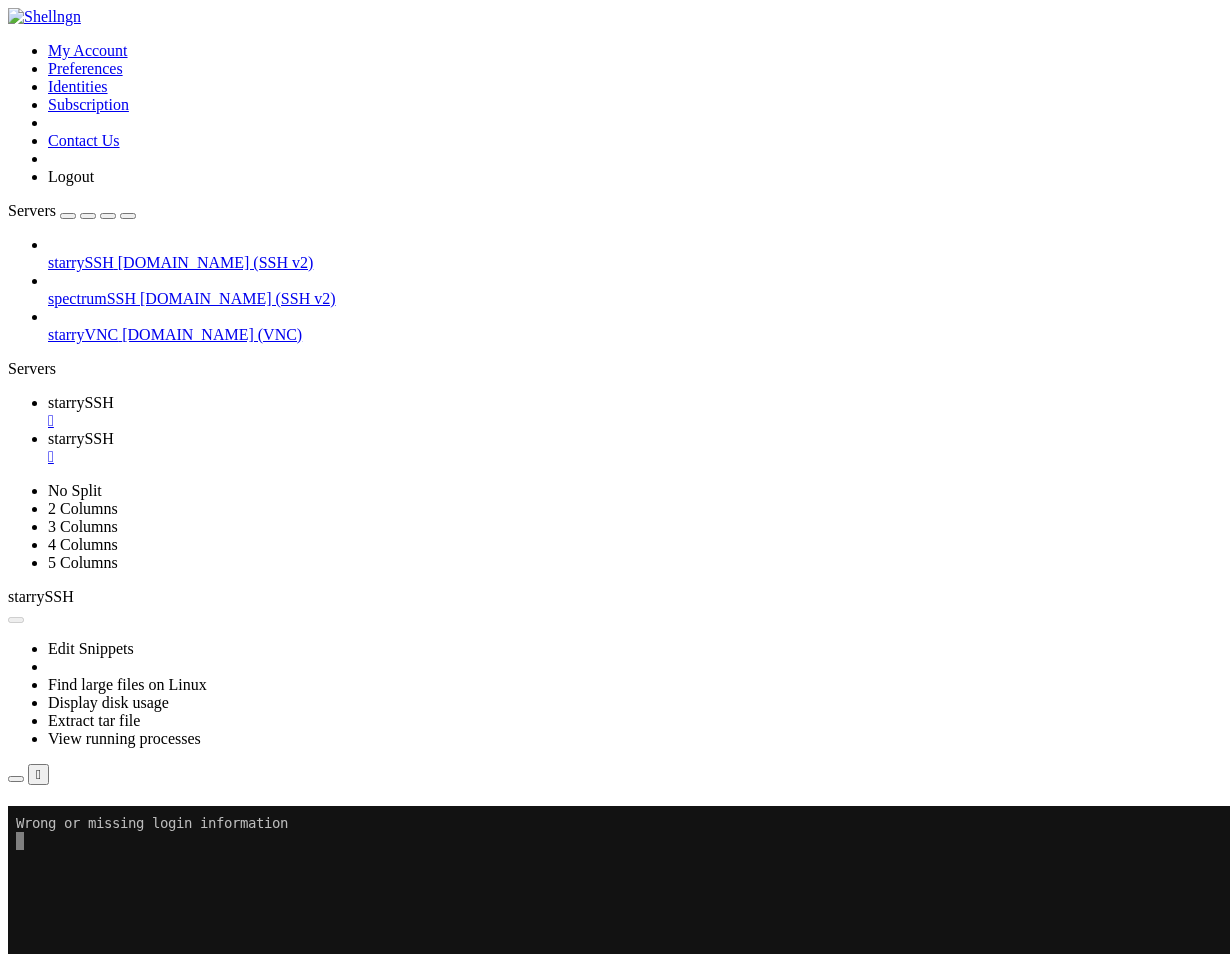 click on "[DOMAIN_NAME] (SSH v2)" at bounding box center [216, 262] 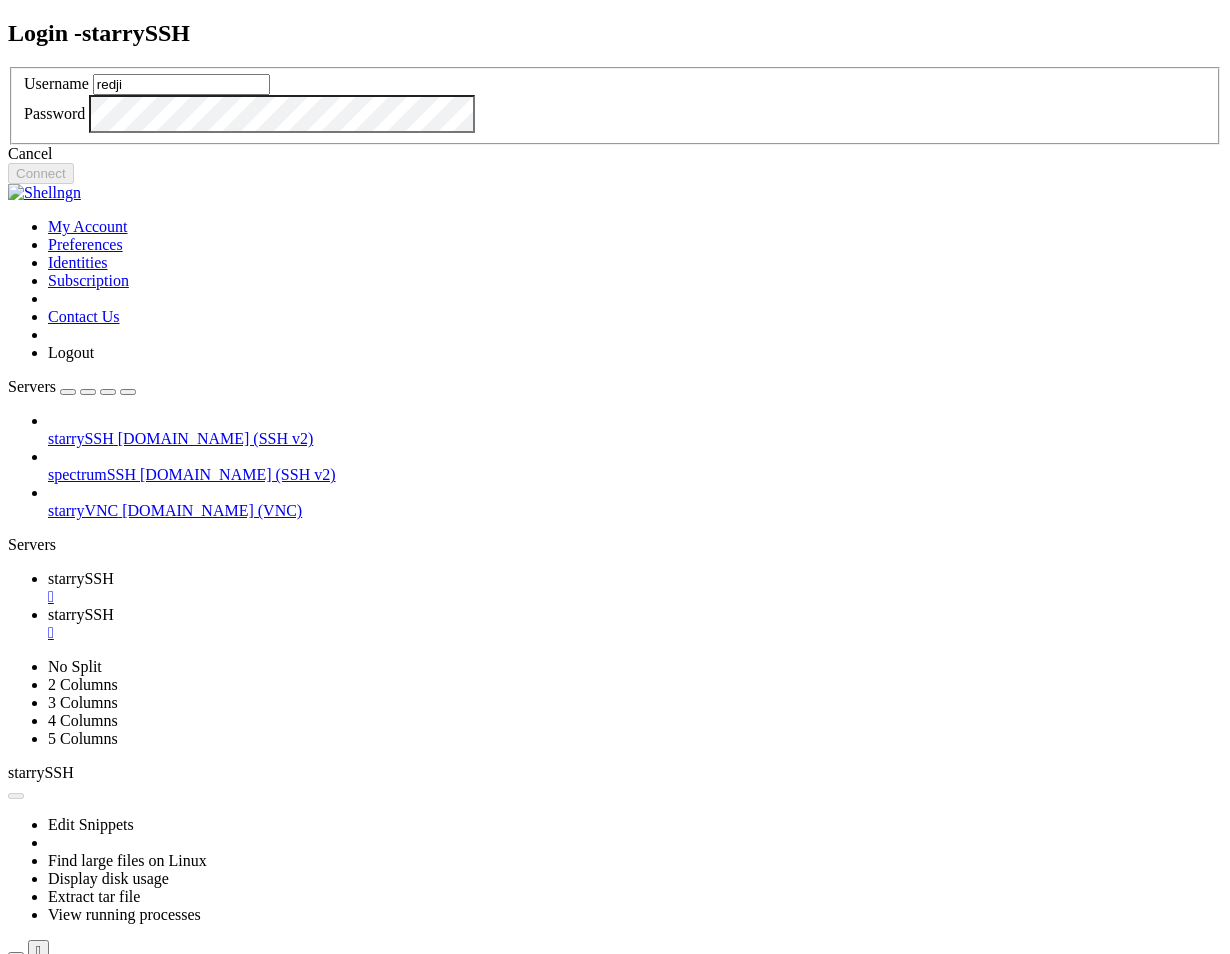 type on "redji" 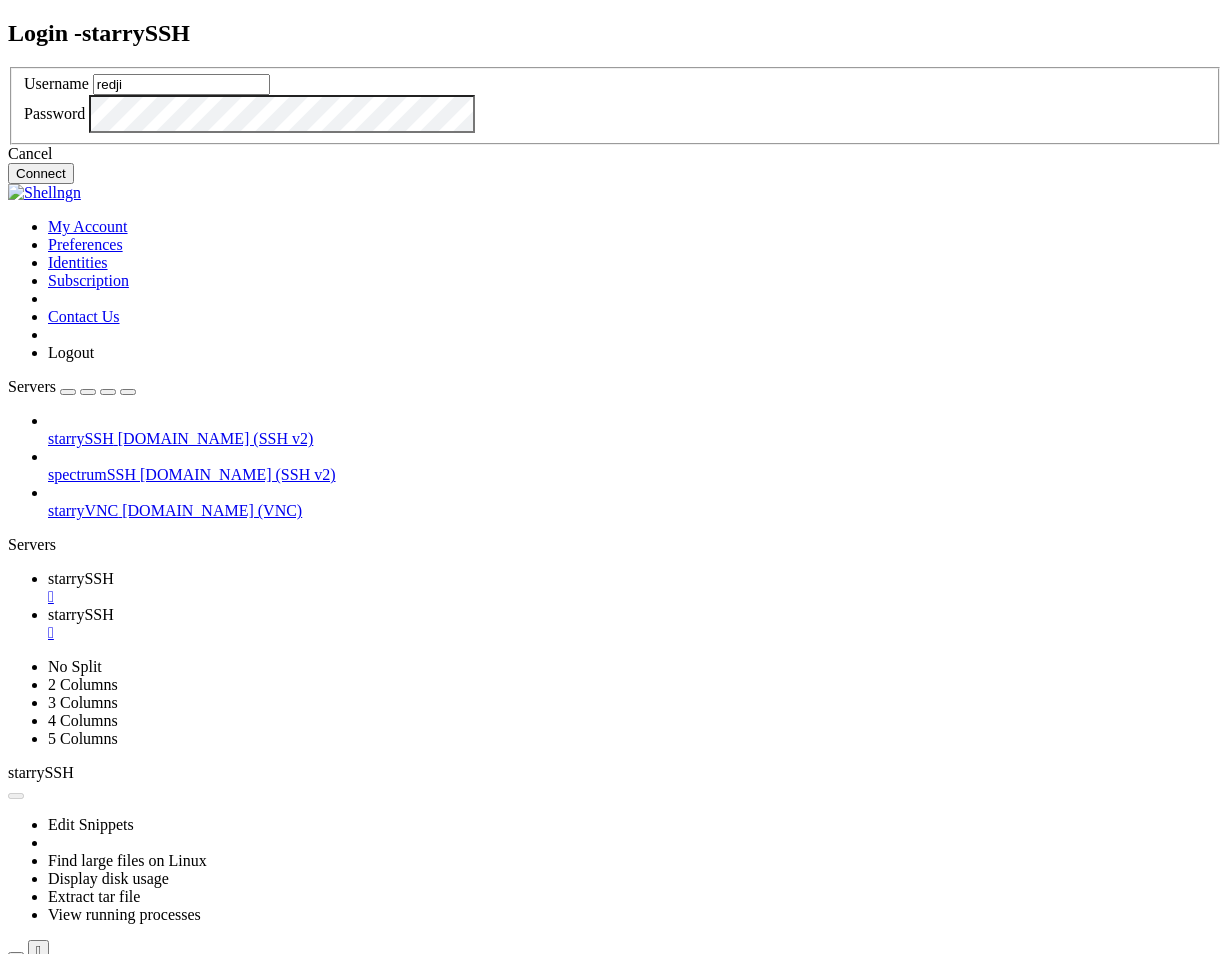 click on "Connect" at bounding box center (41, 173) 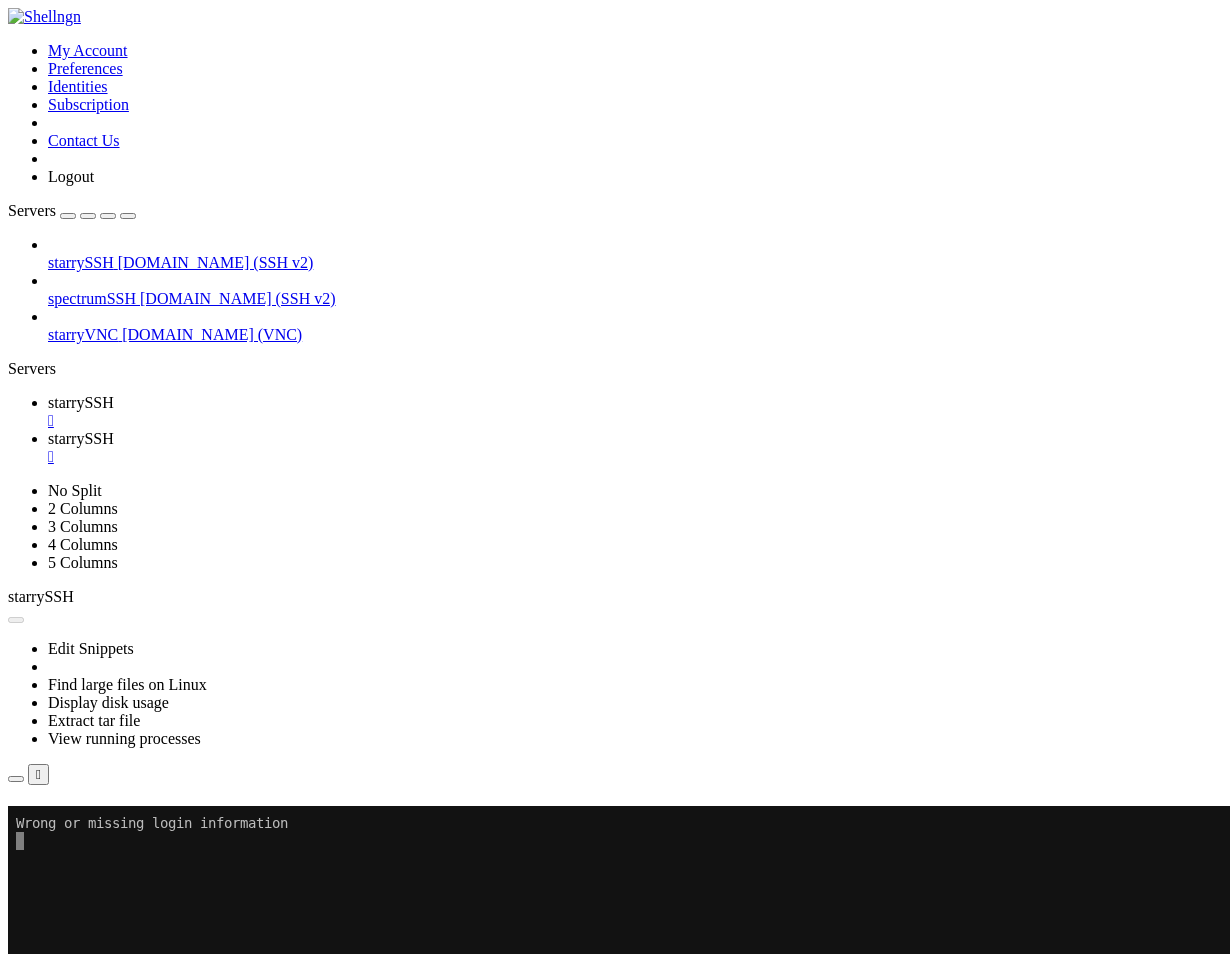 click on "starryVNC" at bounding box center [83, 334] 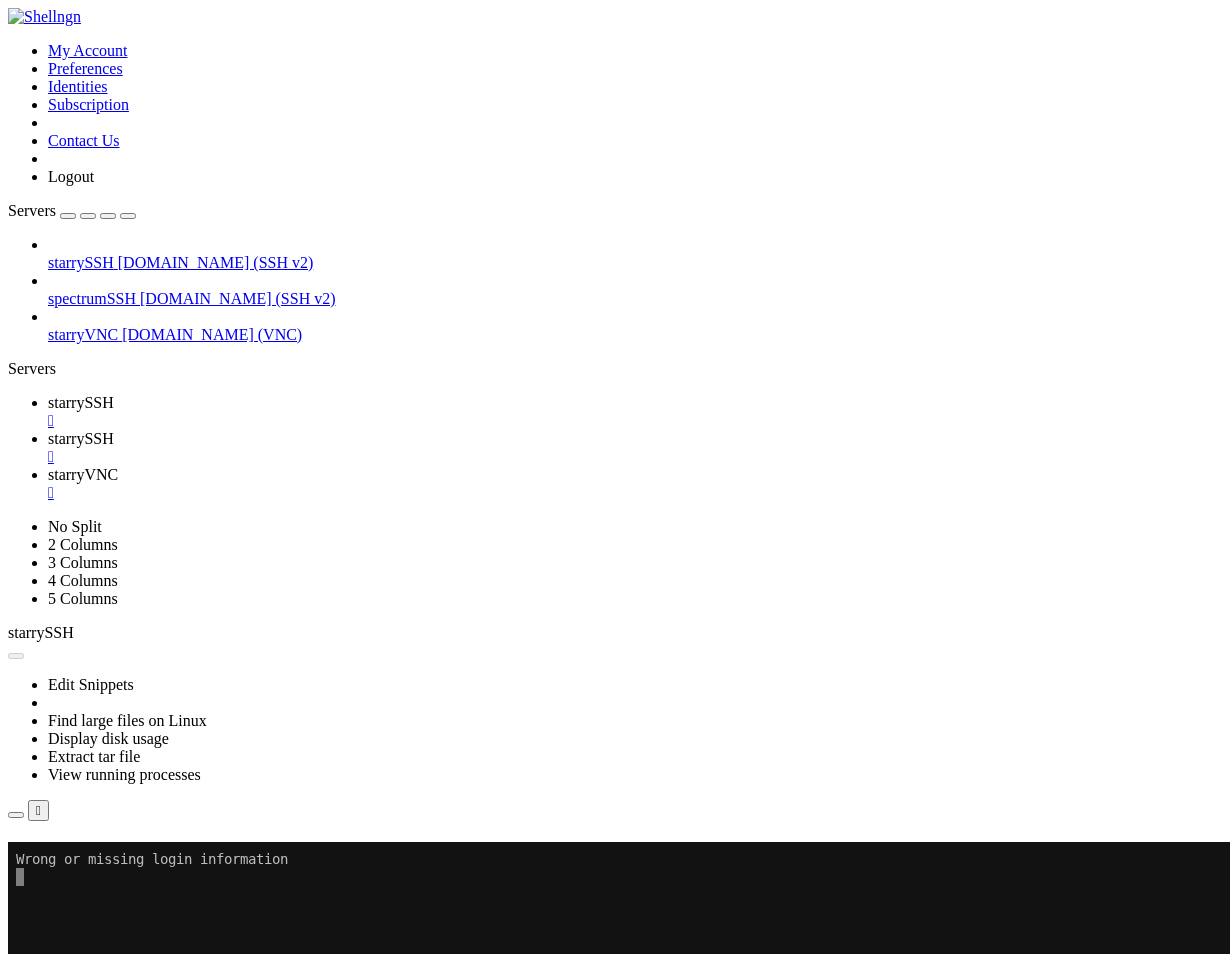 scroll, scrollTop: 0, scrollLeft: 0, axis: both 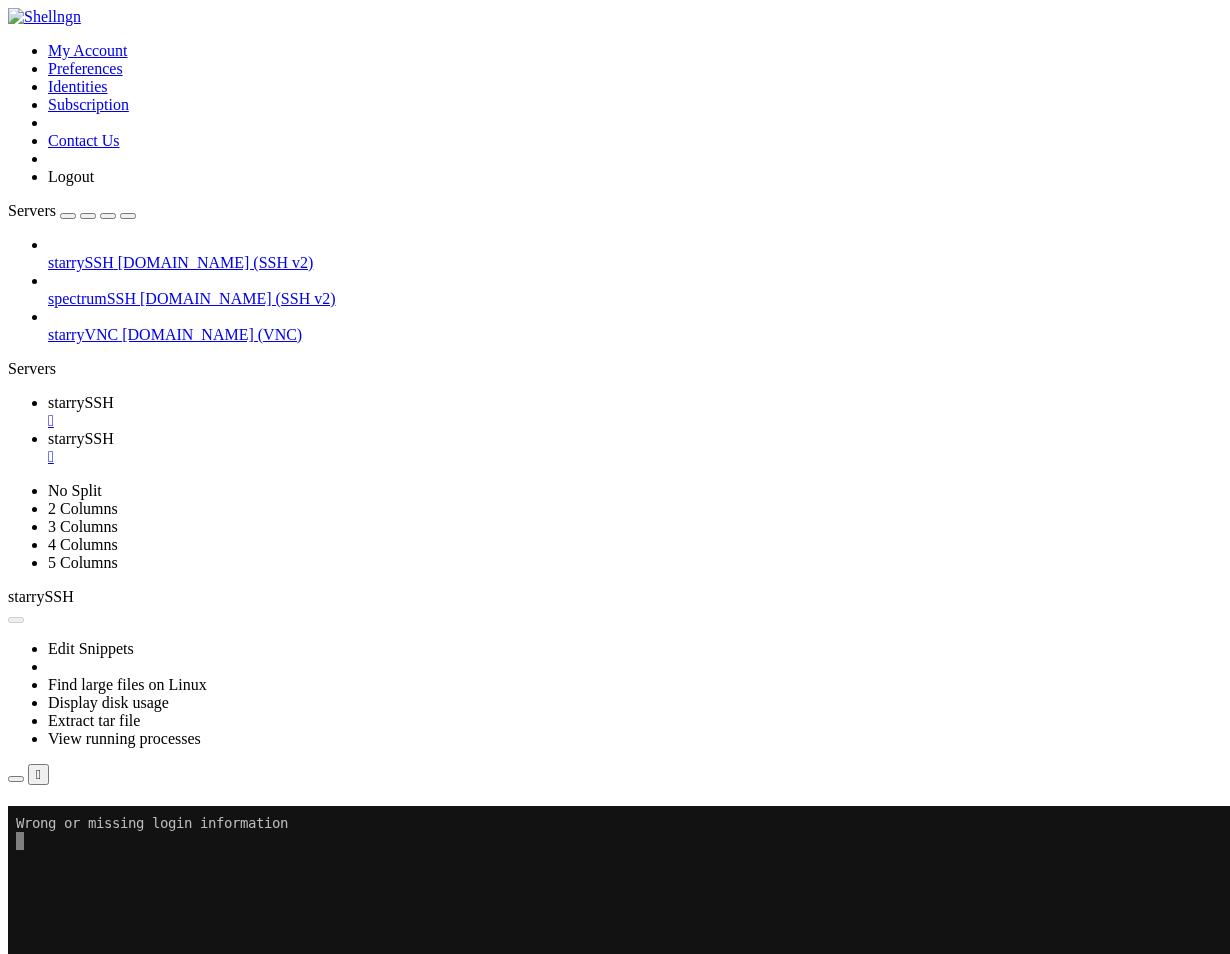 click on "36 File(s)    726,080,672 bytes" 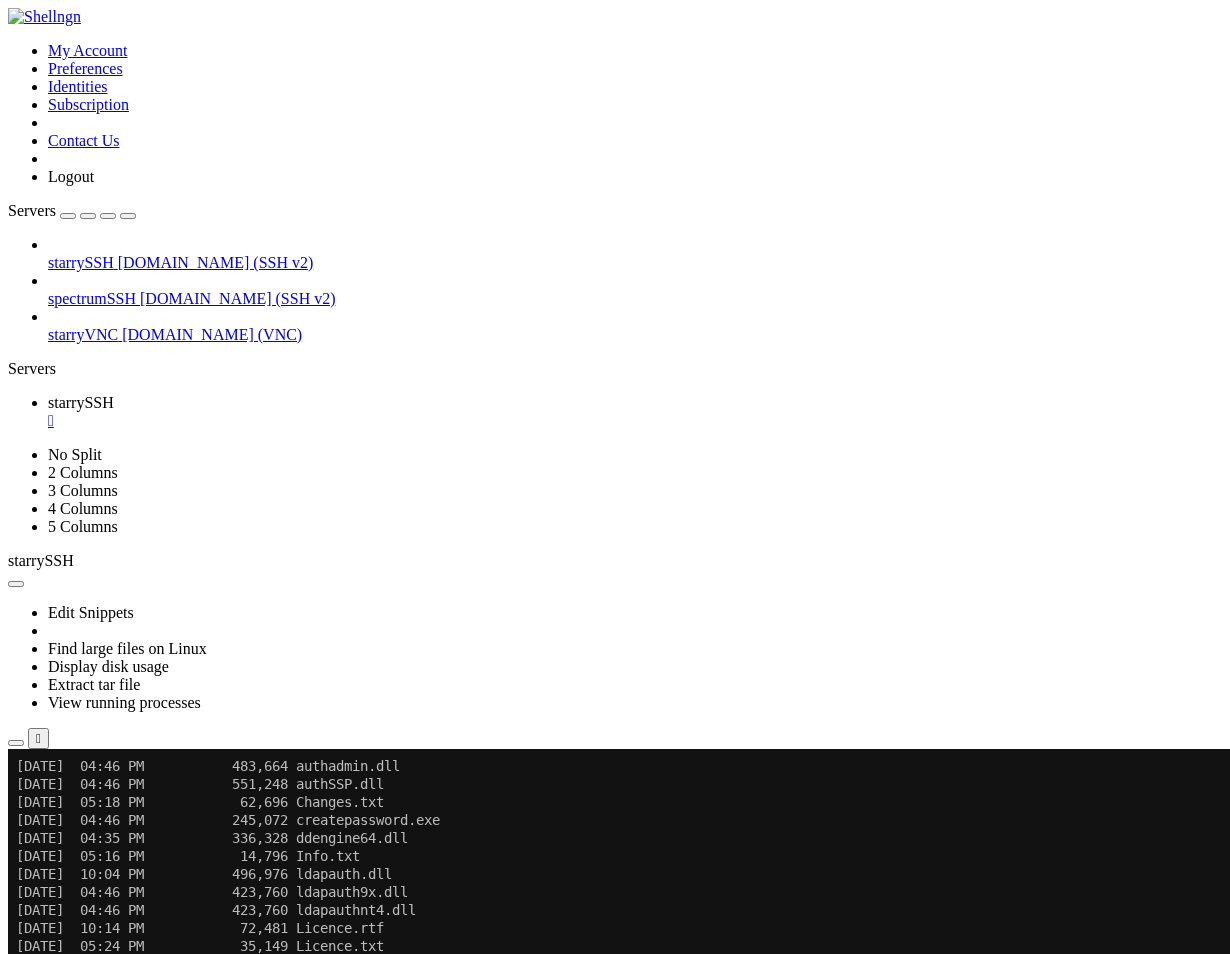 click on "starryVNC" at bounding box center [83, 334] 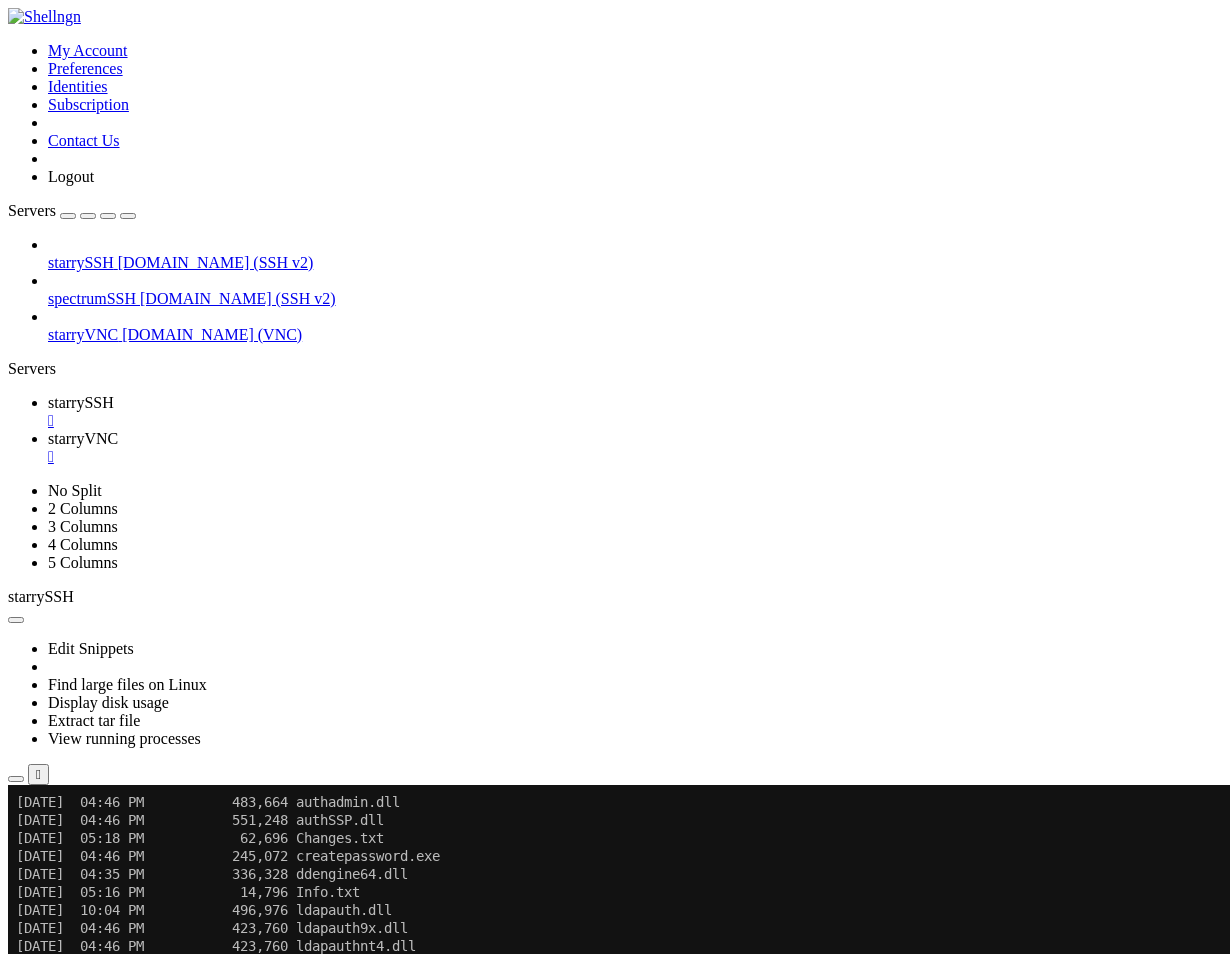 scroll, scrollTop: 0, scrollLeft: 0, axis: both 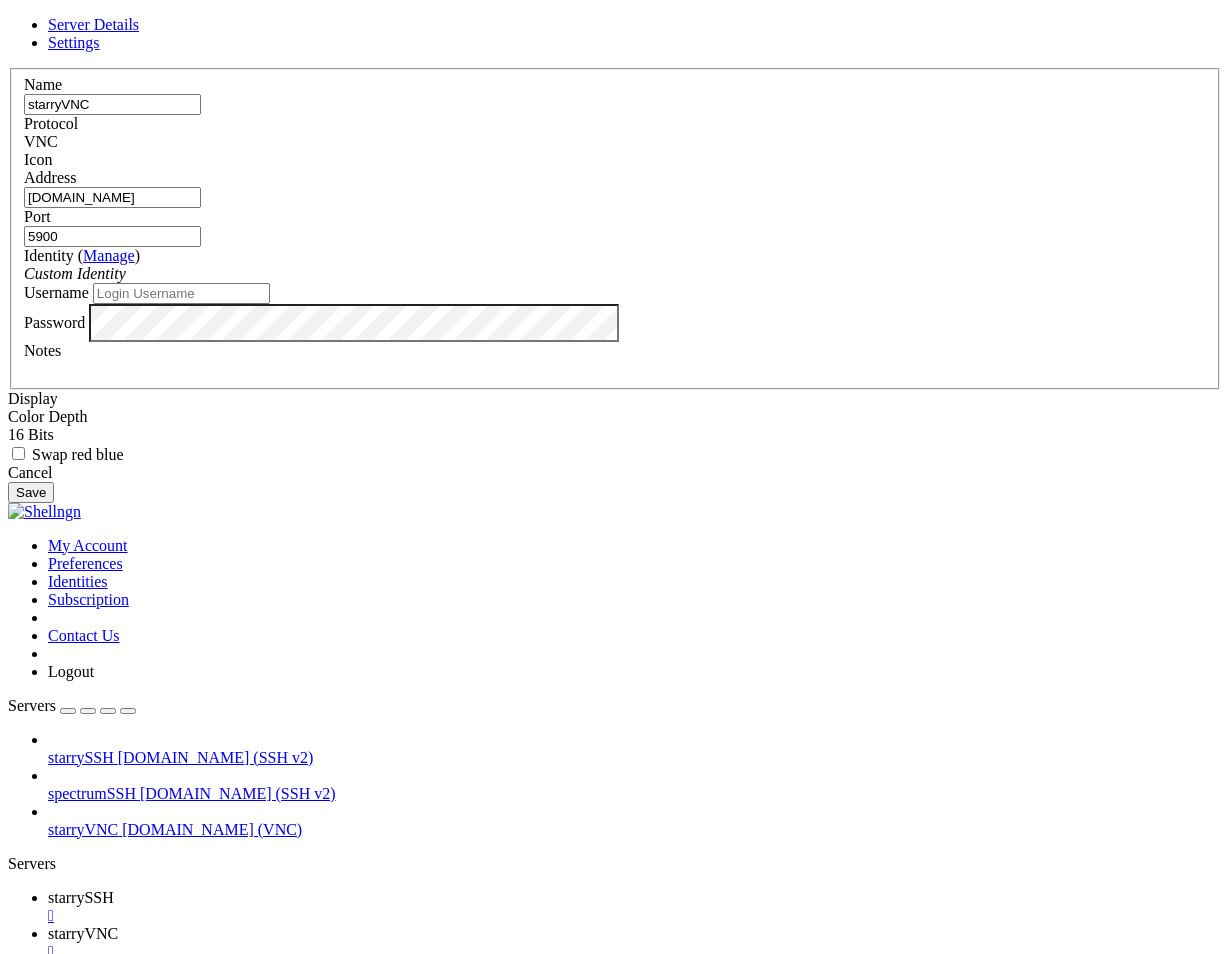 click at bounding box center [8, 68] 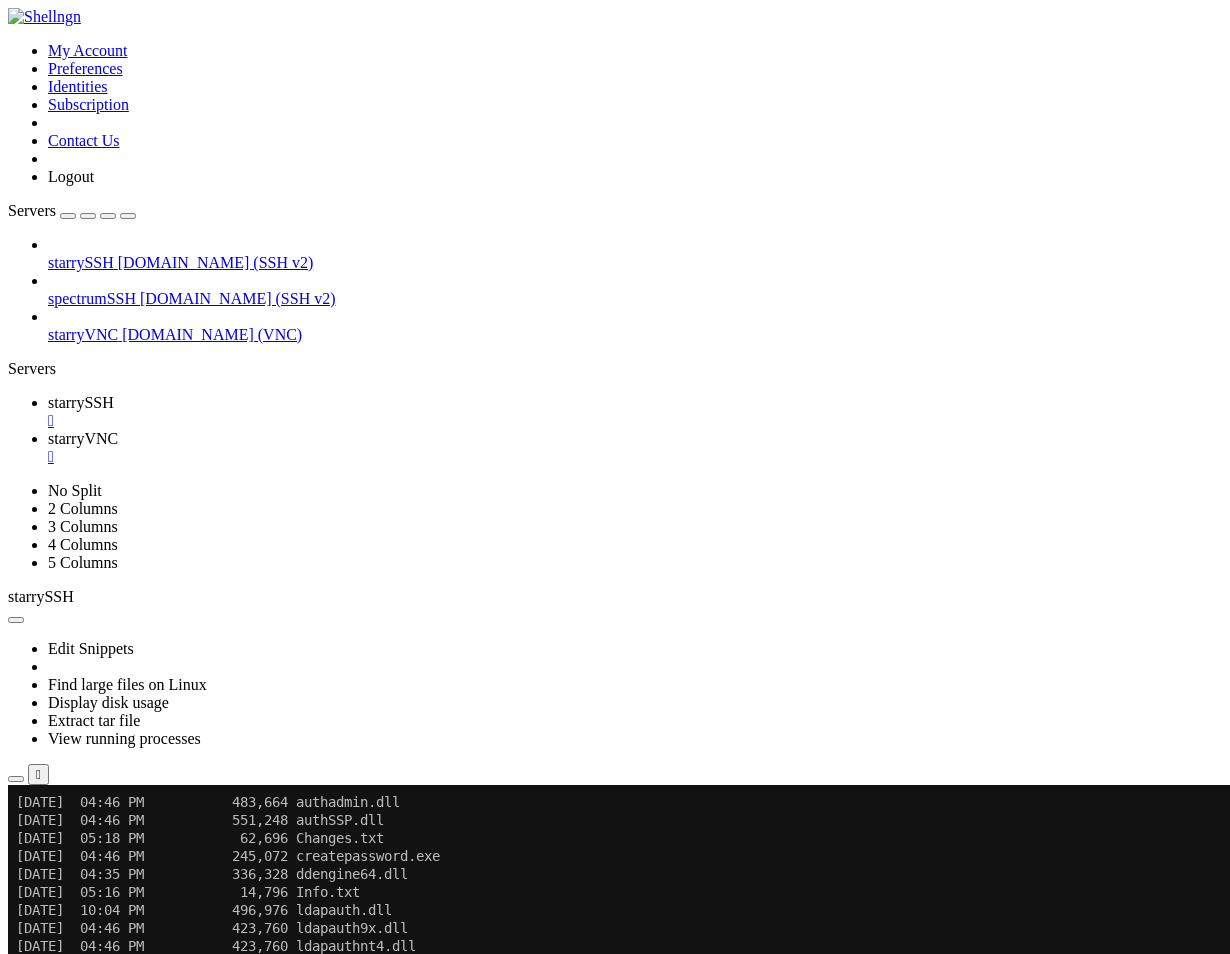 click on "Reconnect" at bounding box center [48, 1049] 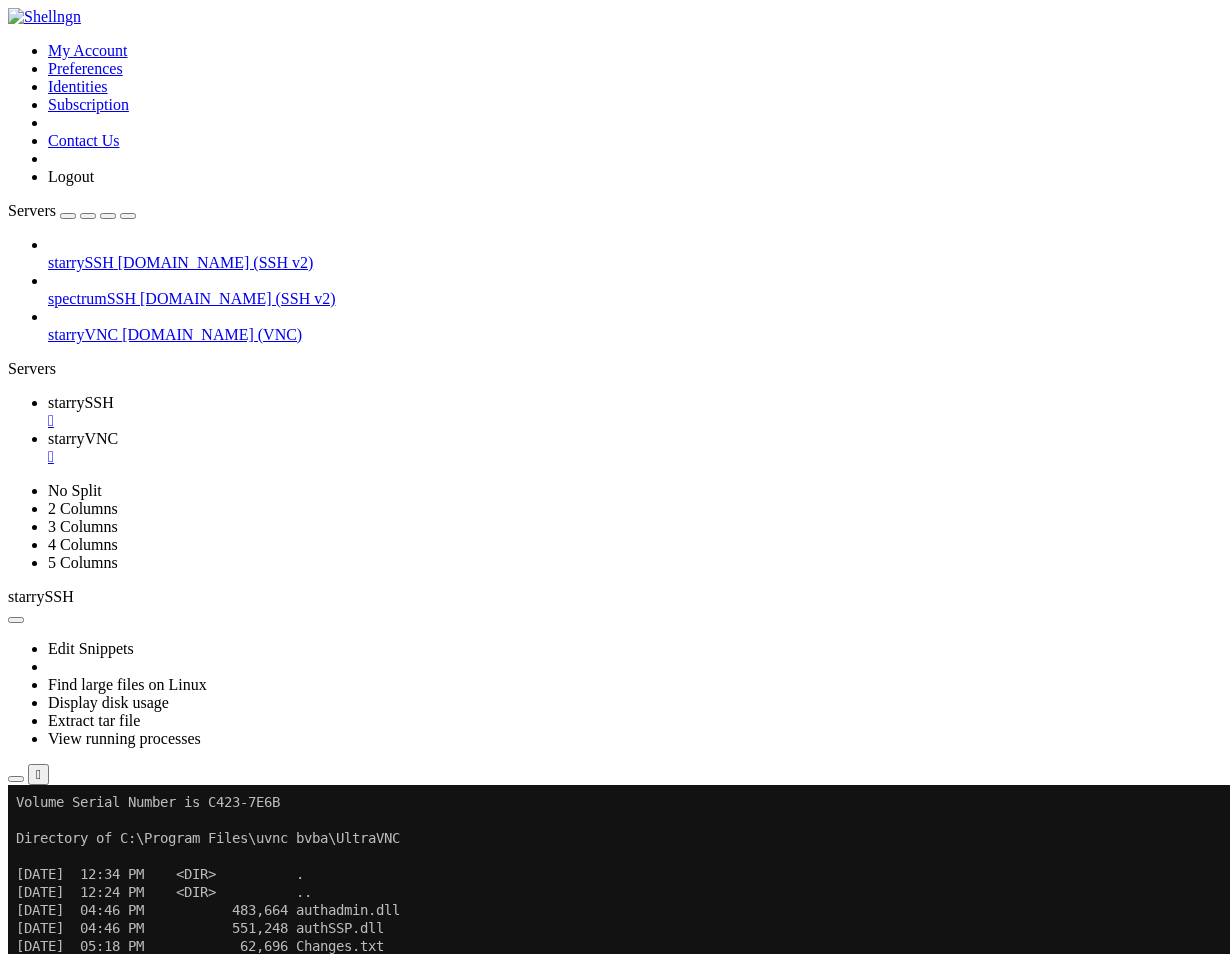 scroll, scrollTop: 1656, scrollLeft: 0, axis: vertical 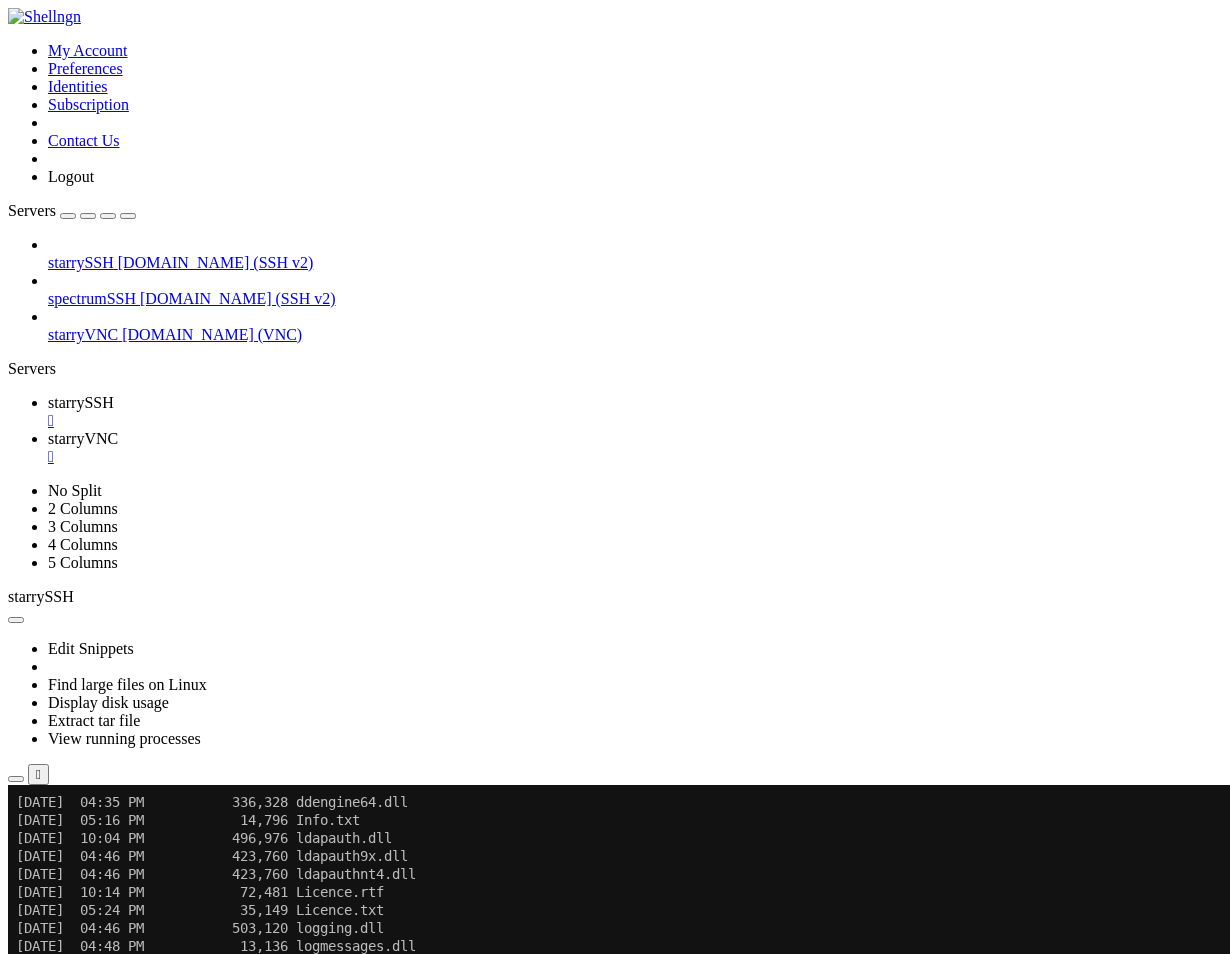 click on "starryVNC" at bounding box center [83, 334] 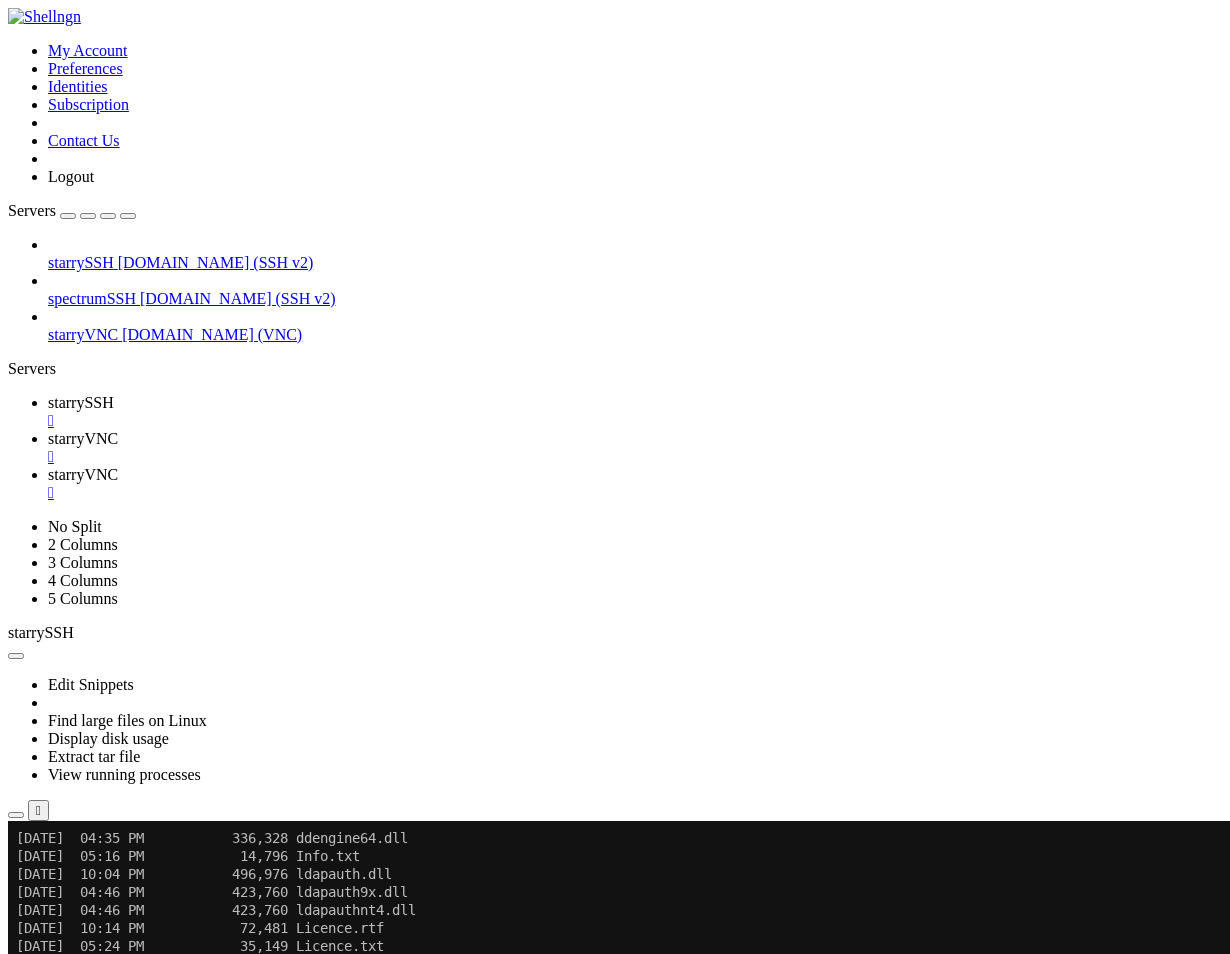 scroll, scrollTop: 0, scrollLeft: 0, axis: both 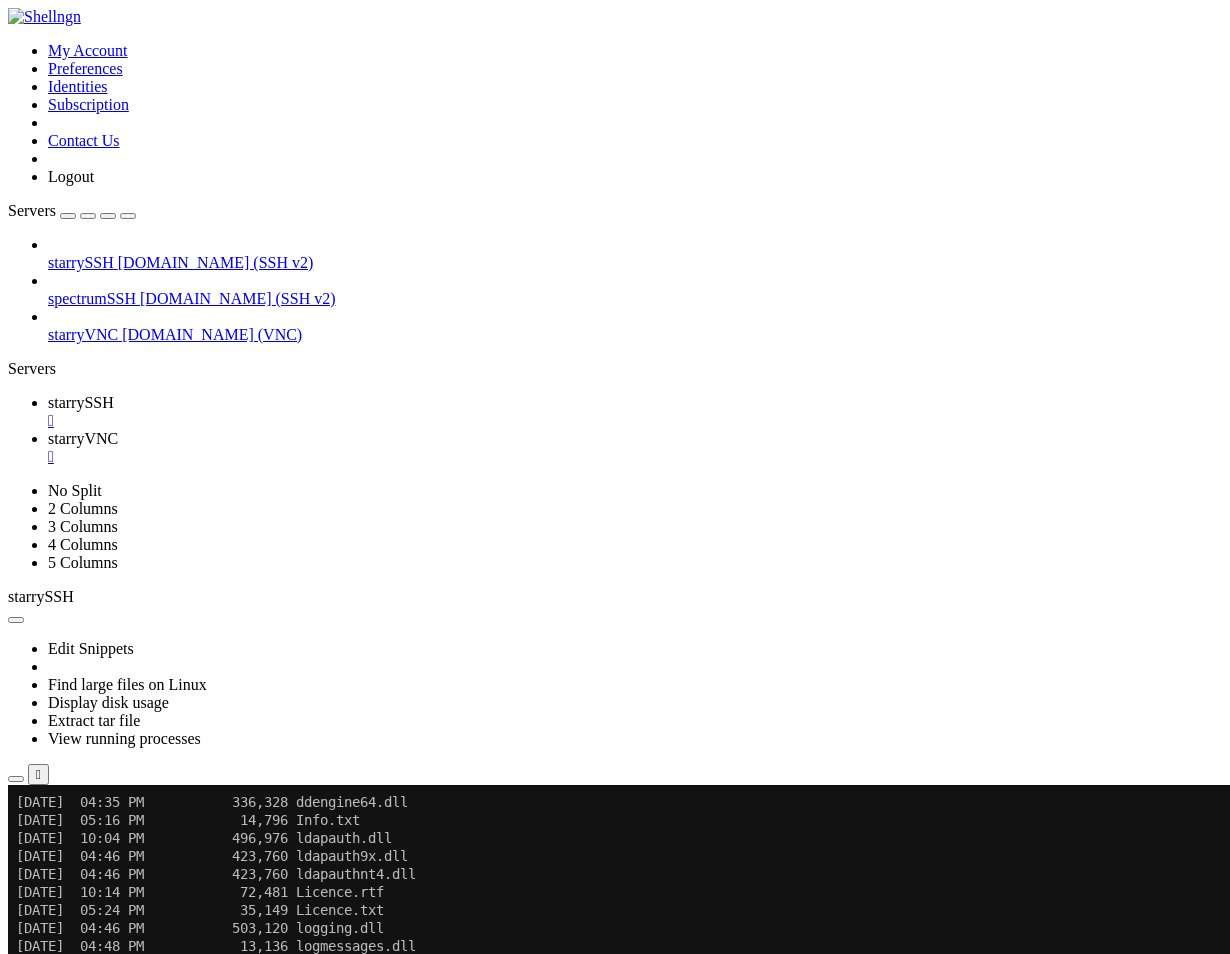 click on "starryVNC
" at bounding box center (635, 448) 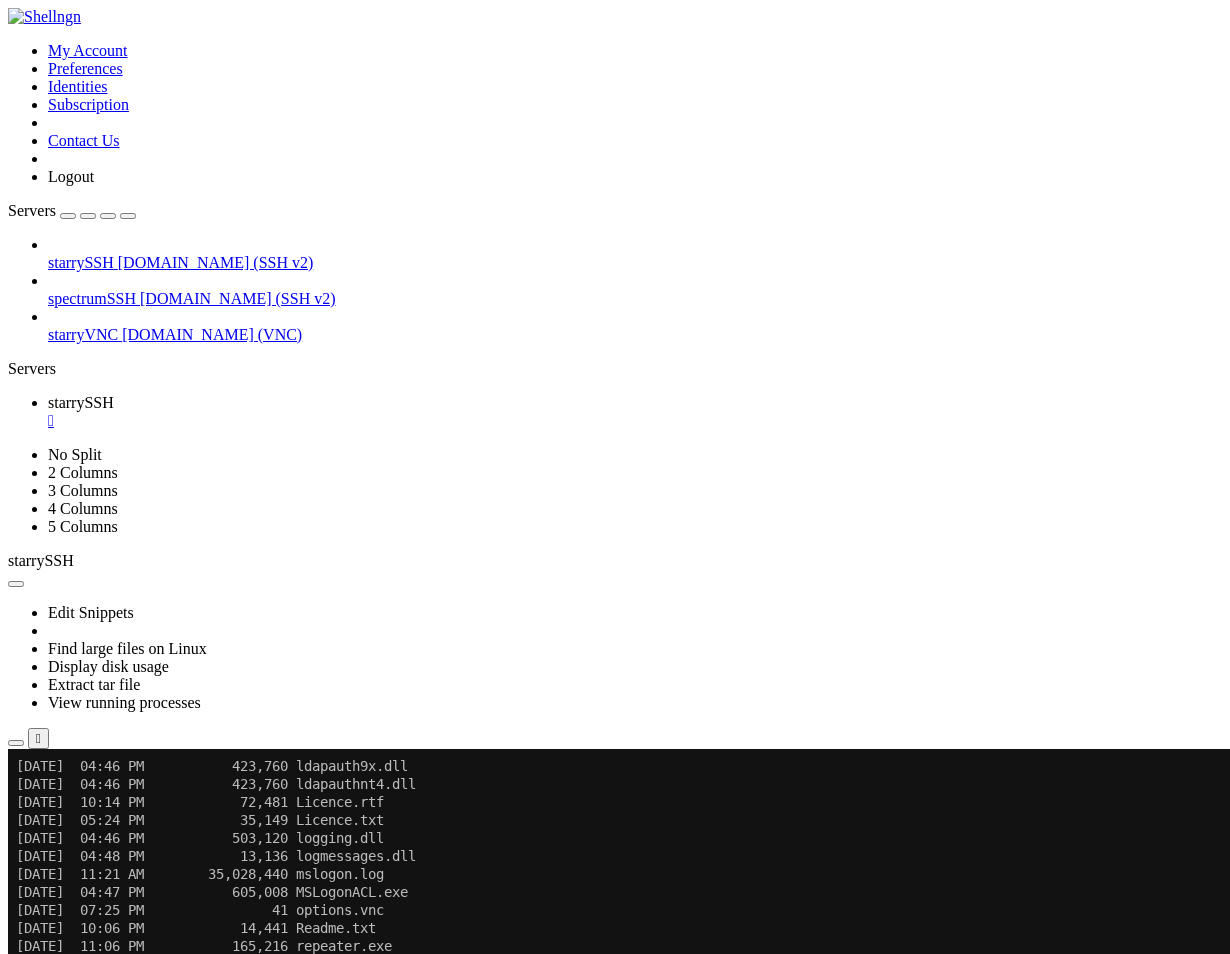 scroll, scrollTop: 1818, scrollLeft: 0, axis: vertical 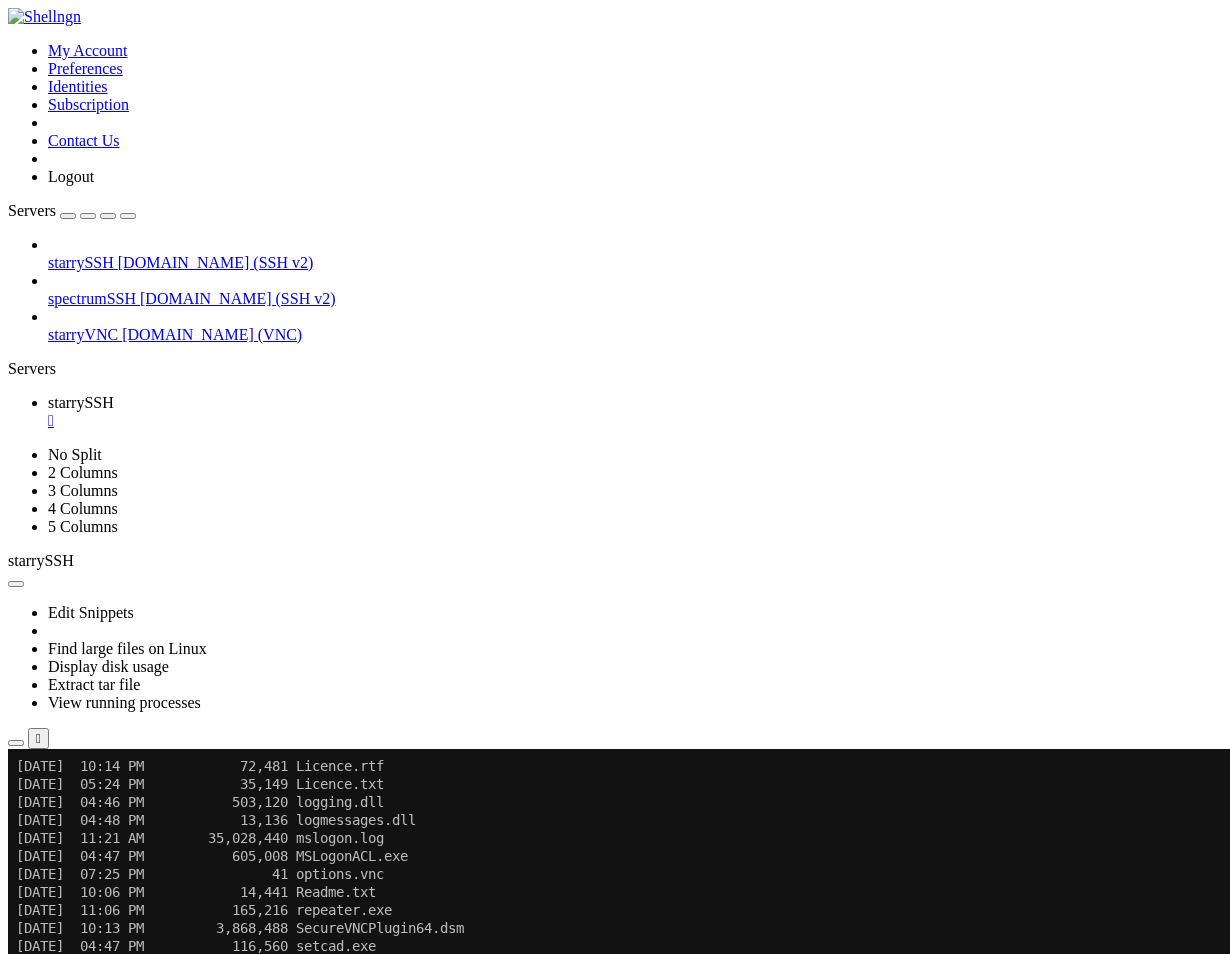 click on "[DATE]  11:21 AM        35,028,440 mslogon.log" 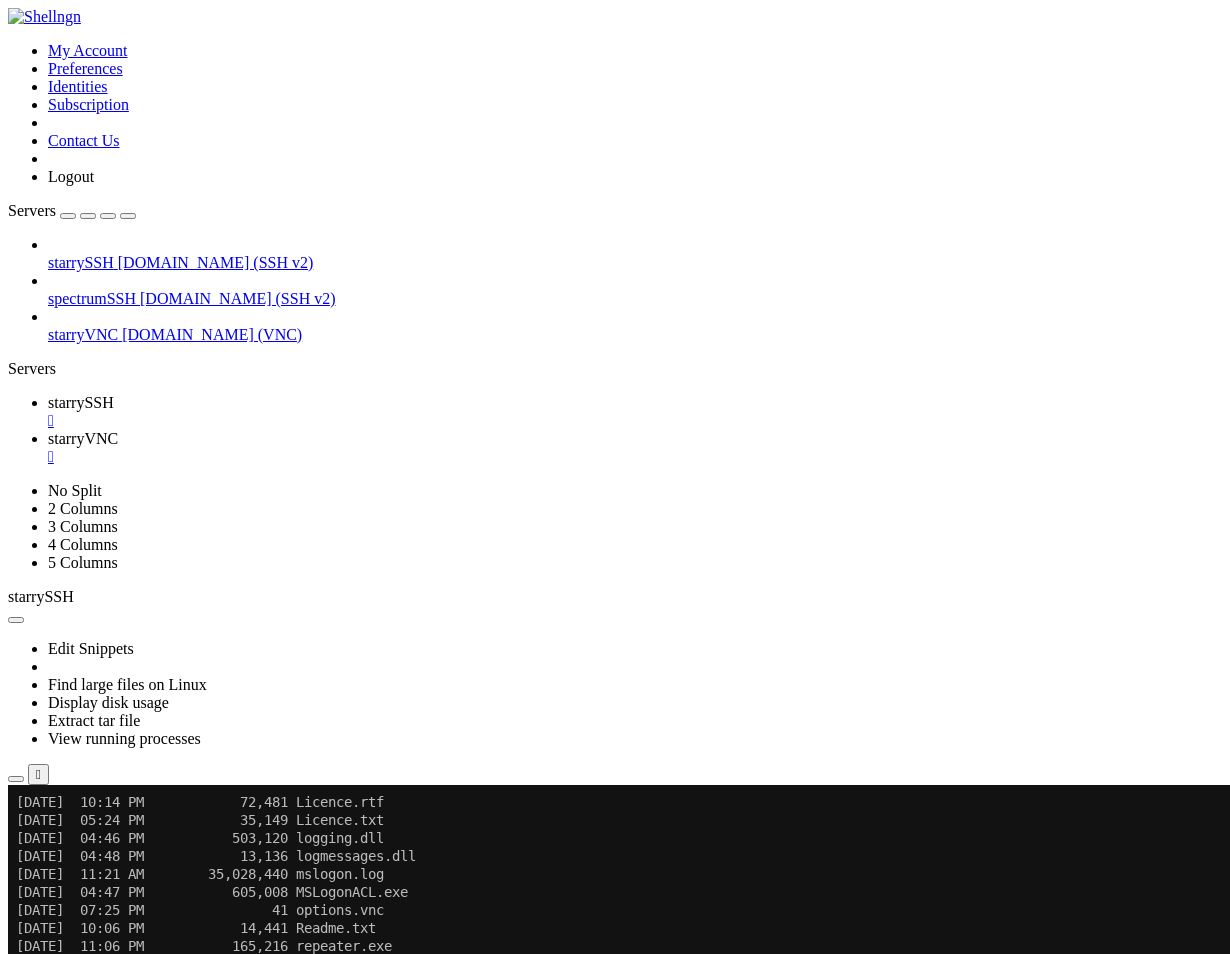 scroll, scrollTop: 0, scrollLeft: 0, axis: both 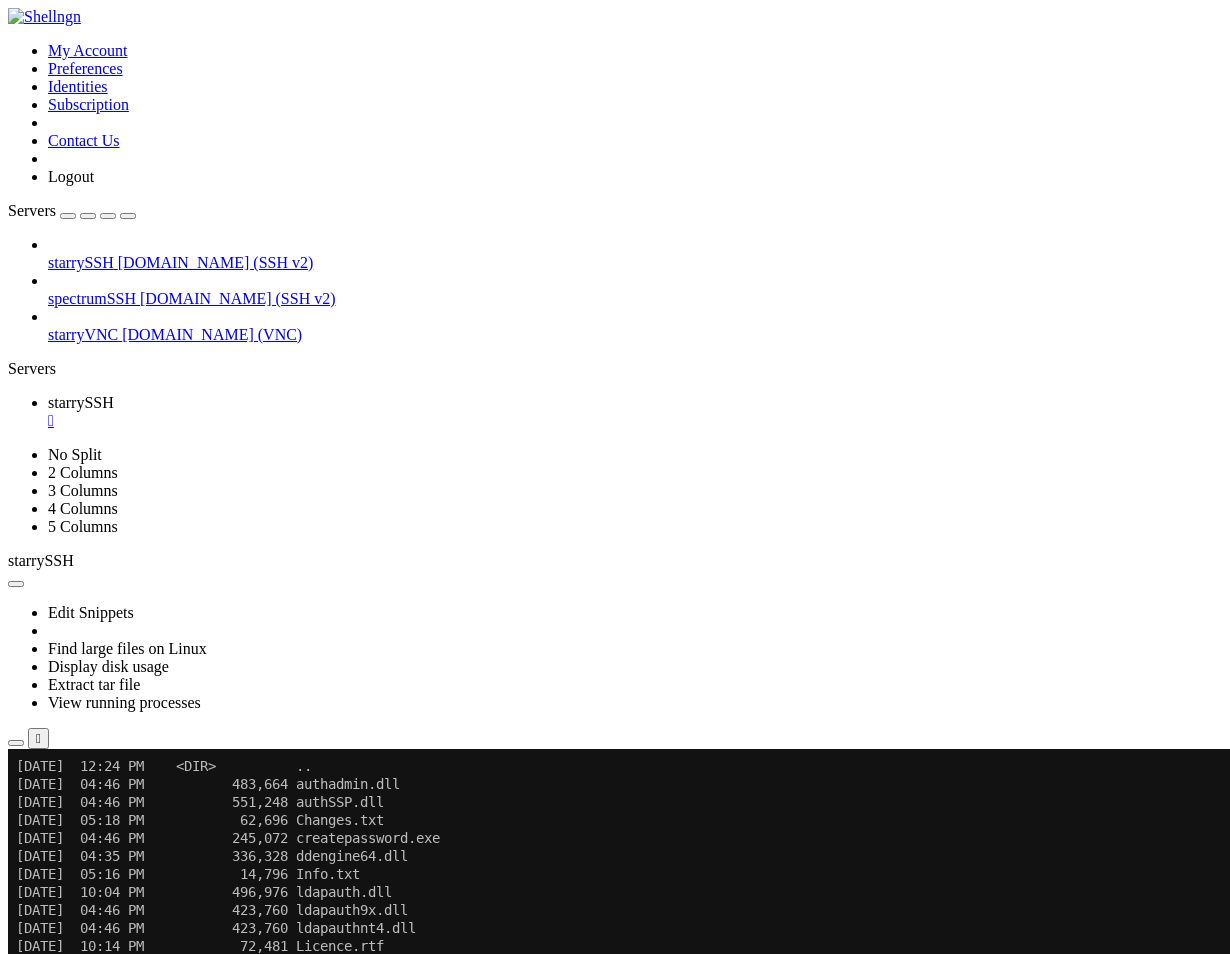 click on "[DATE]  04:46 PM           551,248 authSSP.dll" 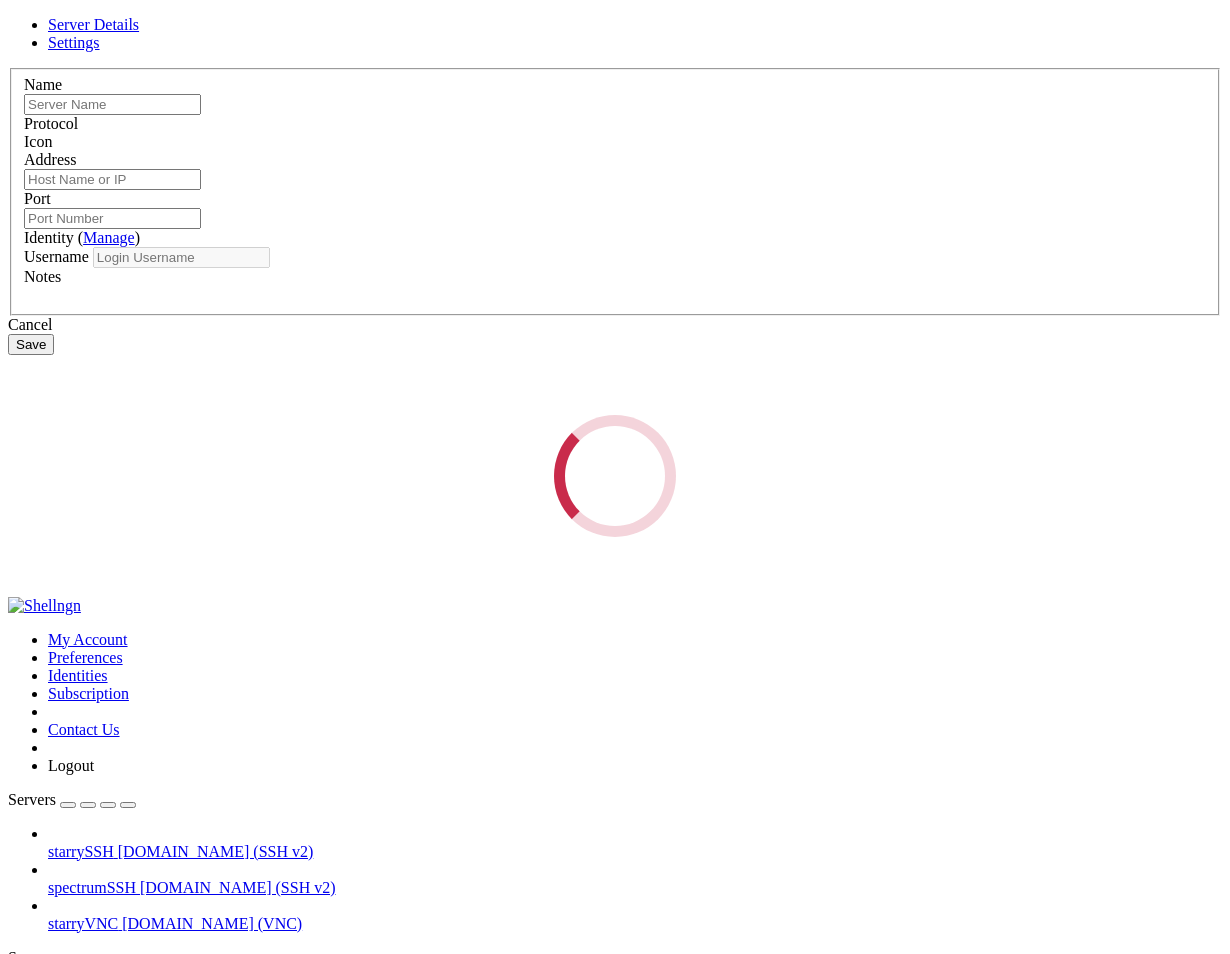 type on "starryVNC" 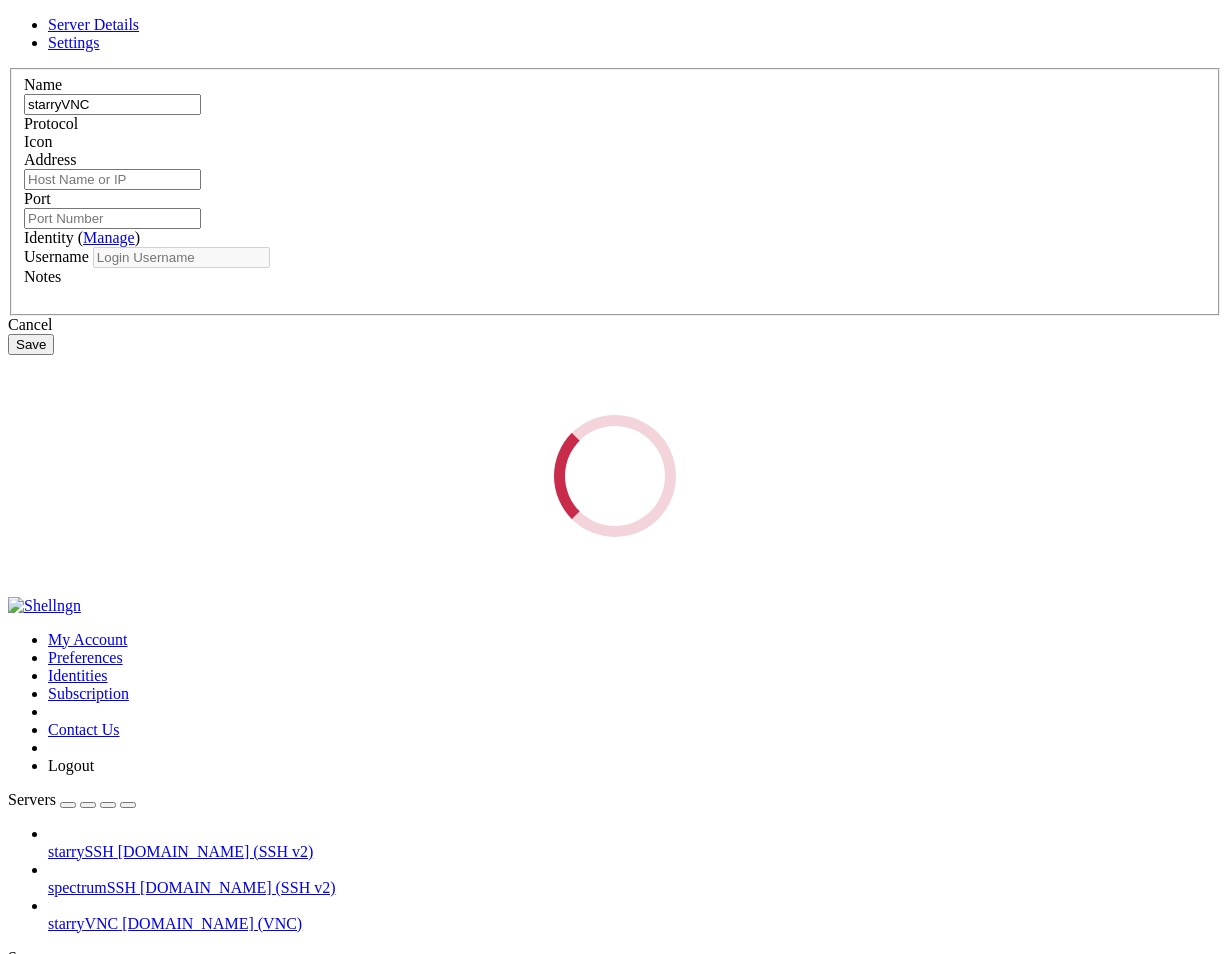 type on "[DOMAIN_NAME]" 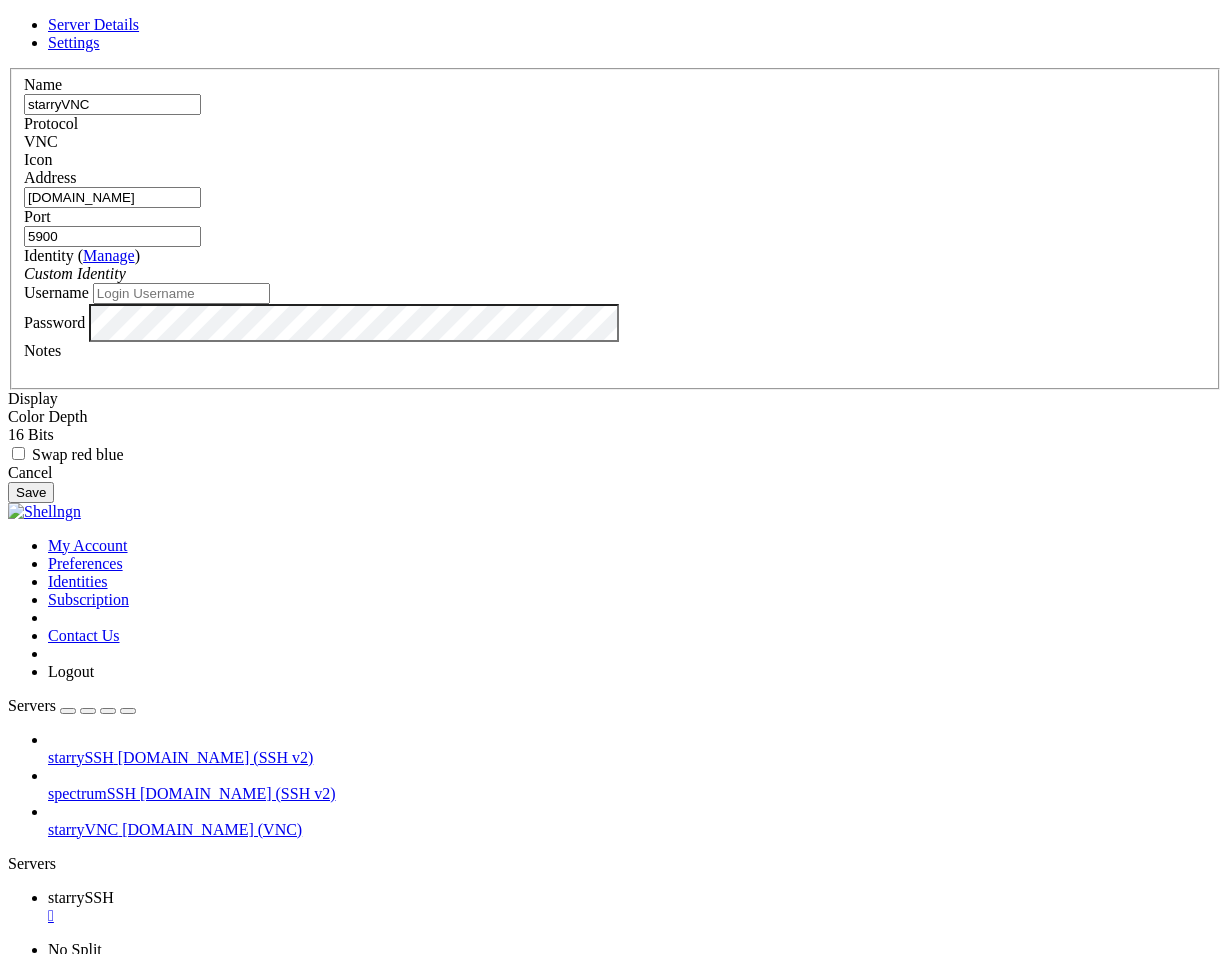 click on "[DOMAIN_NAME]" at bounding box center [112, 197] 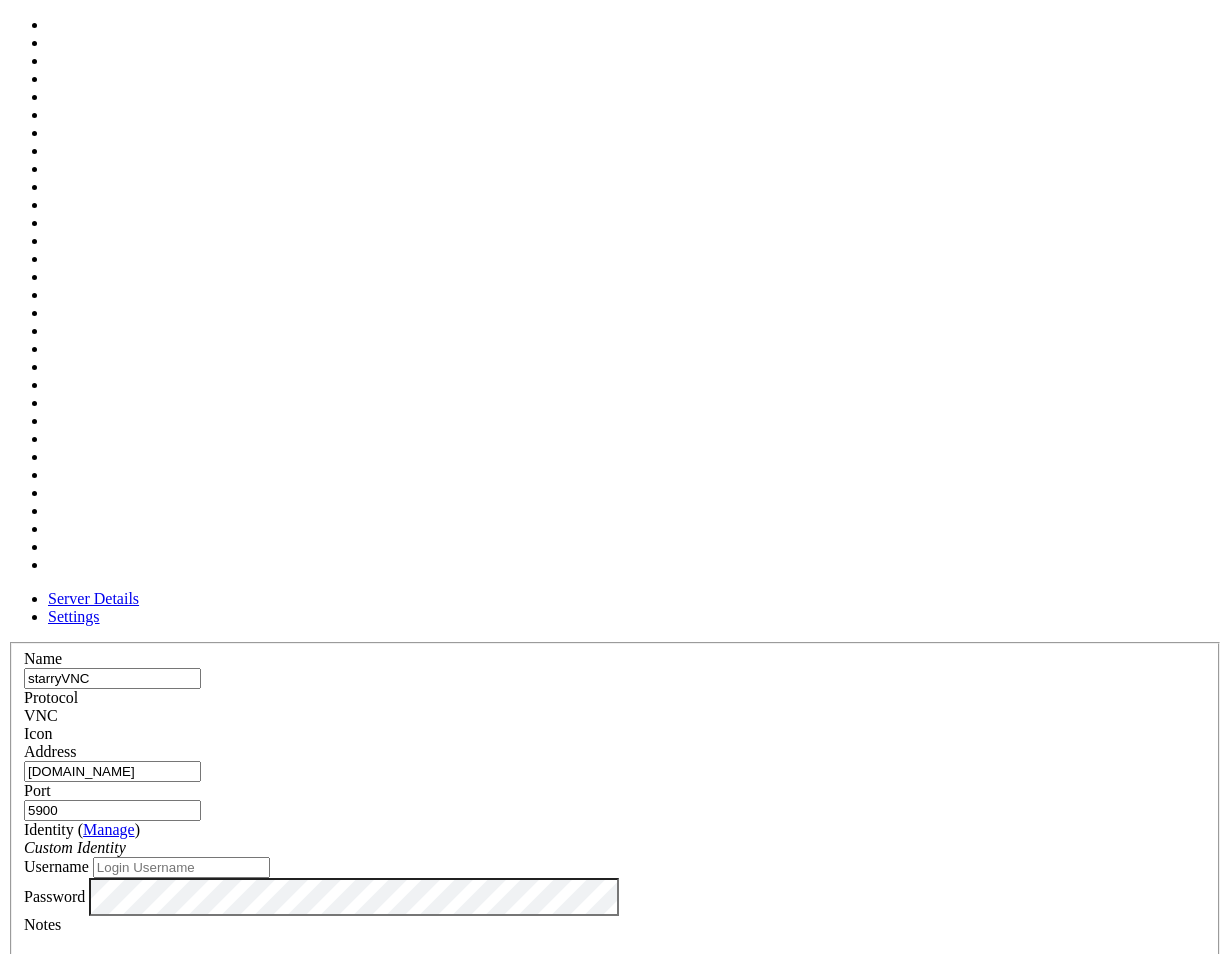 click on "[DOMAIN_NAME]" at bounding box center [112, 771] 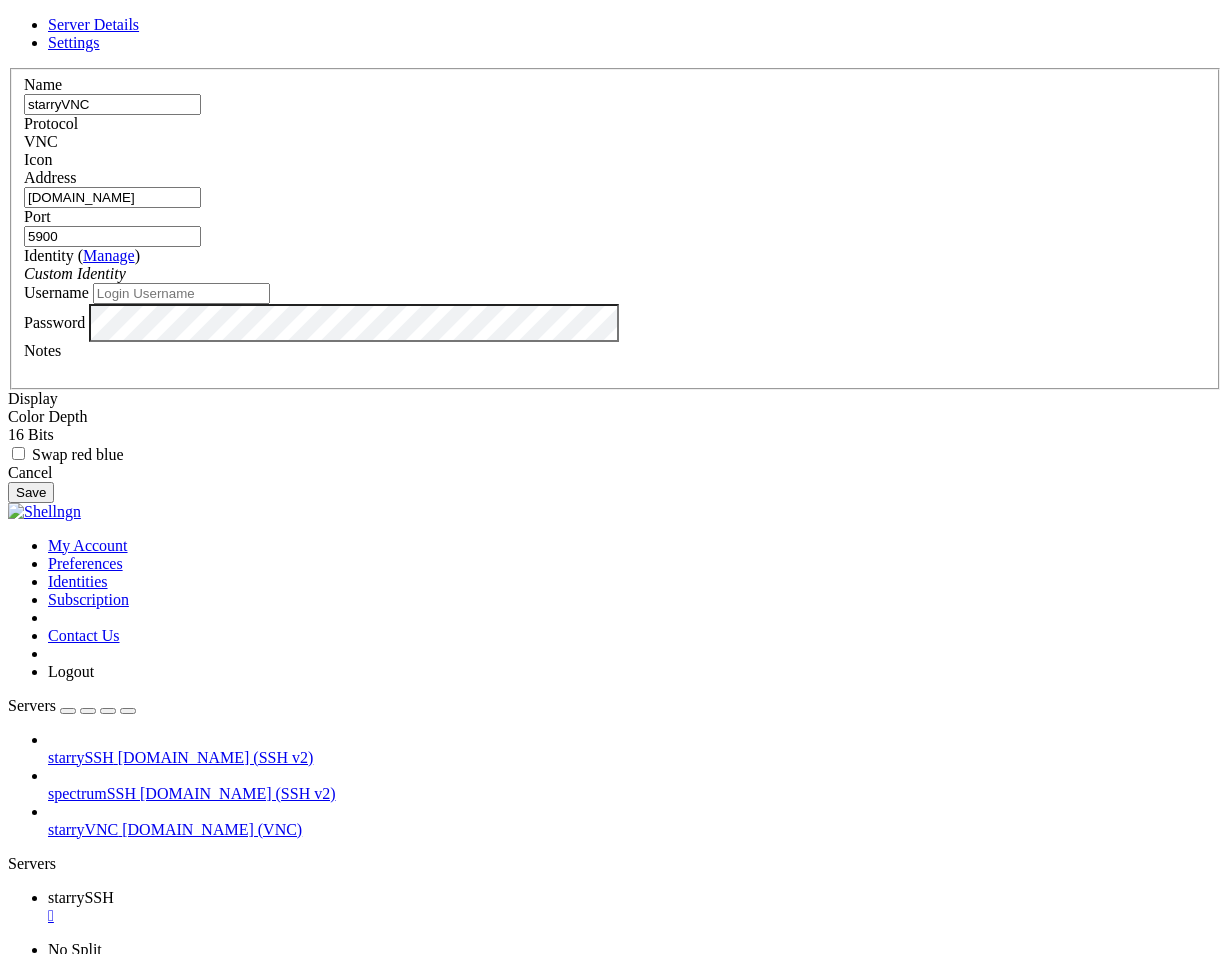 click on "[DOMAIN_NAME]" at bounding box center (112, 197) 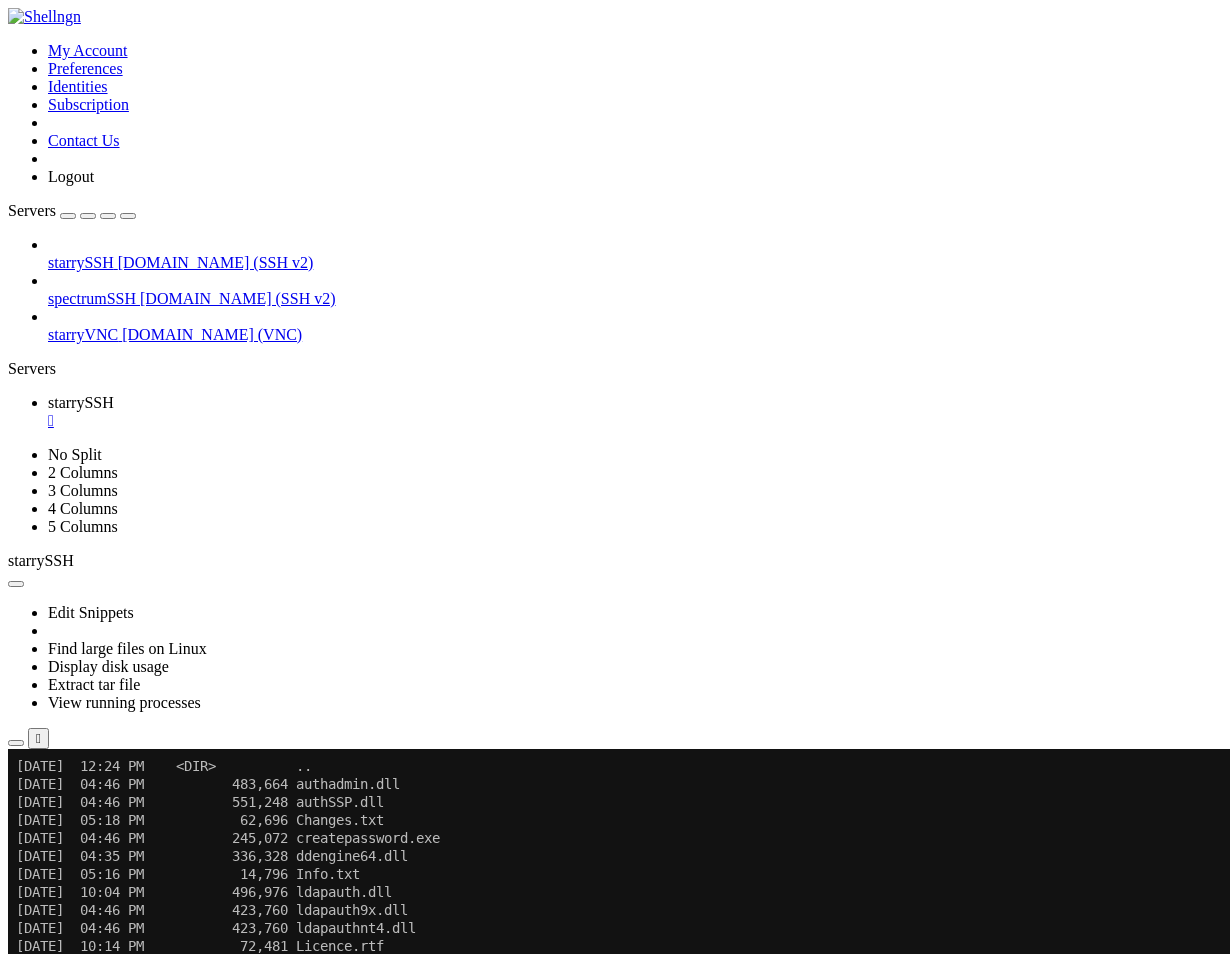 click on "[DOMAIN_NAME] (VNC)" at bounding box center (212, 334) 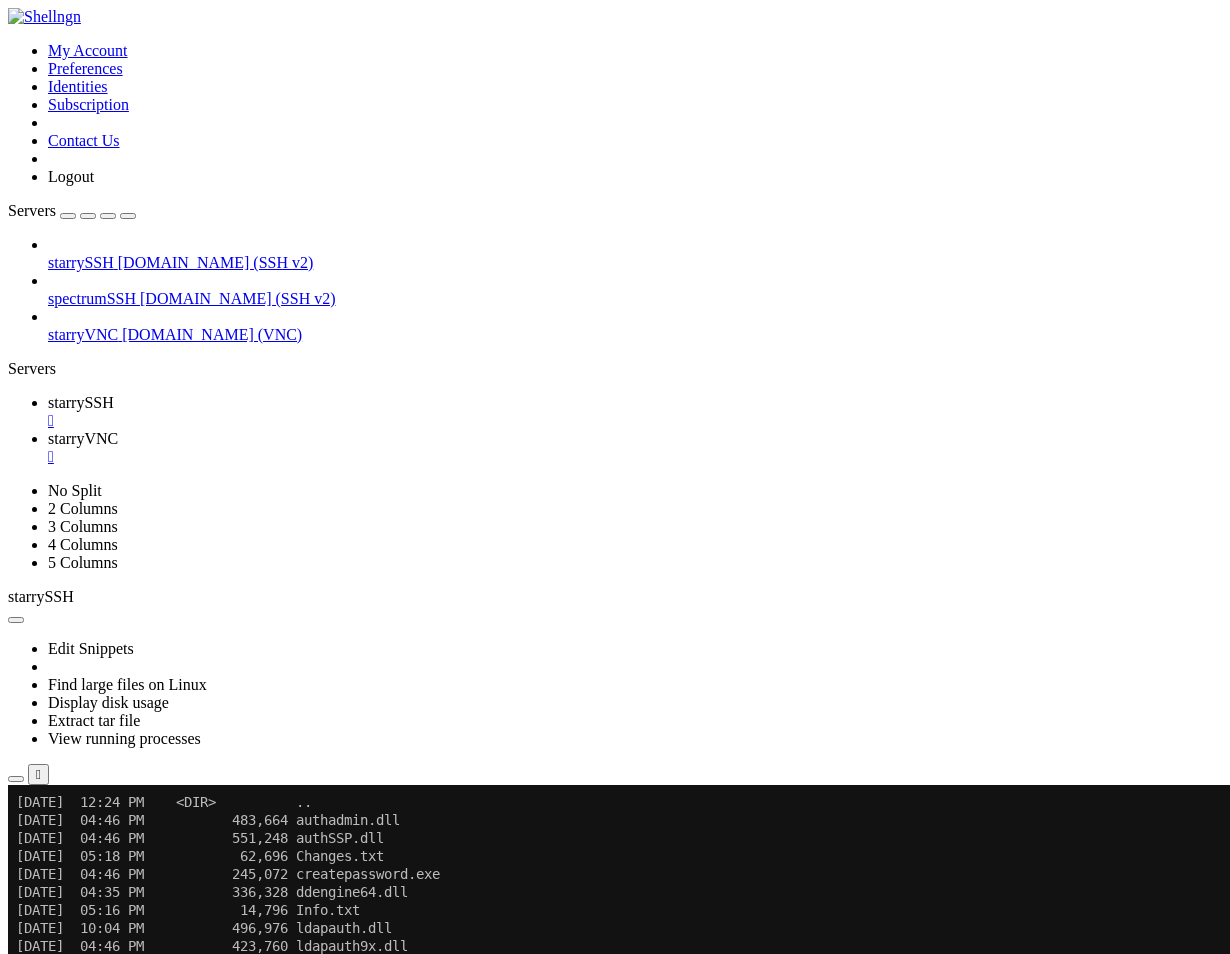 scroll, scrollTop: 0, scrollLeft: 0, axis: both 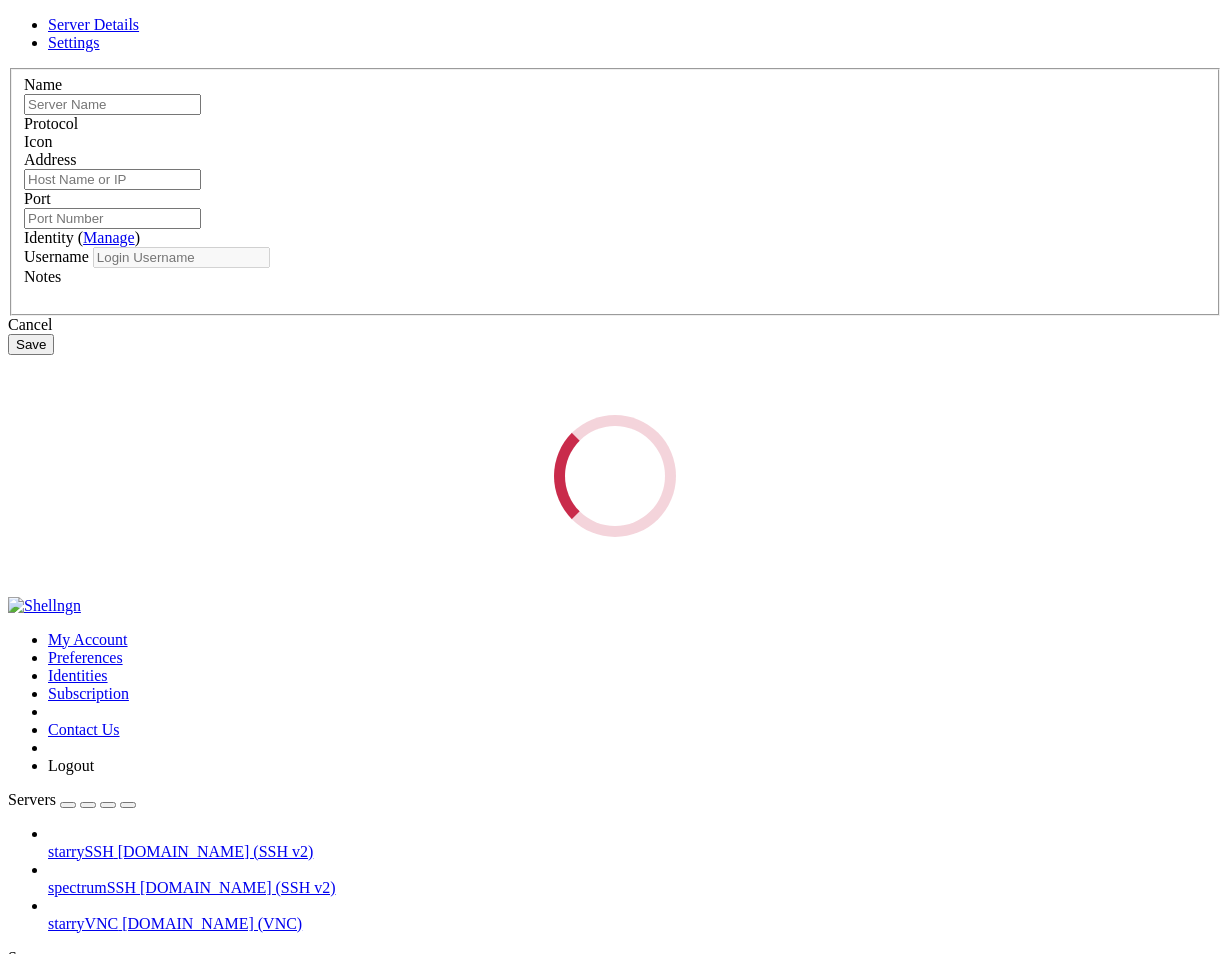 type on "starryVNC" 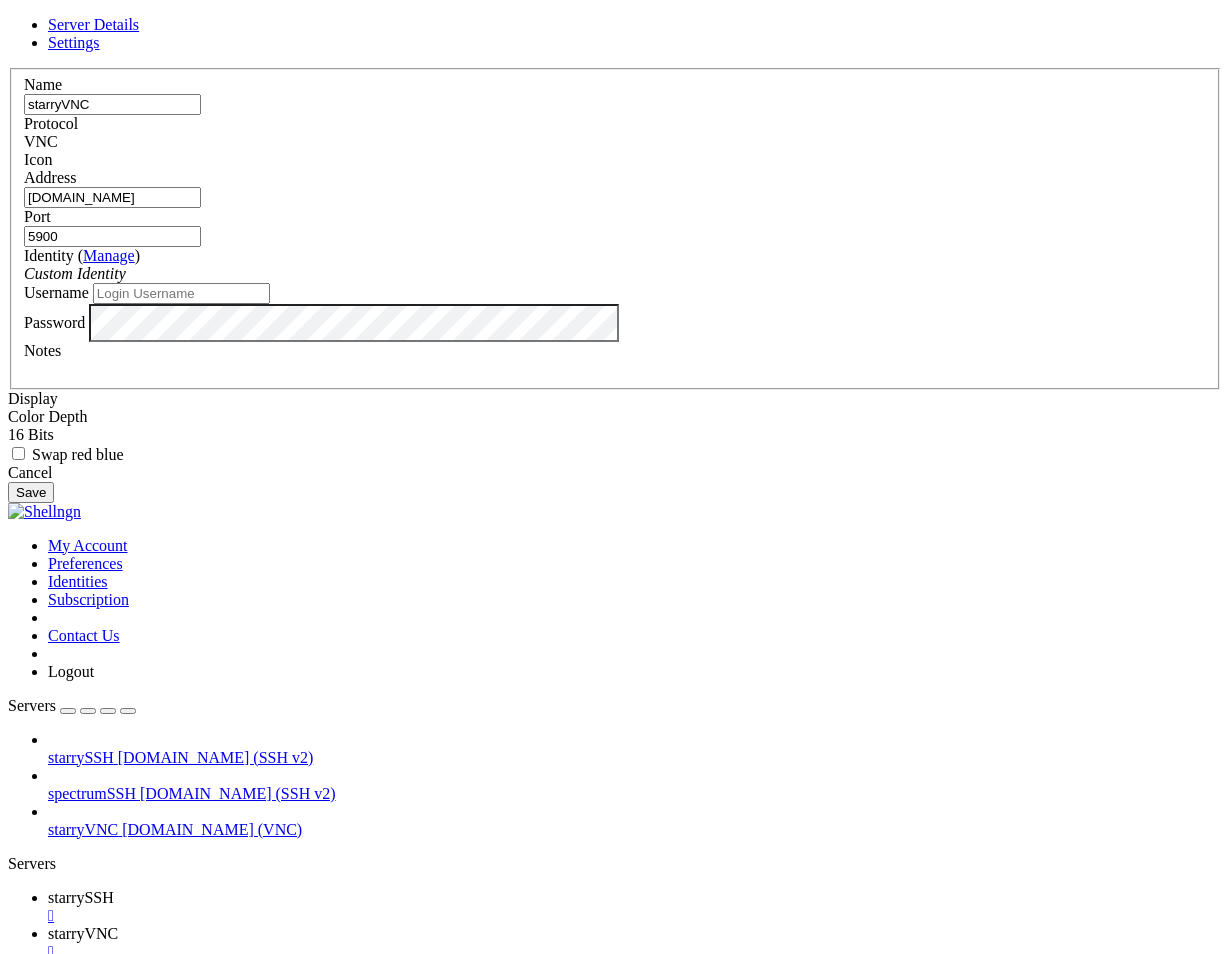 click on "5900" at bounding box center [112, 236] 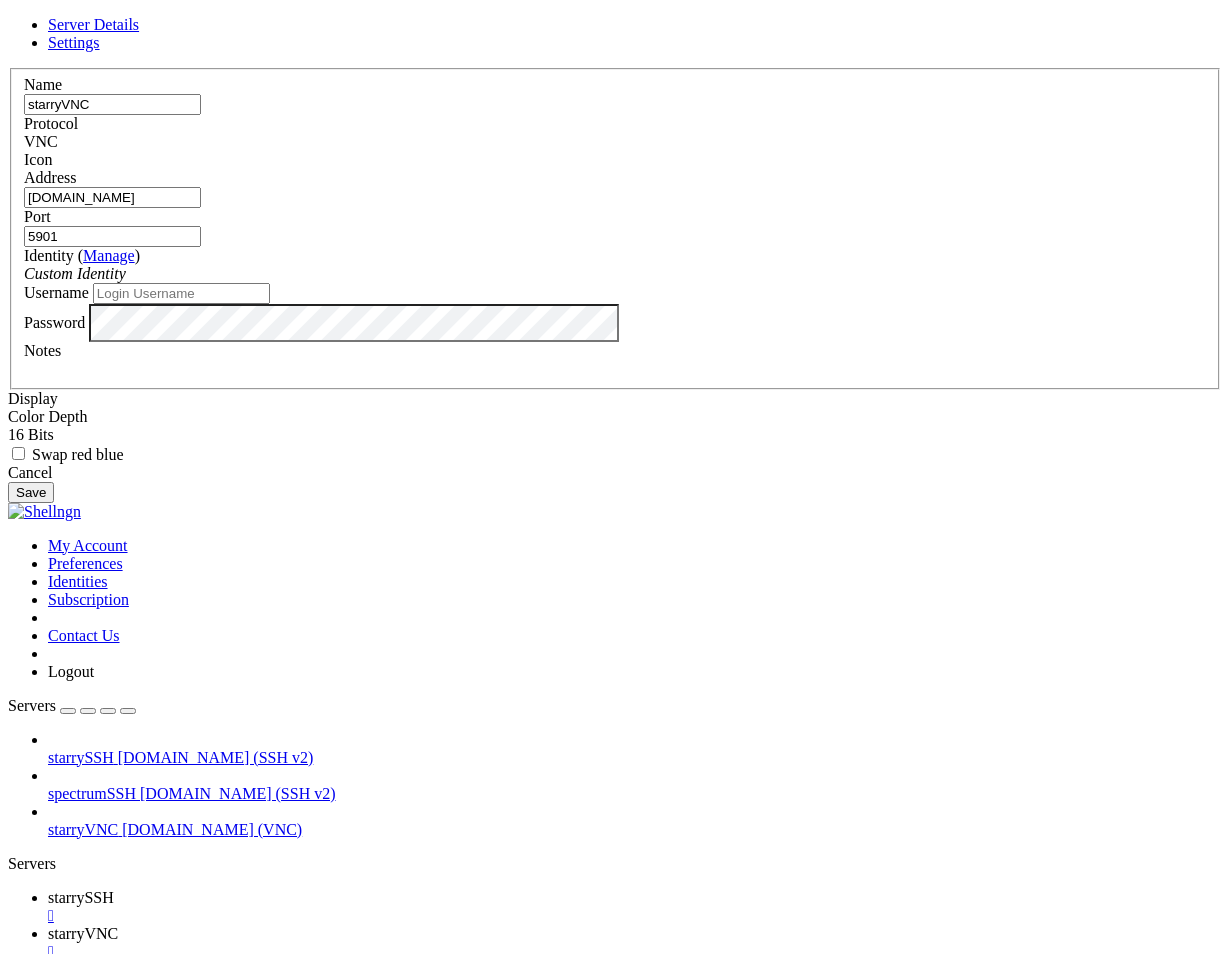 type on "5901" 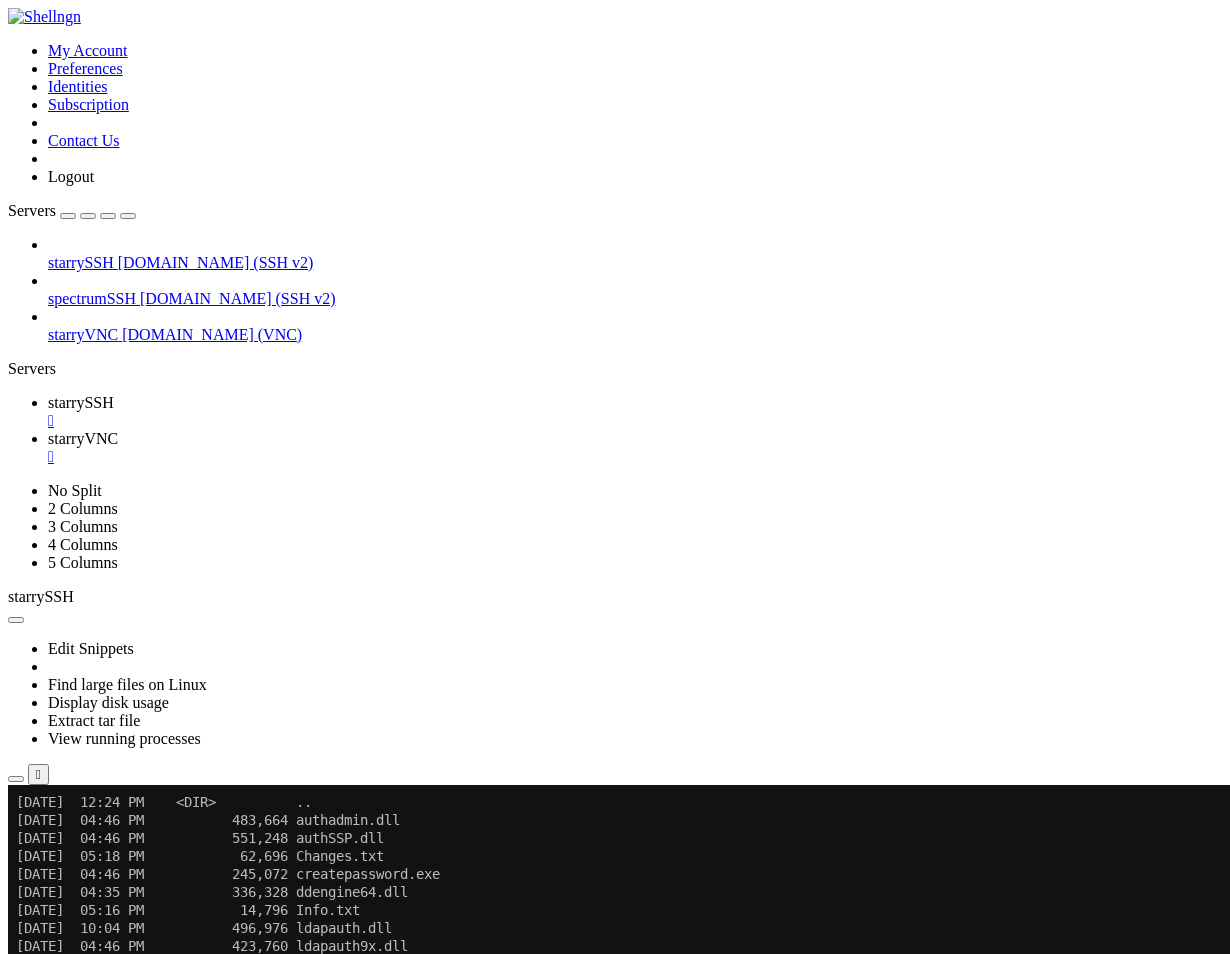 drag, startPoint x: 604, startPoint y: 336, endPoint x: 778, endPoint y: 287, distance: 180.7678 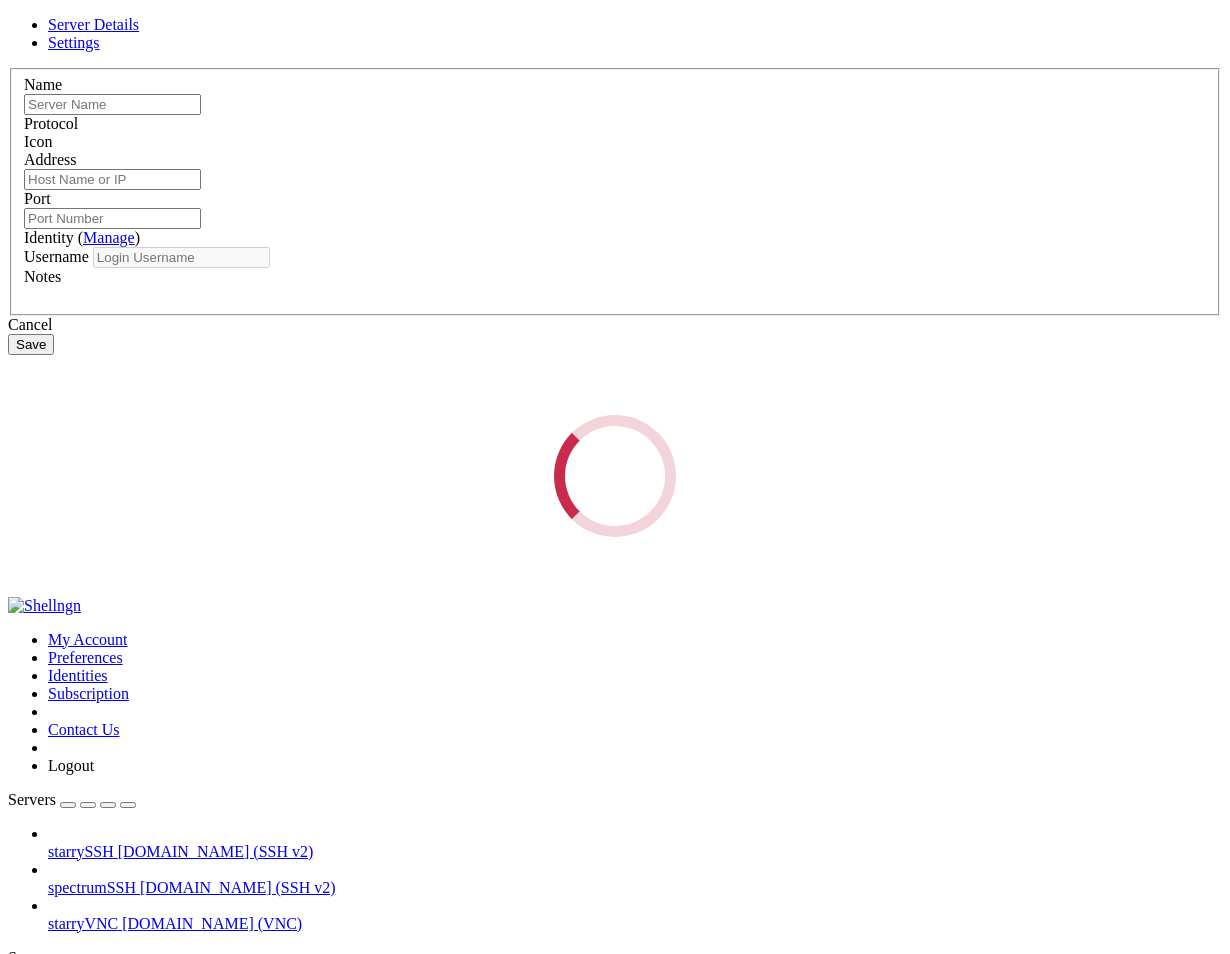 type on "starryVNC" 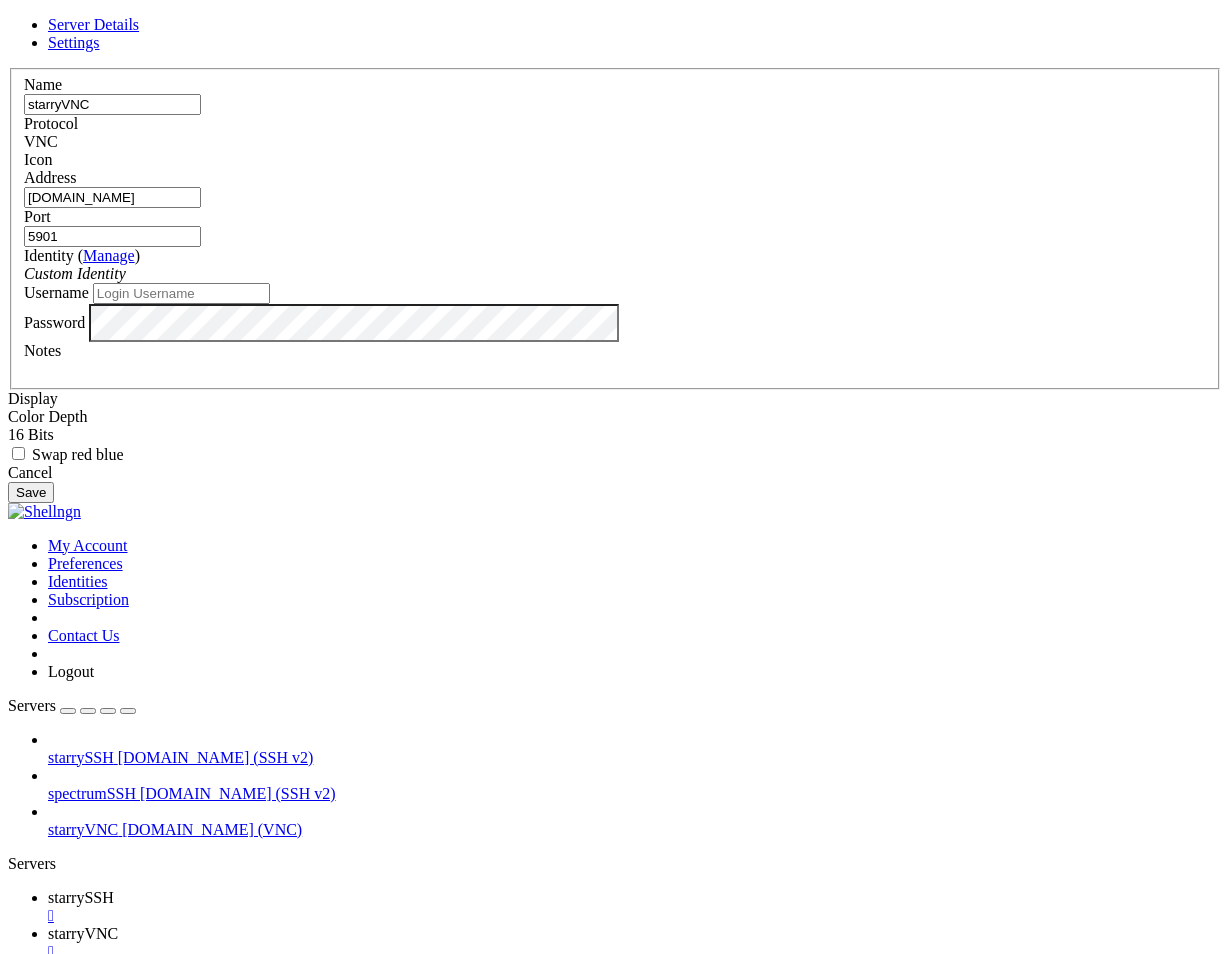 click on "5901" at bounding box center [112, 236] 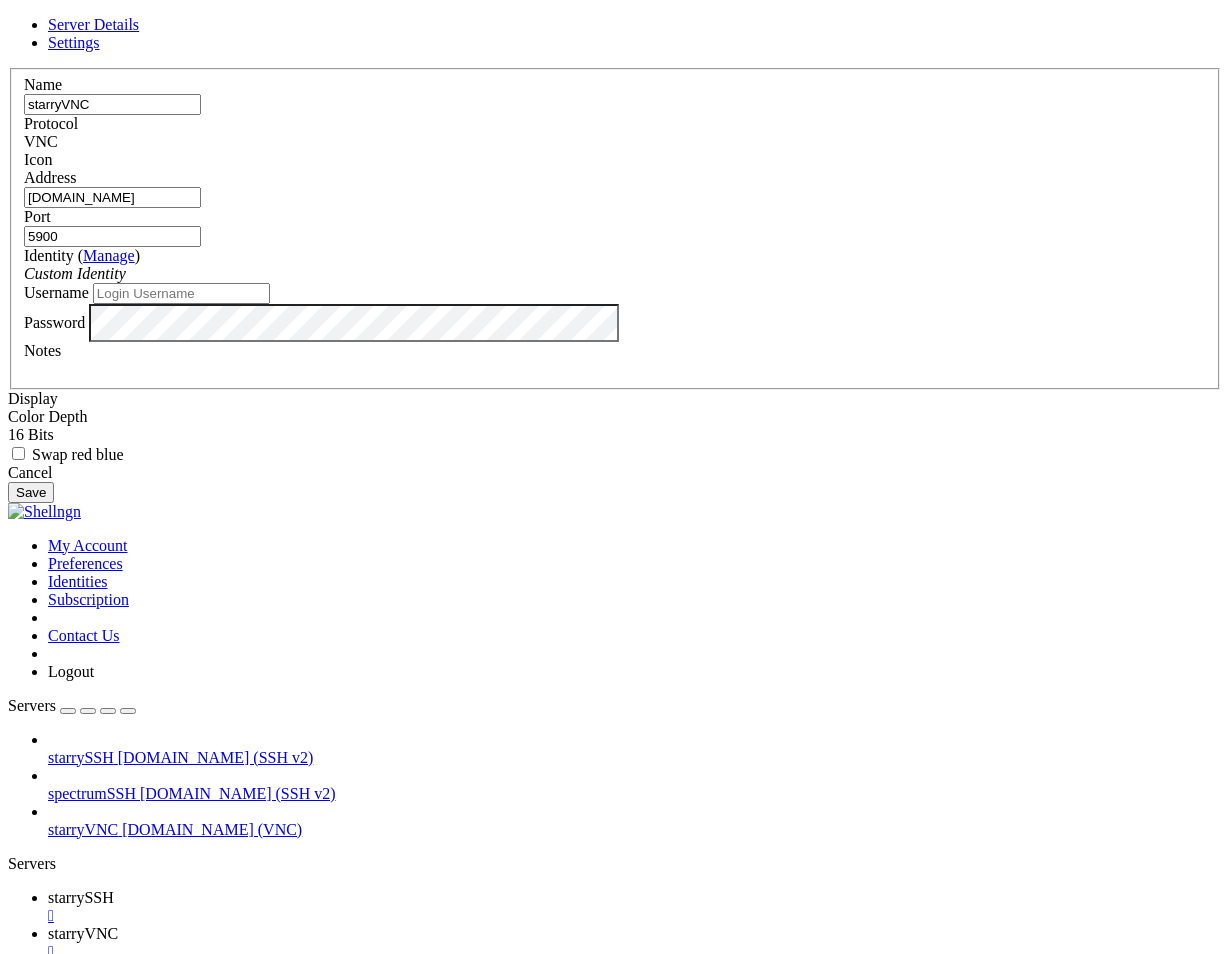 type on "5900" 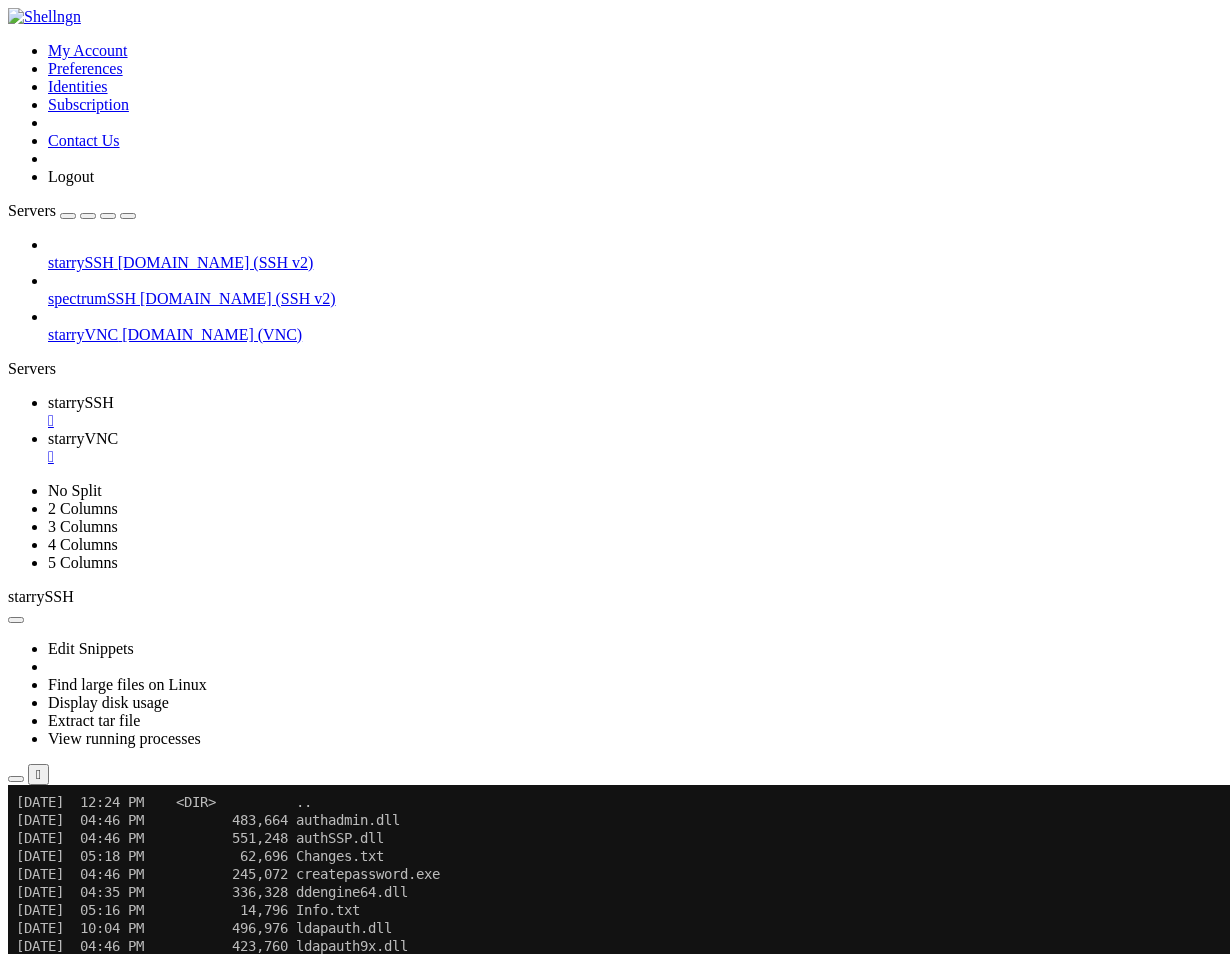 click on "Reconnect" at bounding box center (48, 1049) 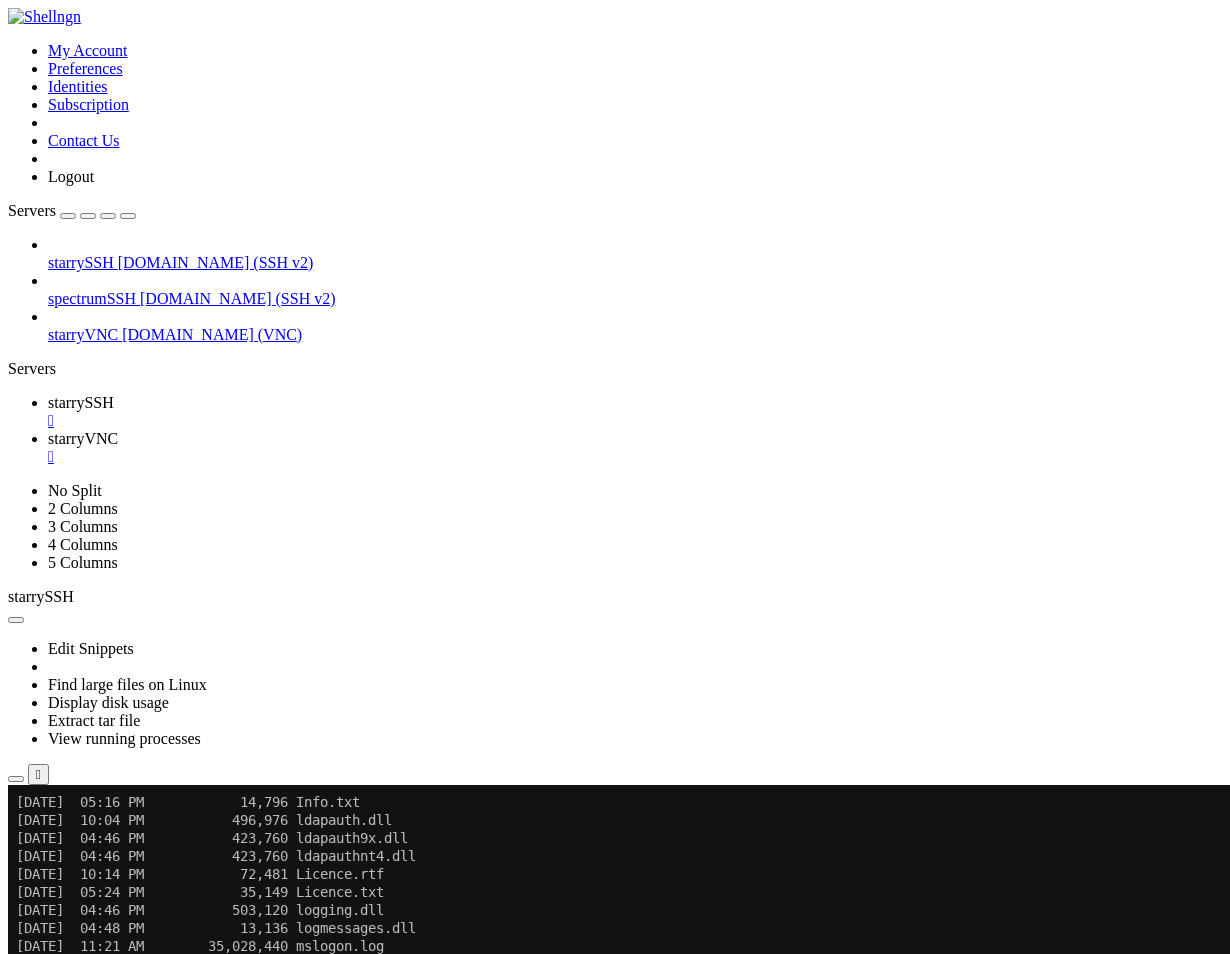 scroll, scrollTop: 1854, scrollLeft: 0, axis: vertical 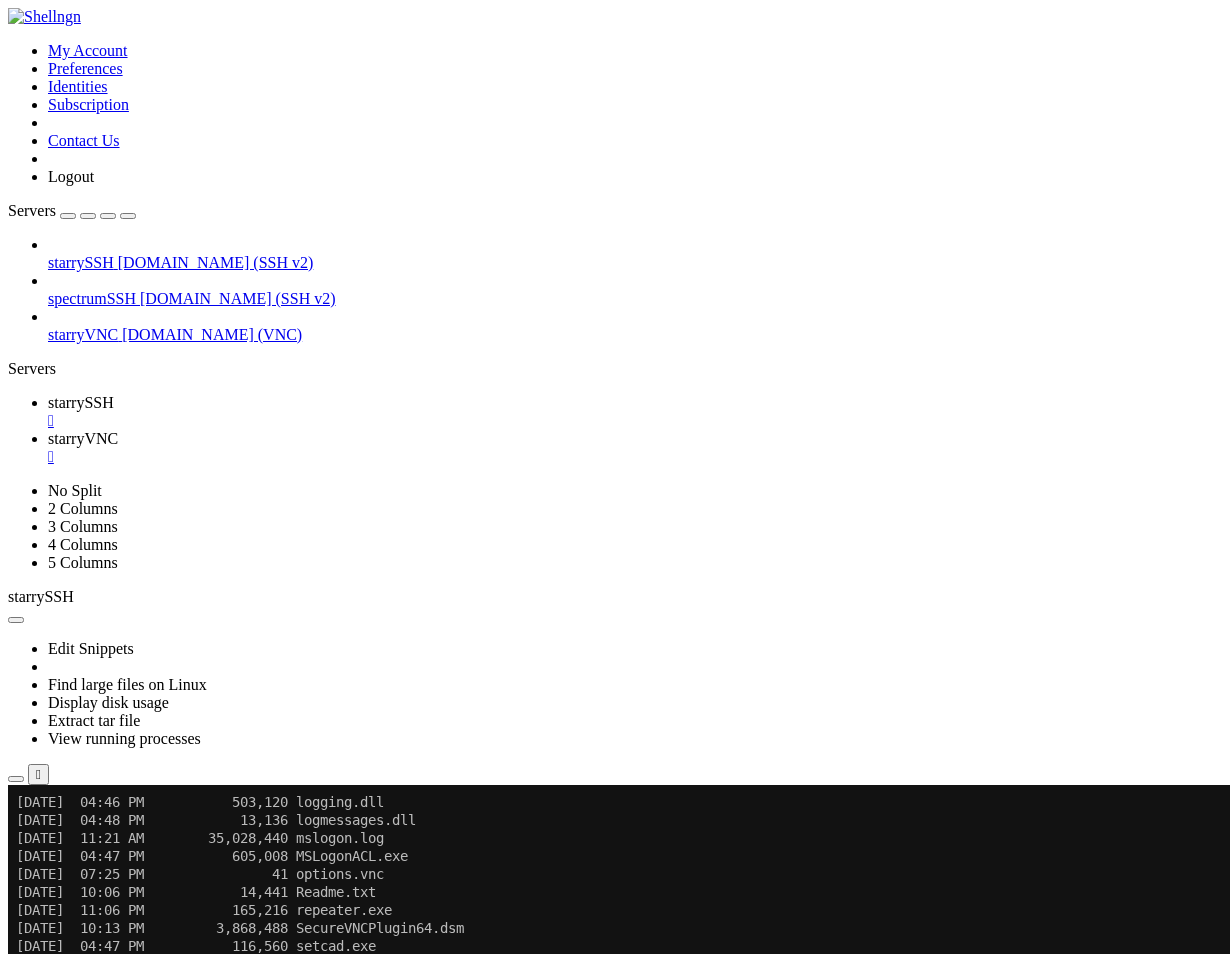 click on "[DATE]  04:47 PM           116,560 setcad.exe" 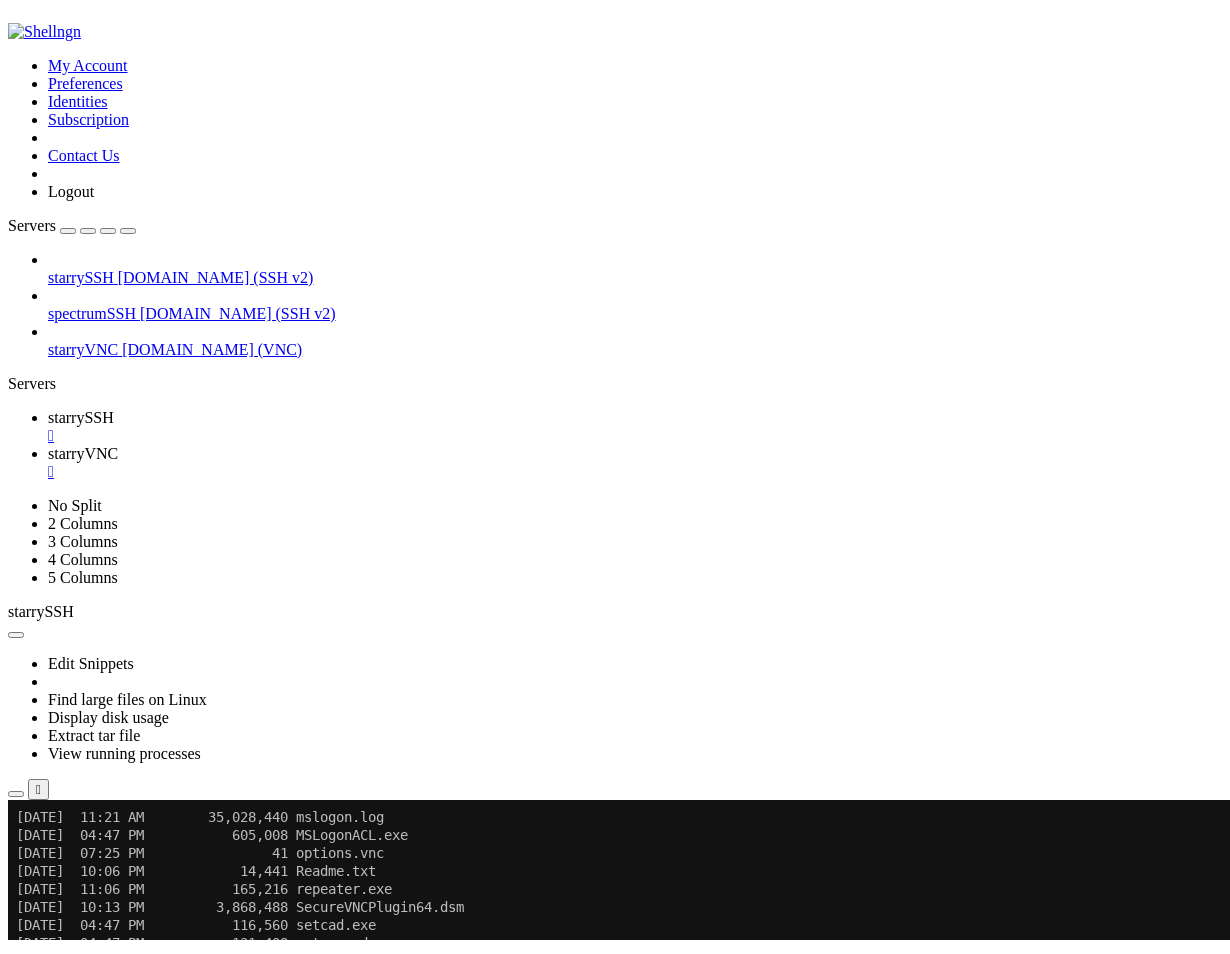 scroll, scrollTop: 1890, scrollLeft: 0, axis: vertical 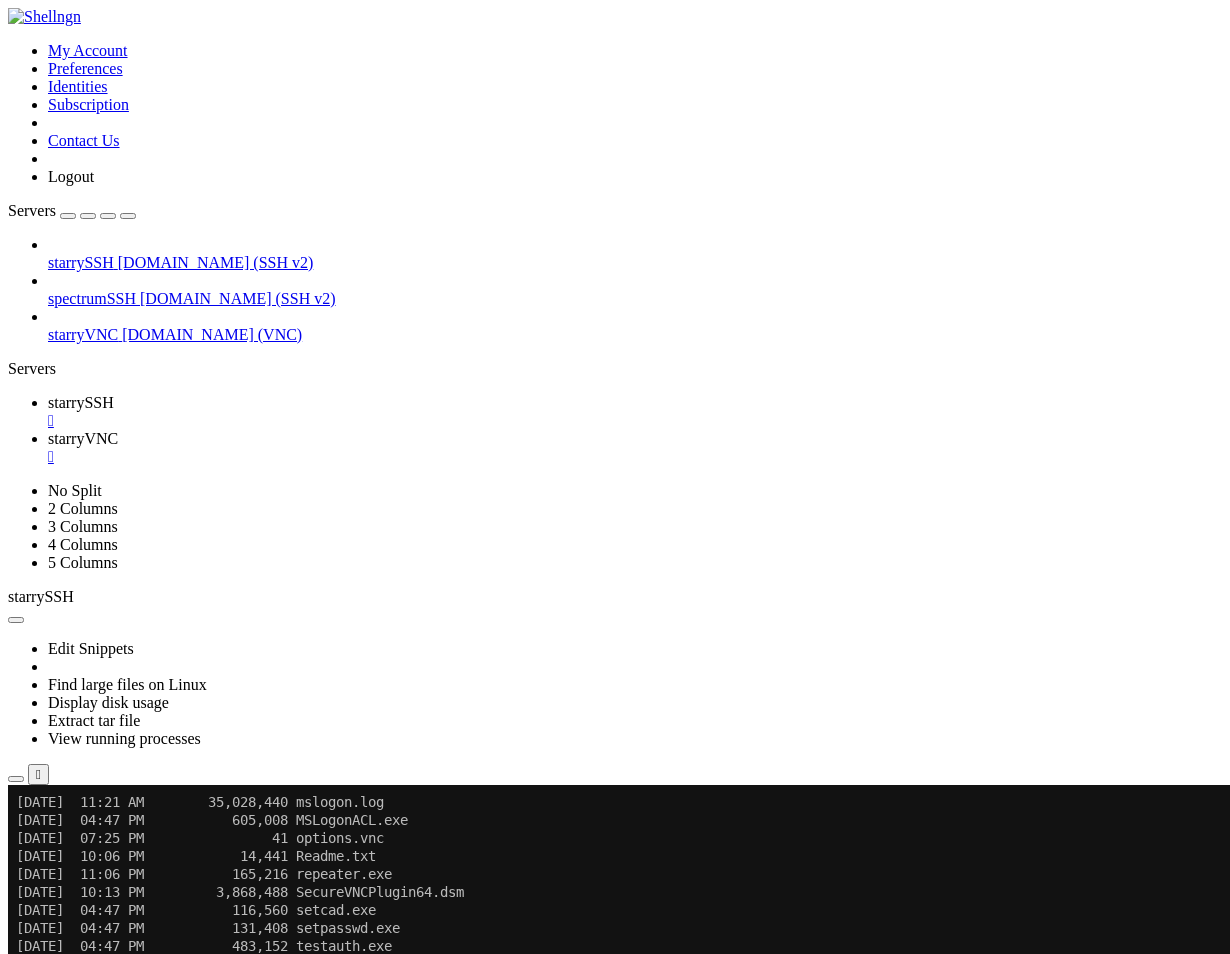 drag, startPoint x: 463, startPoint y: 1173, endPoint x: 509, endPoint y: 1146, distance: 53.338543 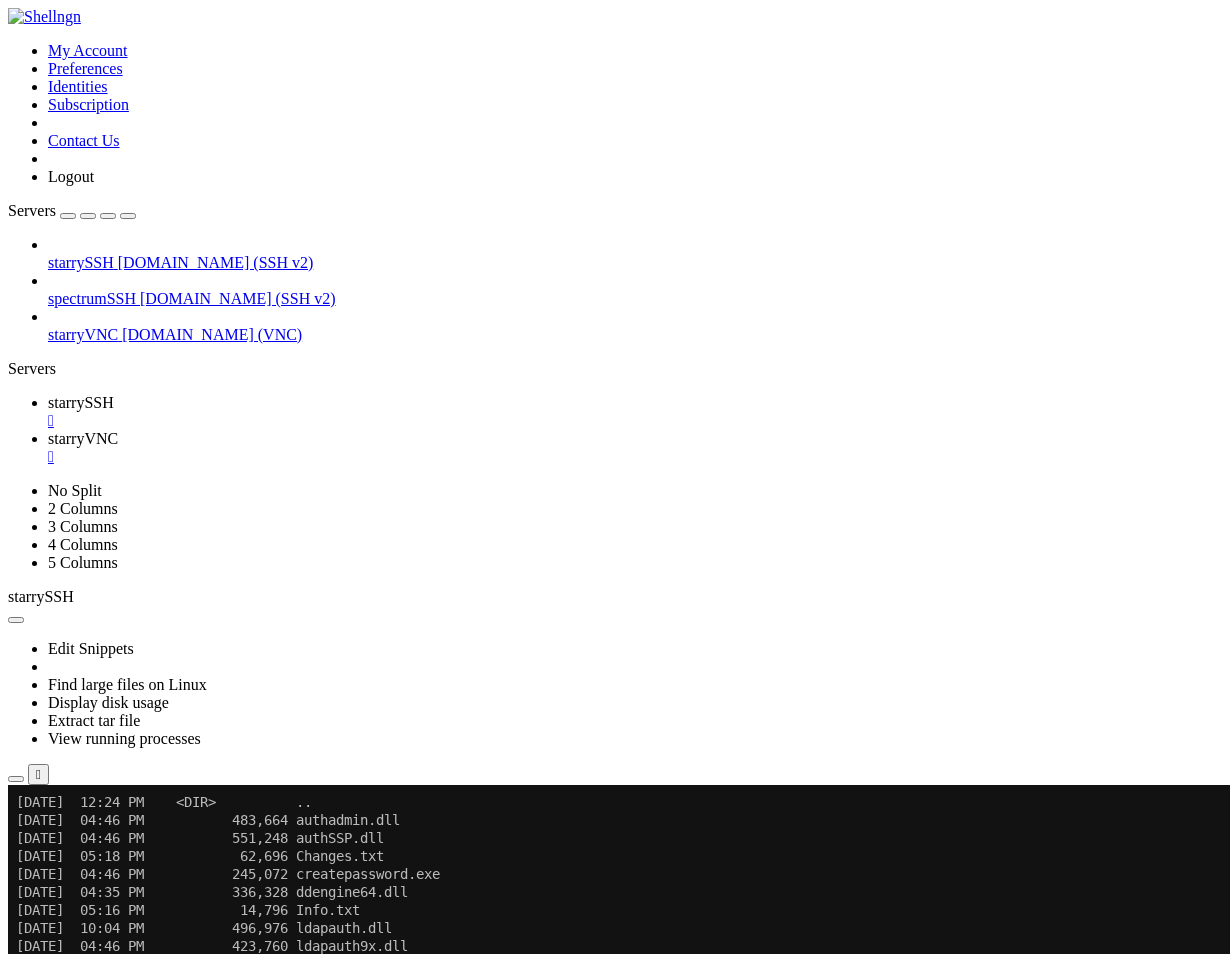 scroll, scrollTop: 1422, scrollLeft: 0, axis: vertical 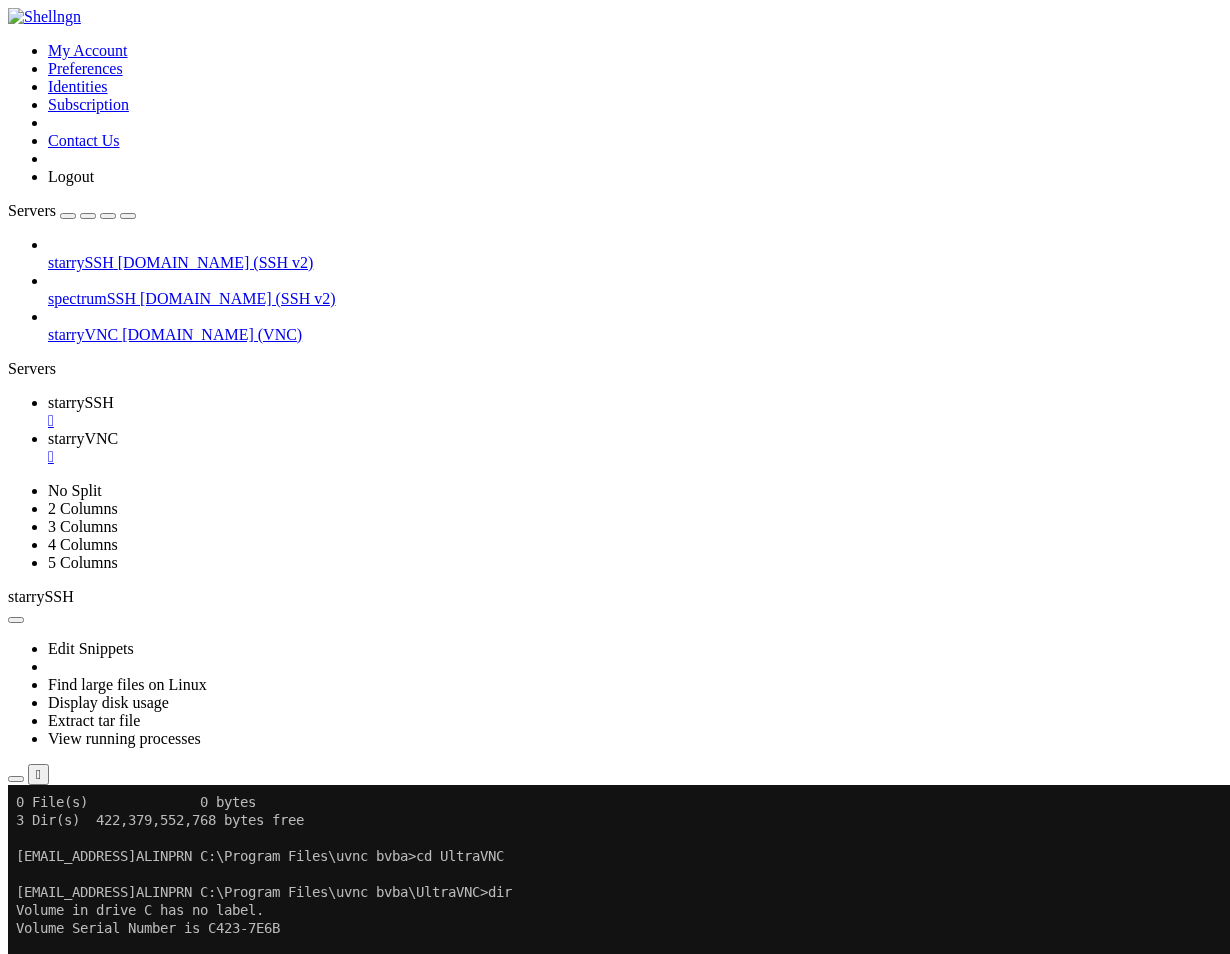 click on "starryVNC" at bounding box center (83, 438) 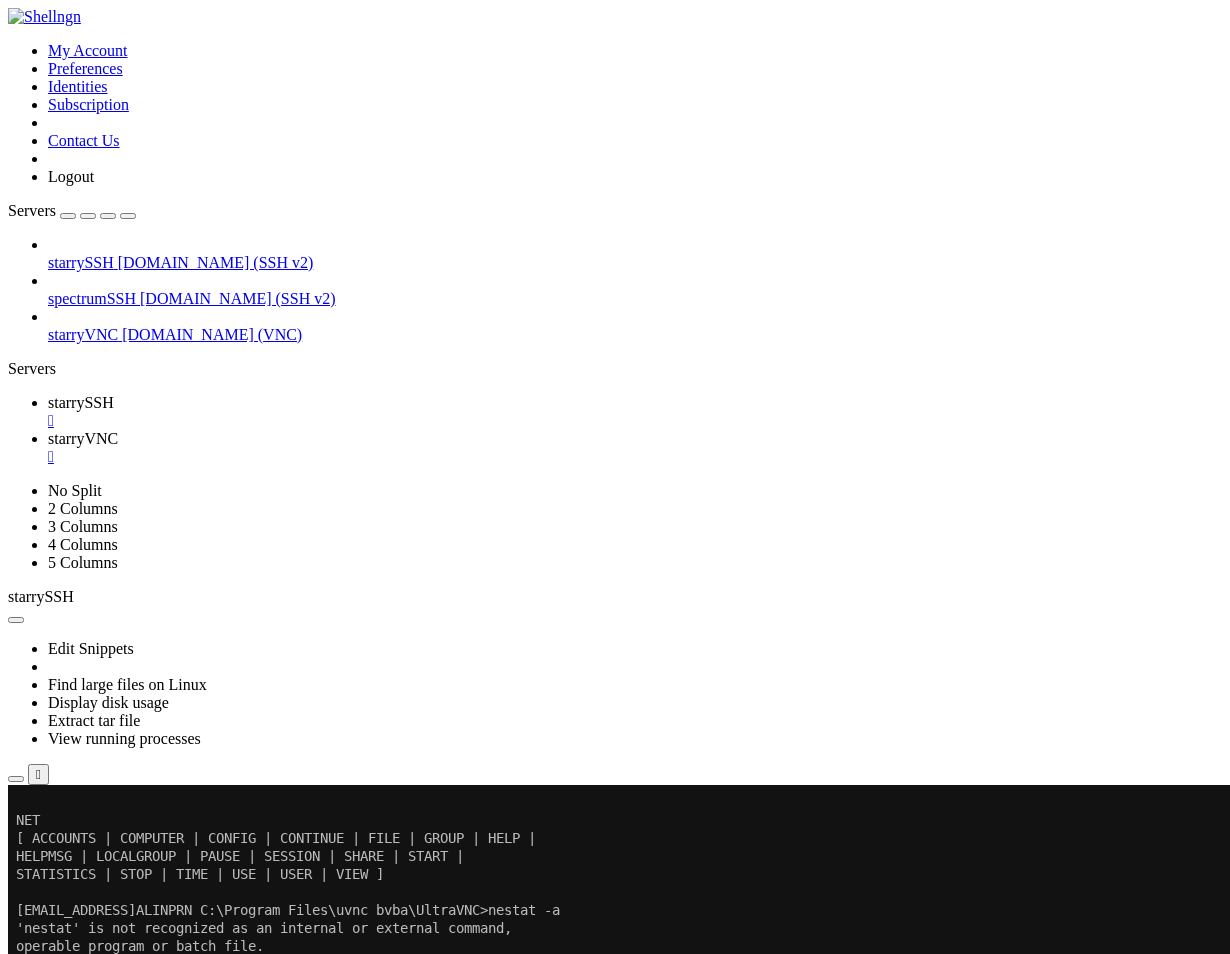 scroll, scrollTop: 2682, scrollLeft: 0, axis: vertical 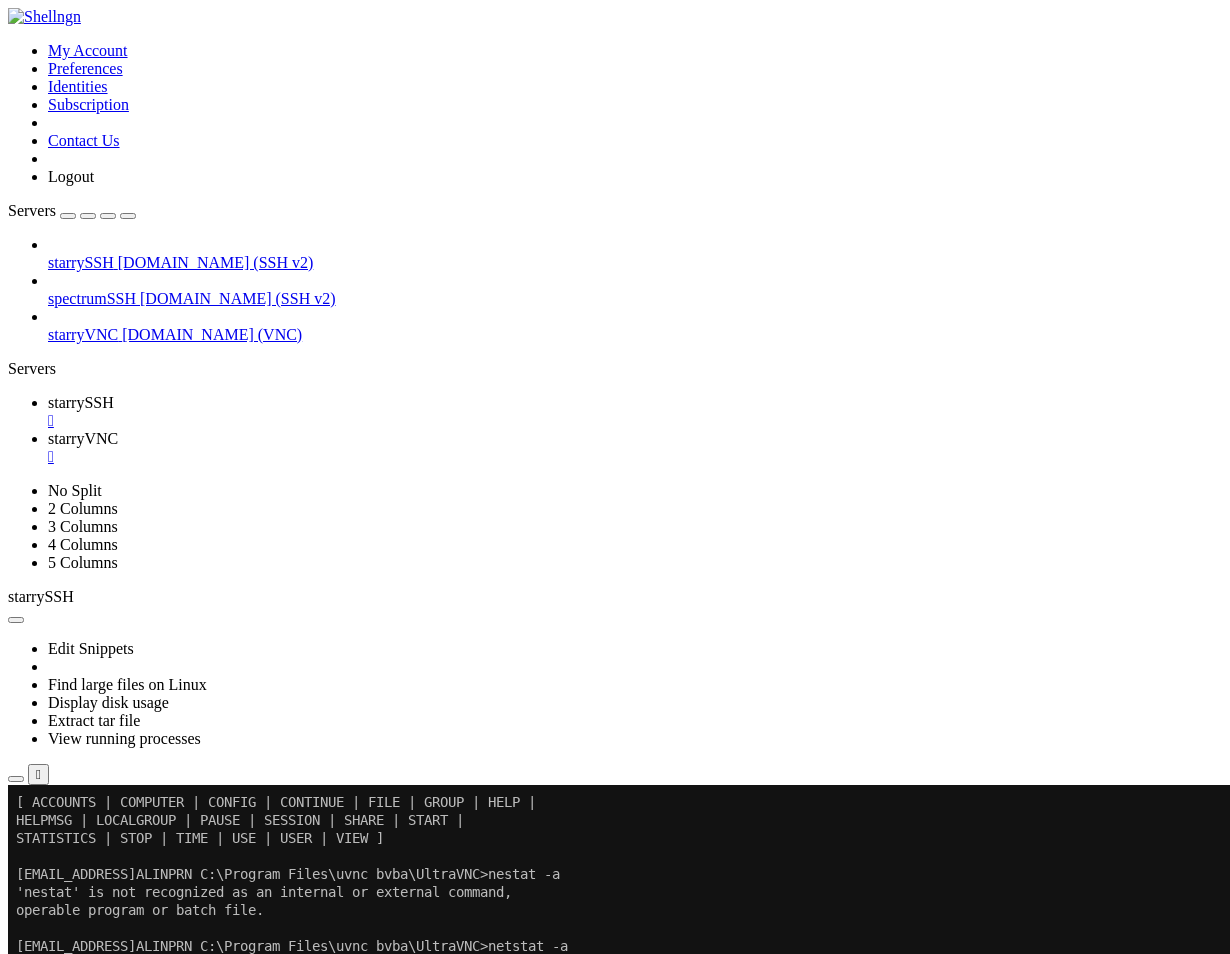click on "starryVNC
" at bounding box center [635, 448] 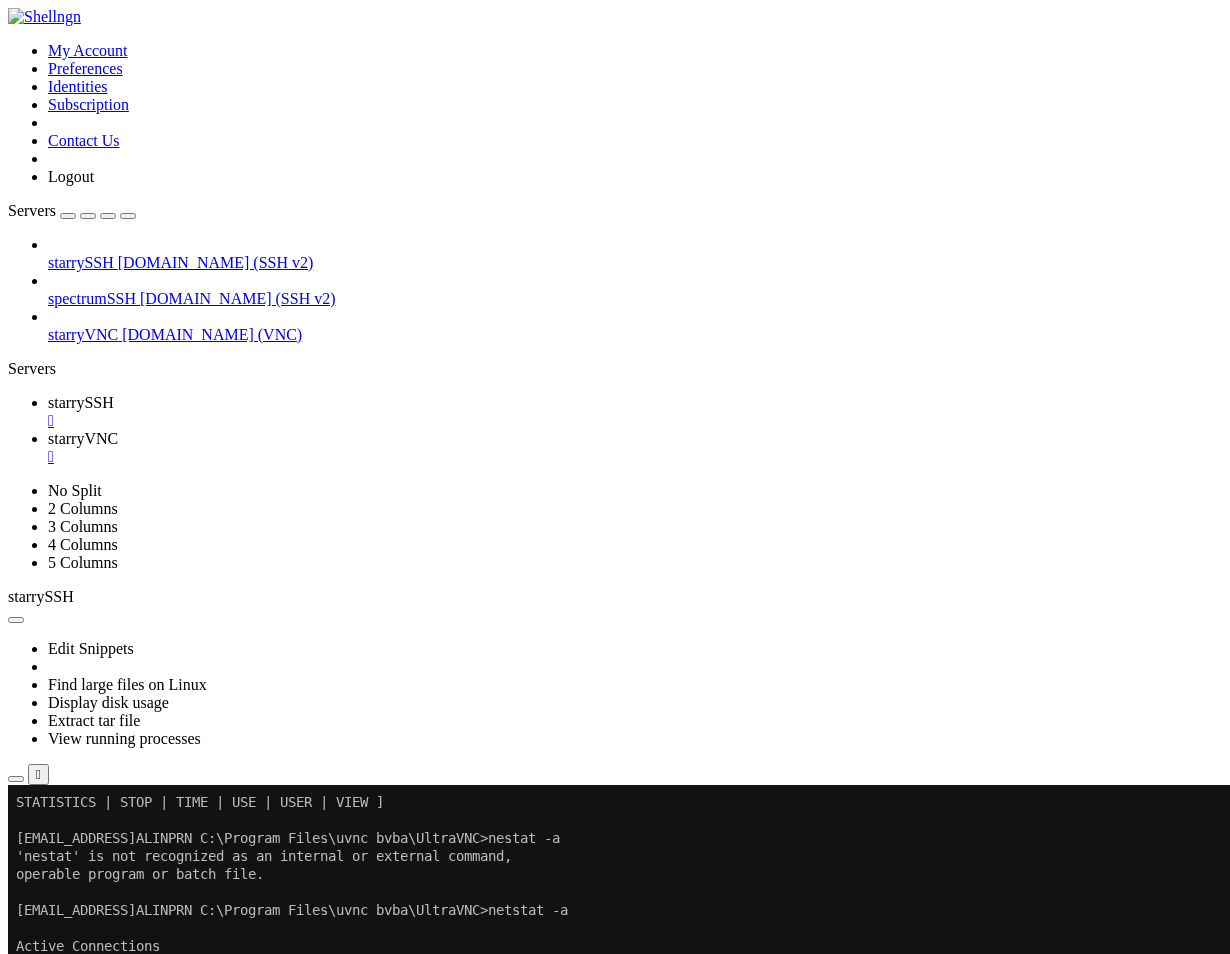scroll, scrollTop: 2718, scrollLeft: 0, axis: vertical 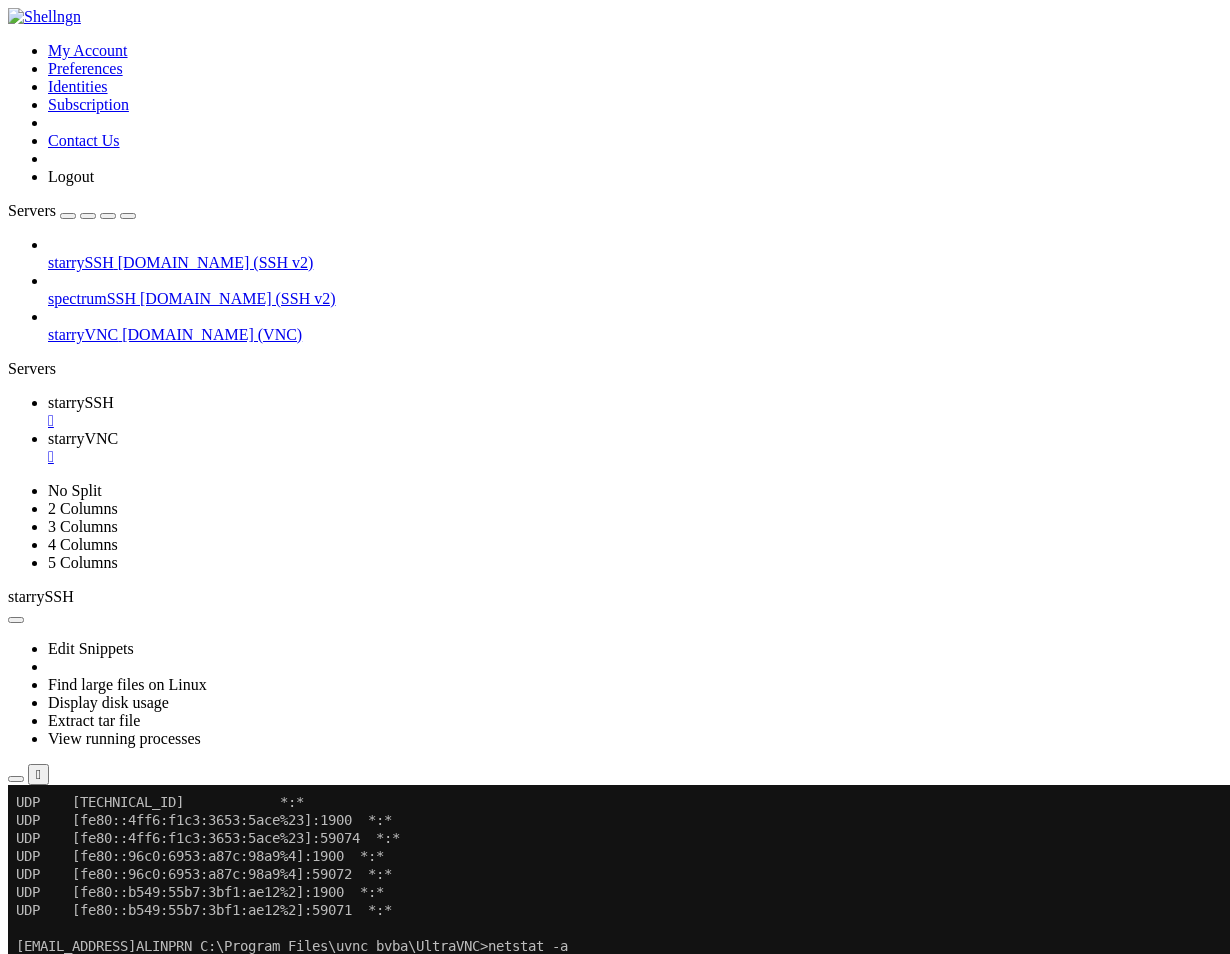 click on "starryVNC" at bounding box center [83, 438] 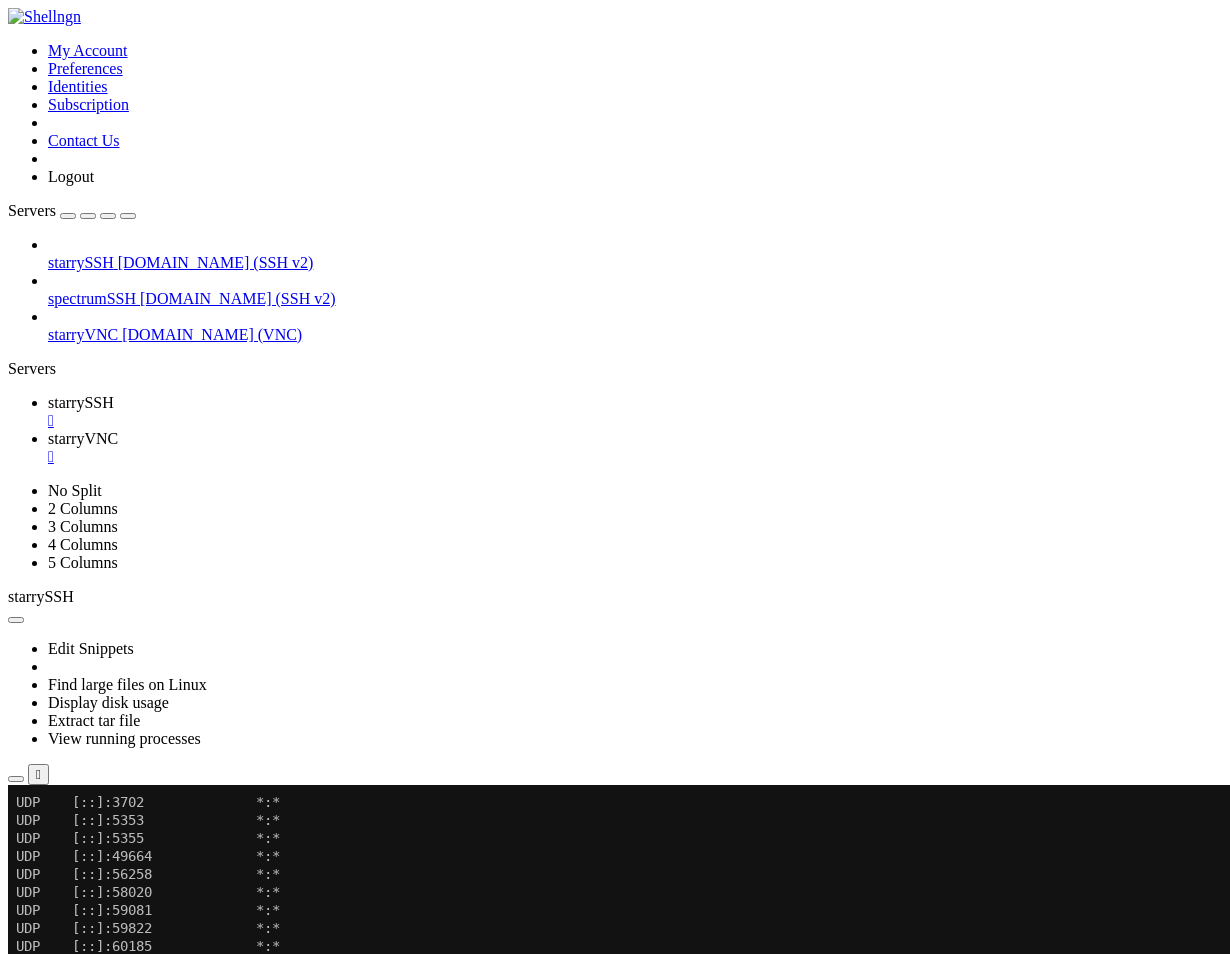 scroll, scrollTop: 4716, scrollLeft: 0, axis: vertical 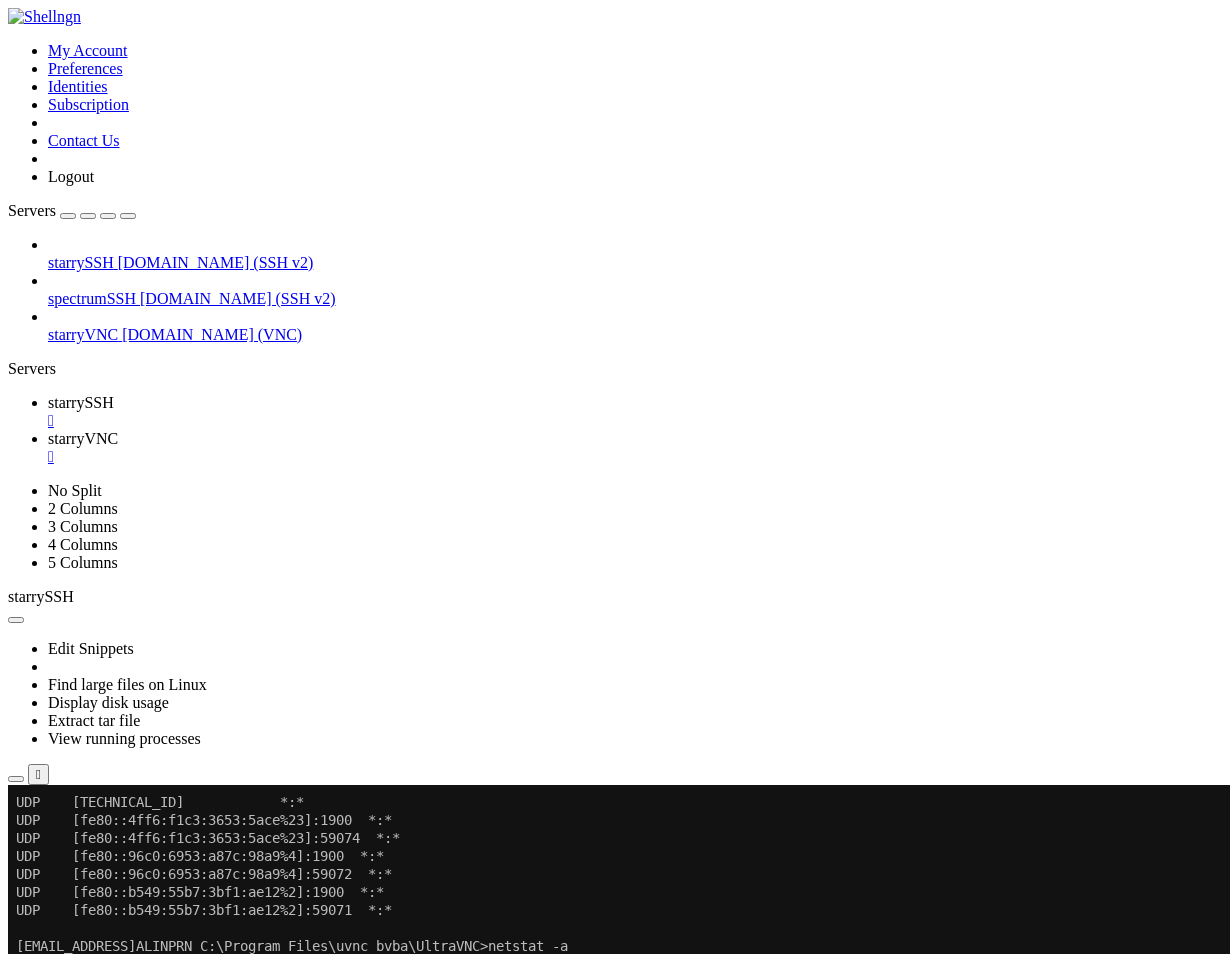 click on "starryVNC" at bounding box center [83, 438] 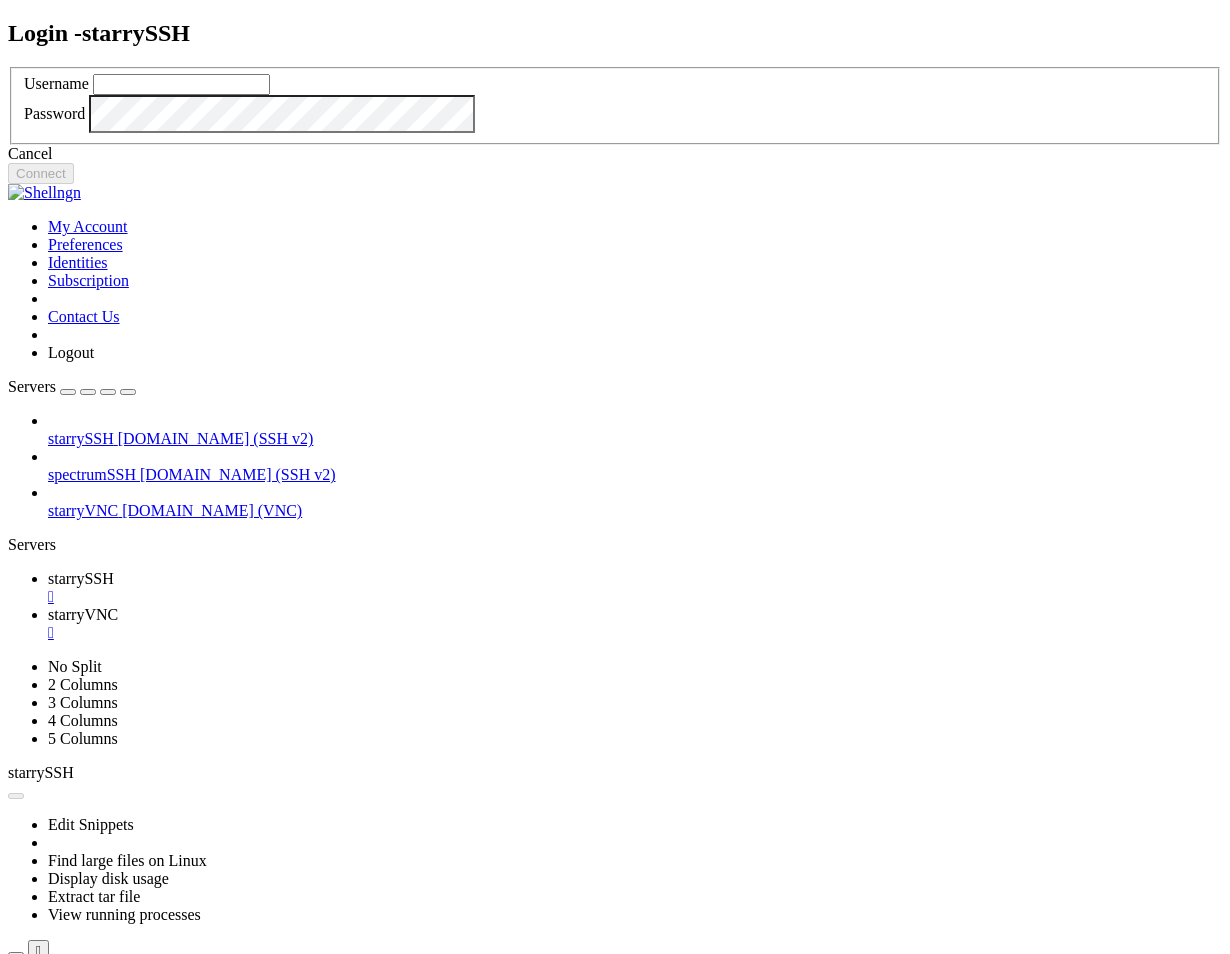 click at bounding box center [8, 67] 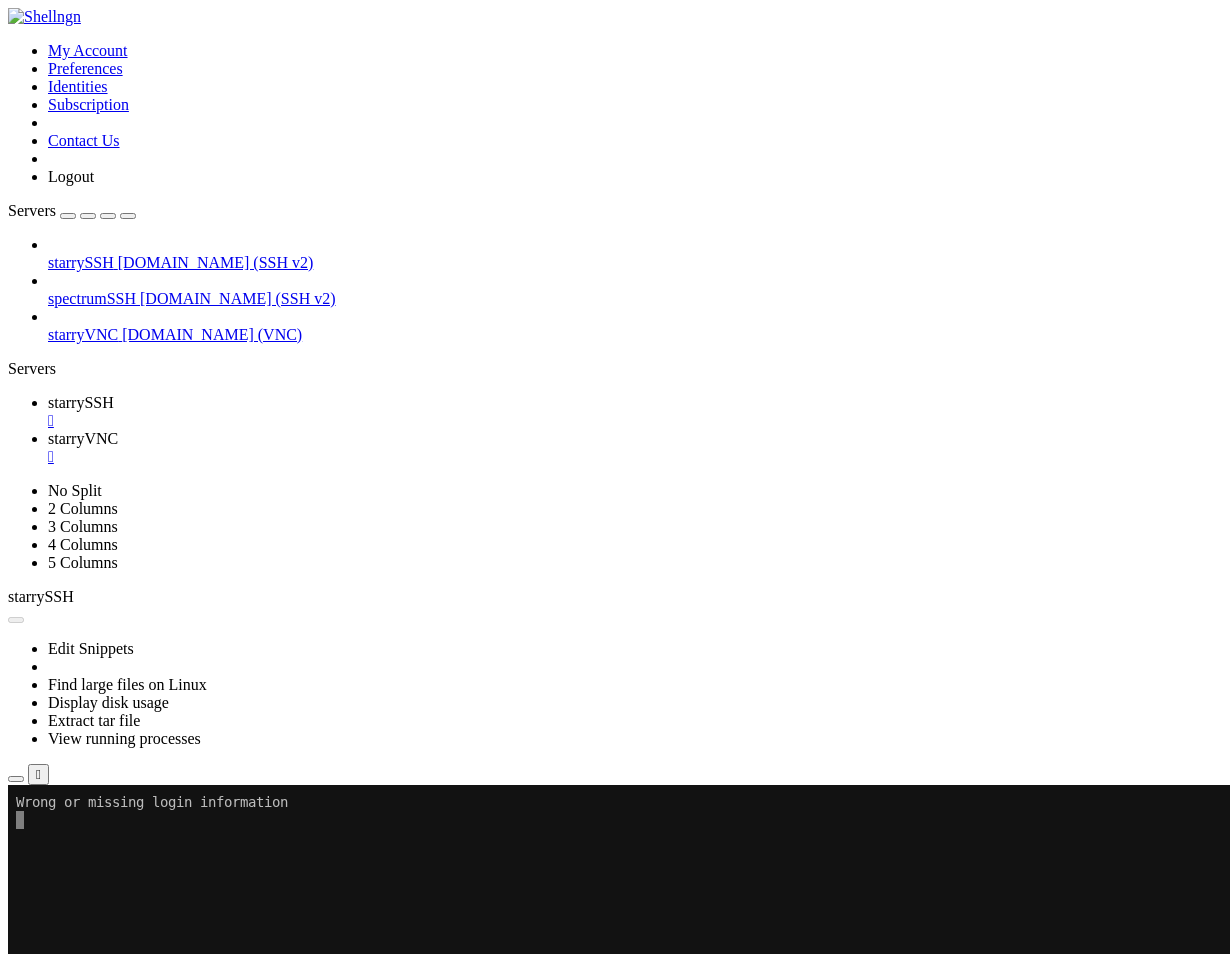 click on "" at bounding box center (635, 421) 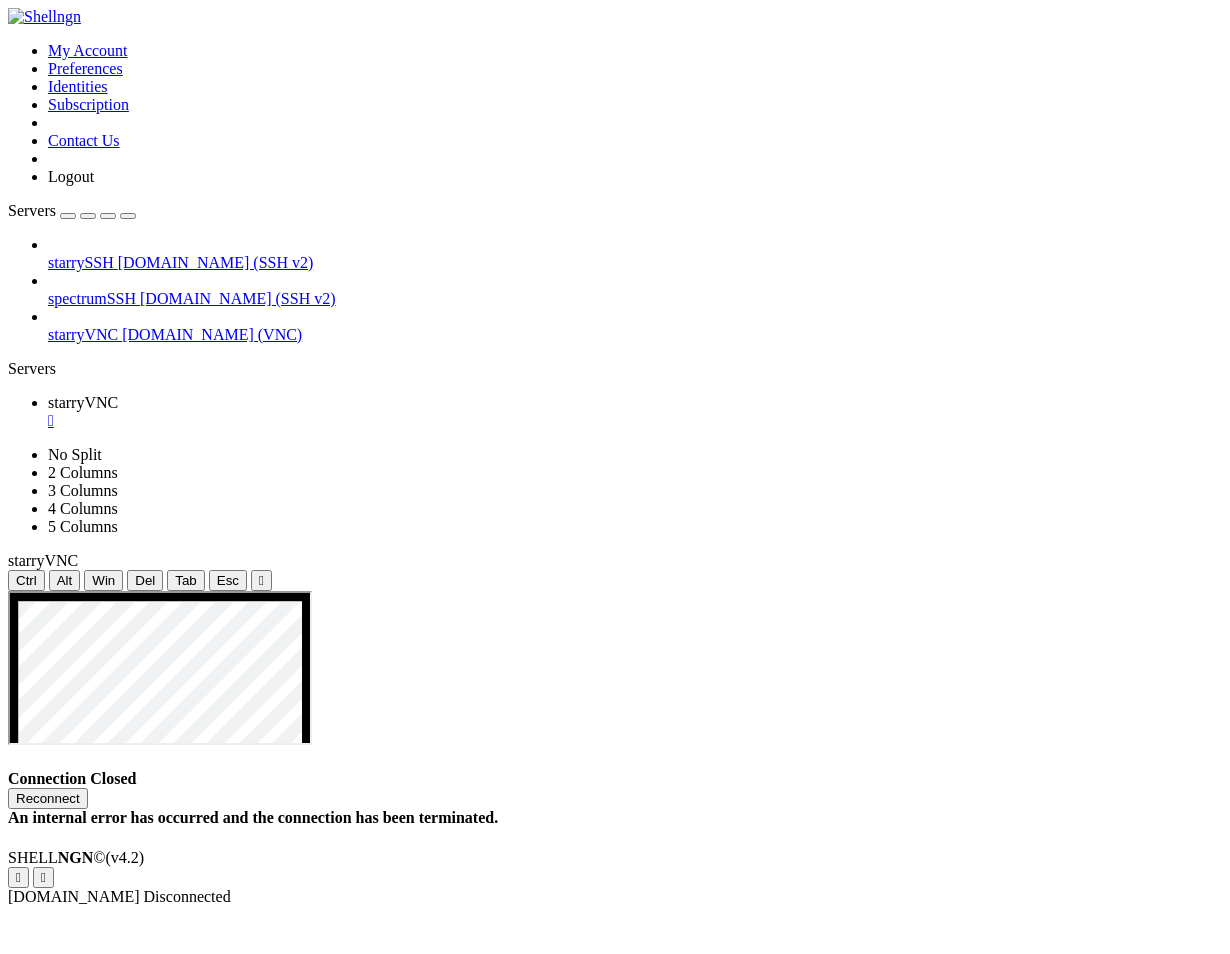 click on "" at bounding box center (635, 421) 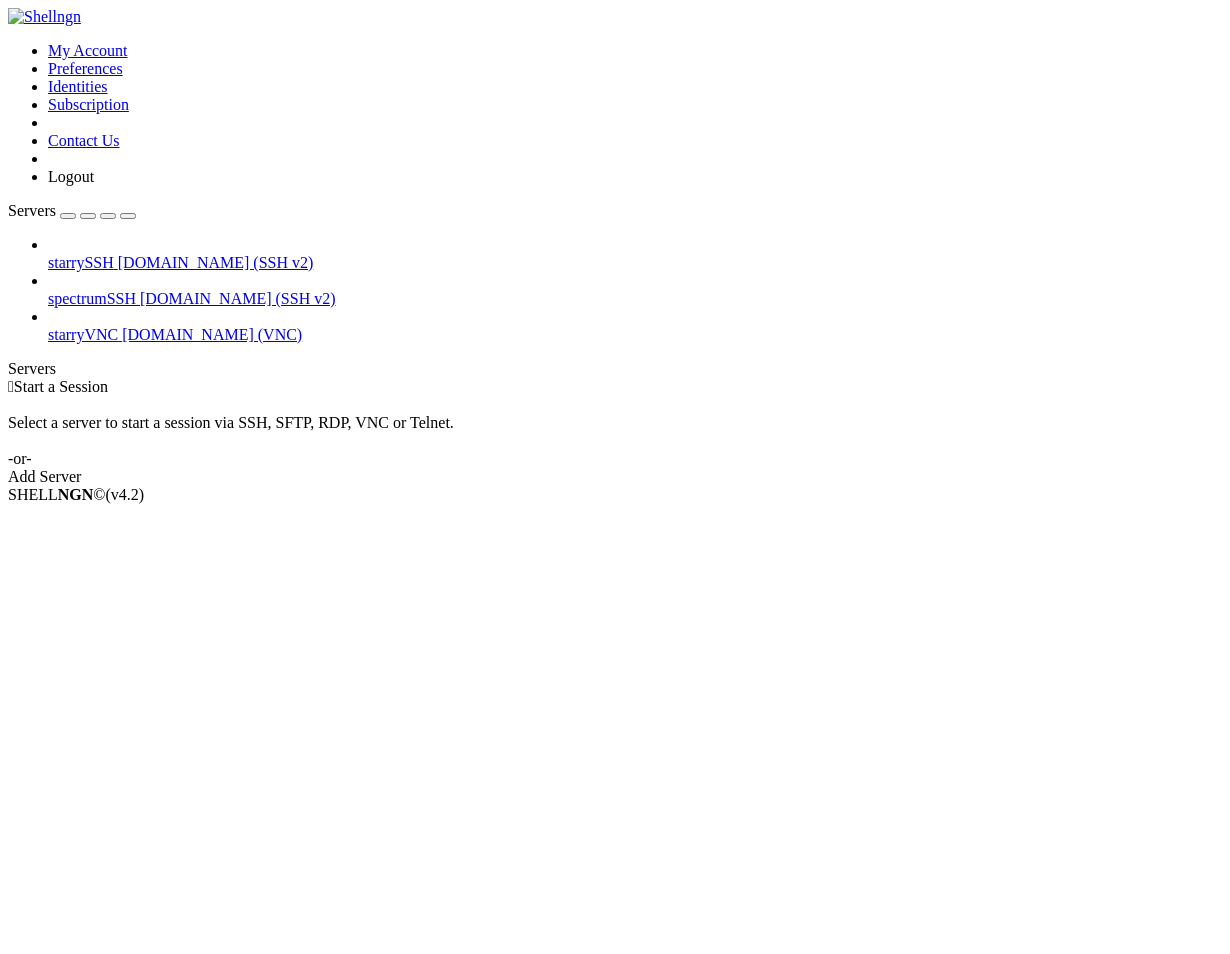 scroll, scrollTop: 0, scrollLeft: 0, axis: both 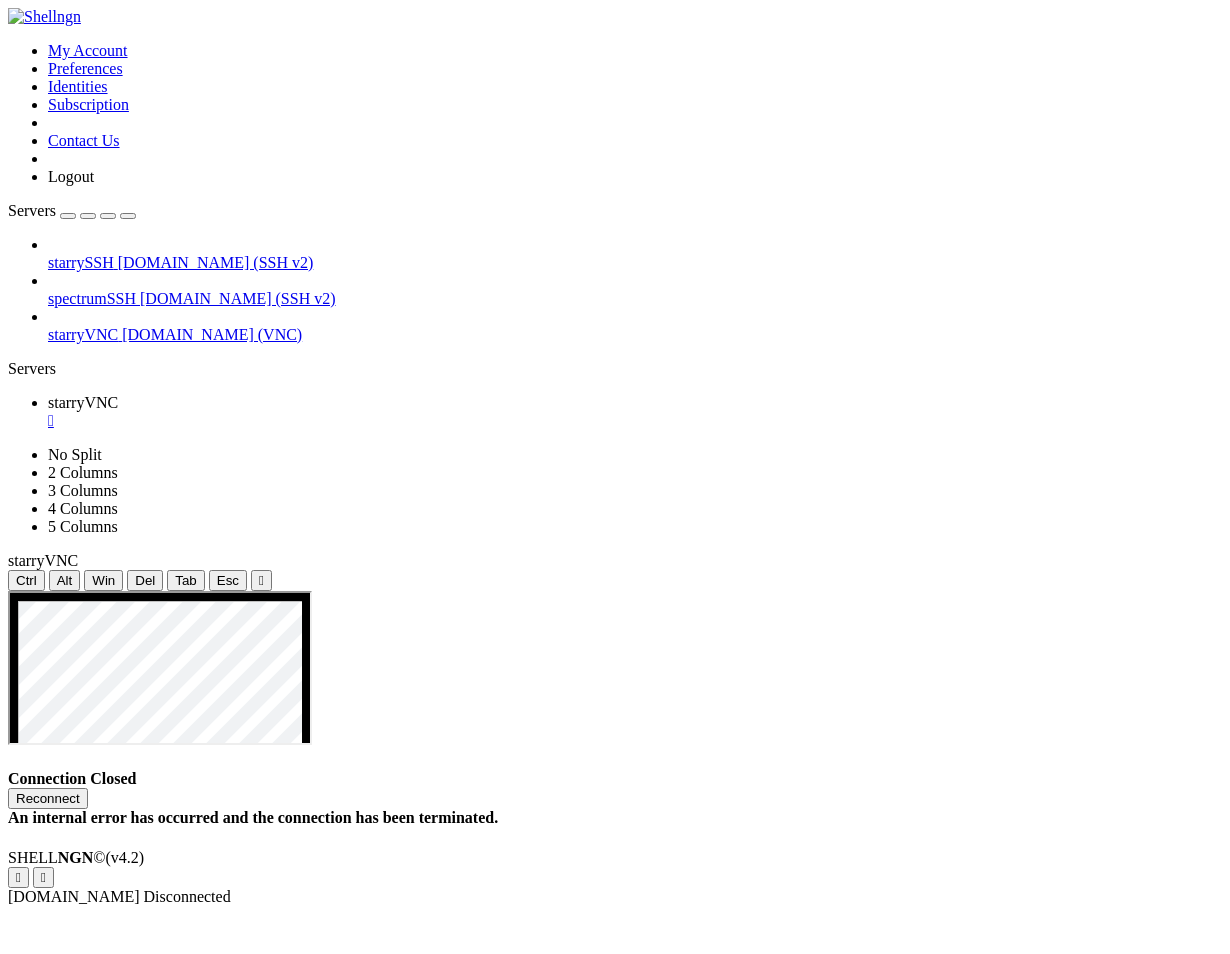 click on "" at bounding box center (635, 421) 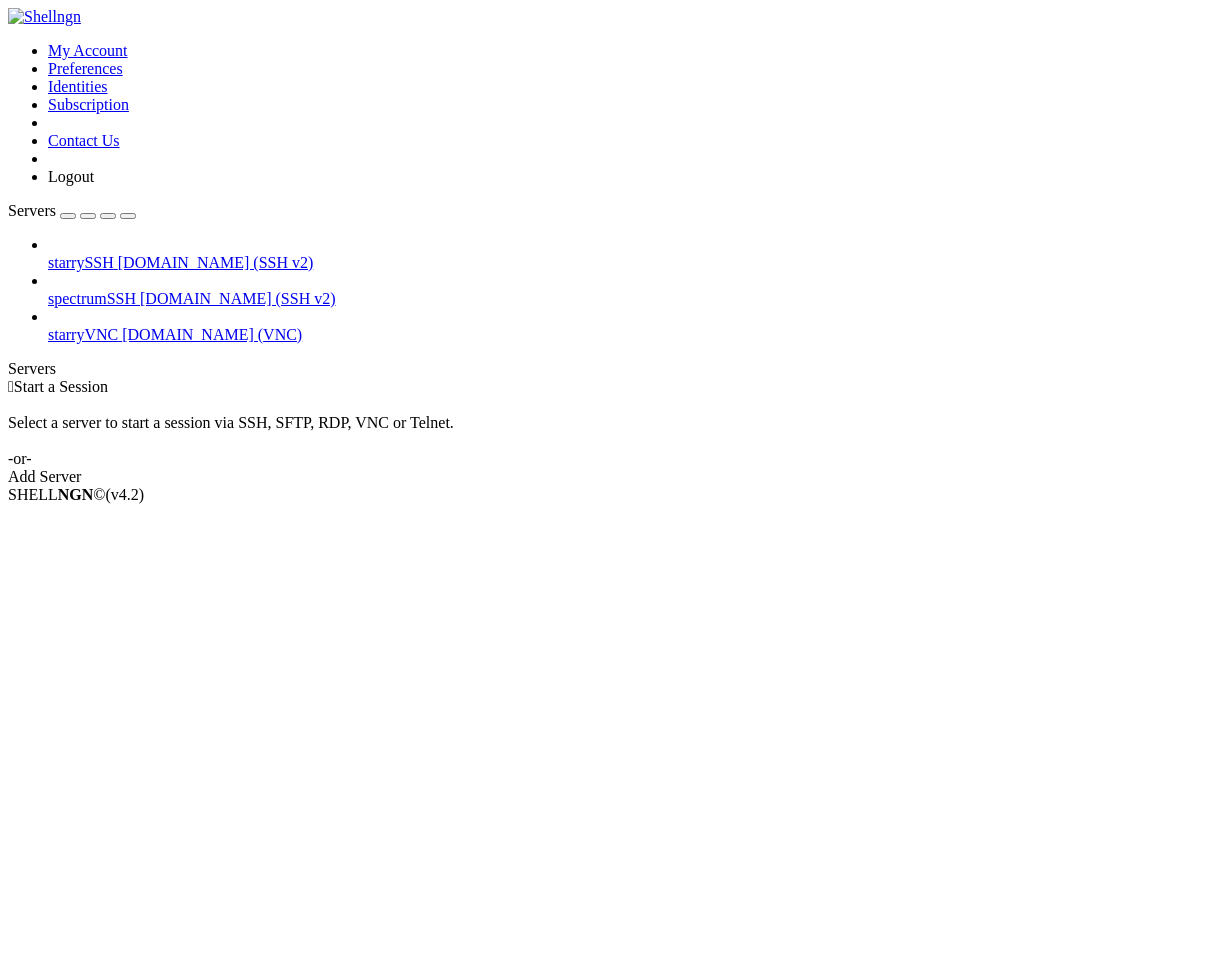 click on "[DOMAIN_NAME] (SSH v2)" at bounding box center [216, 262] 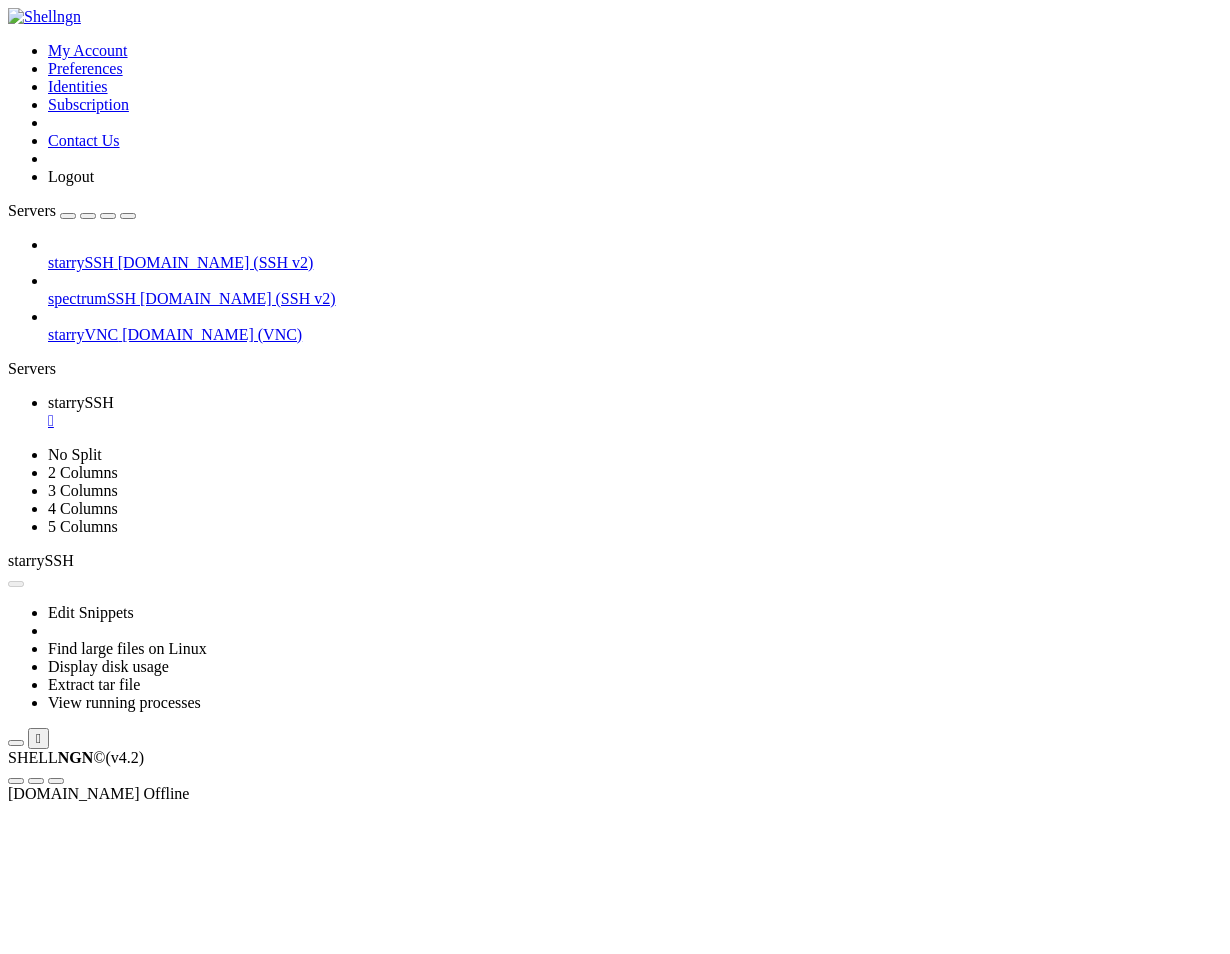 scroll, scrollTop: 0, scrollLeft: 0, axis: both 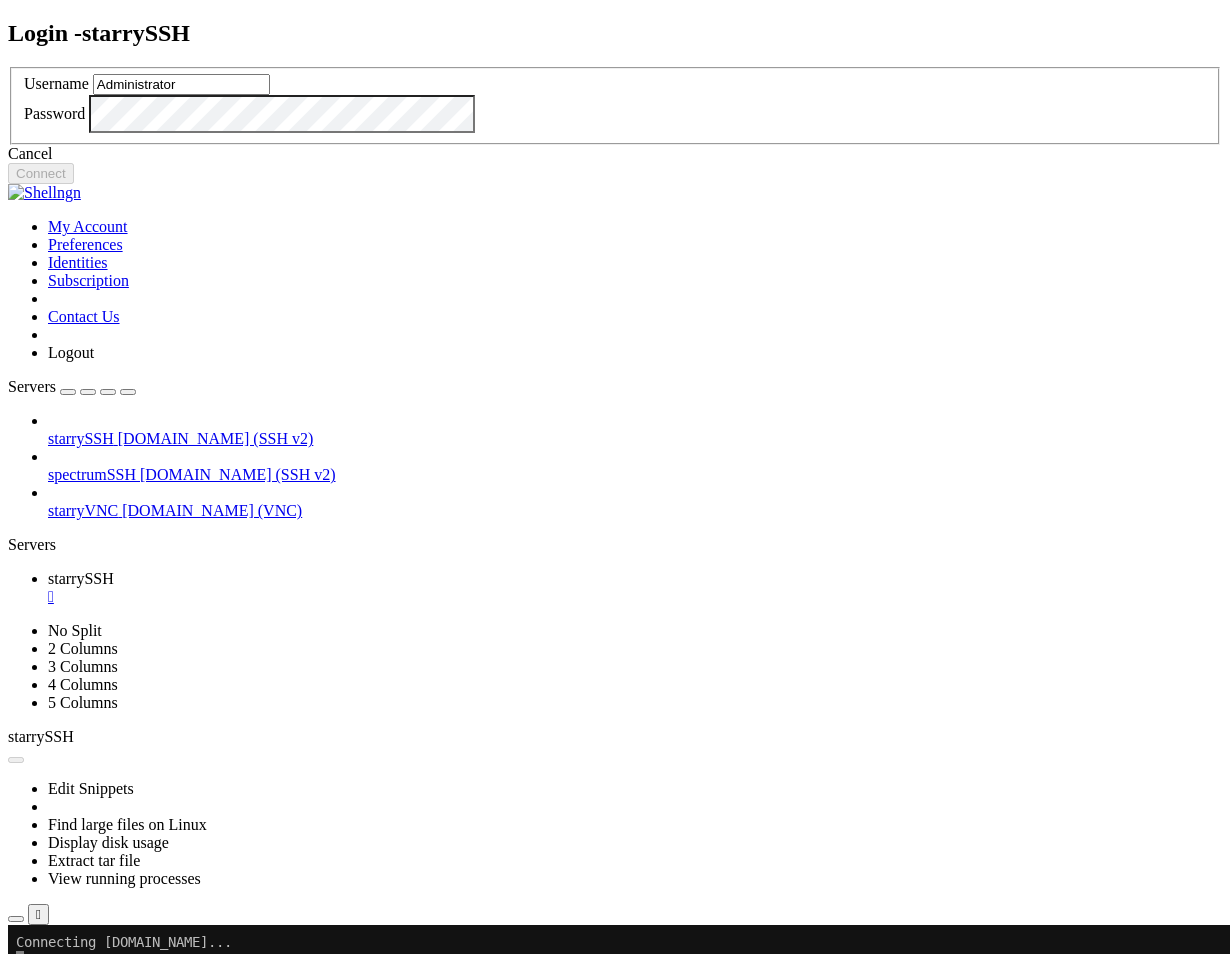 type on "Administrator" 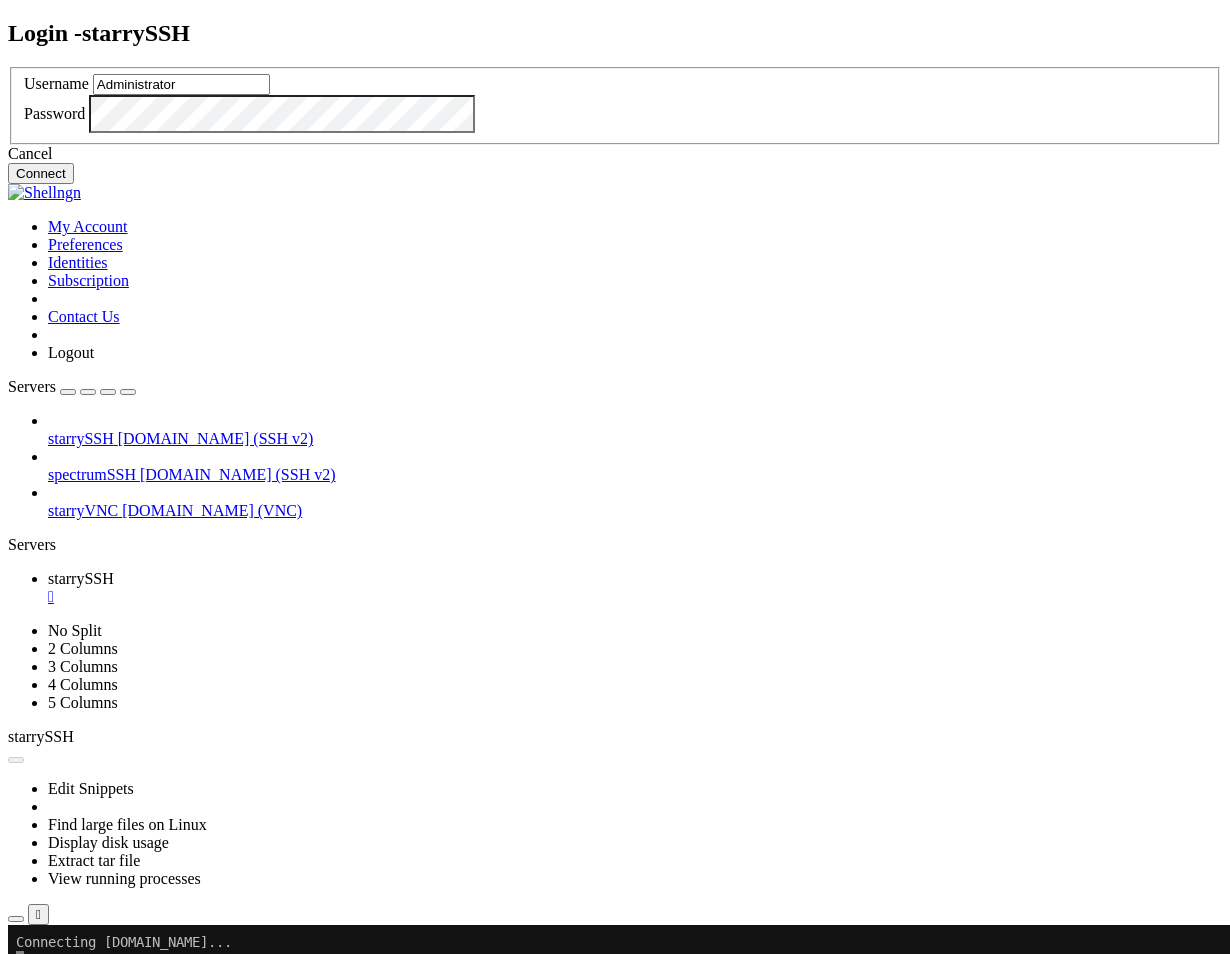 click on "Connect" at bounding box center (41, 173) 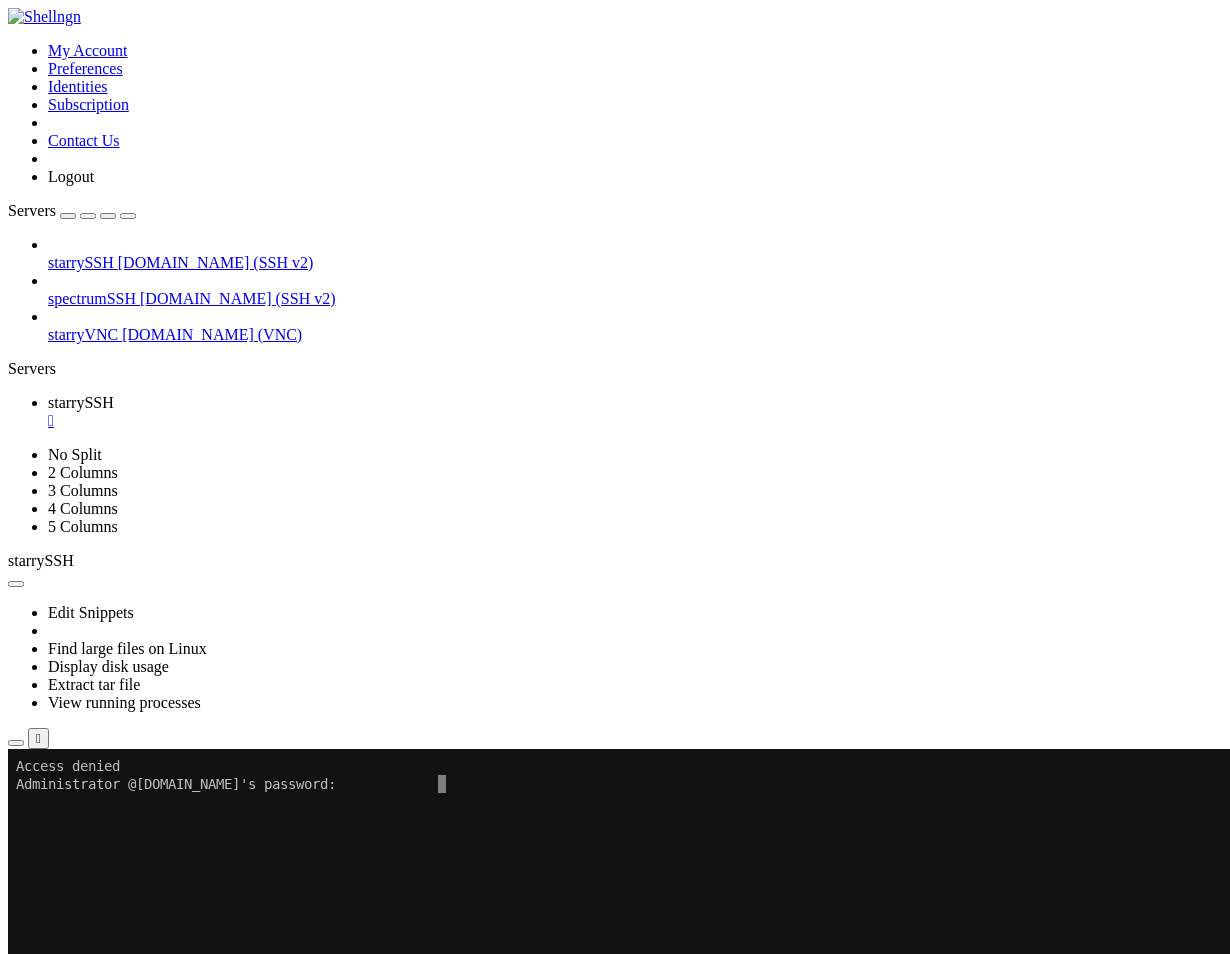 click 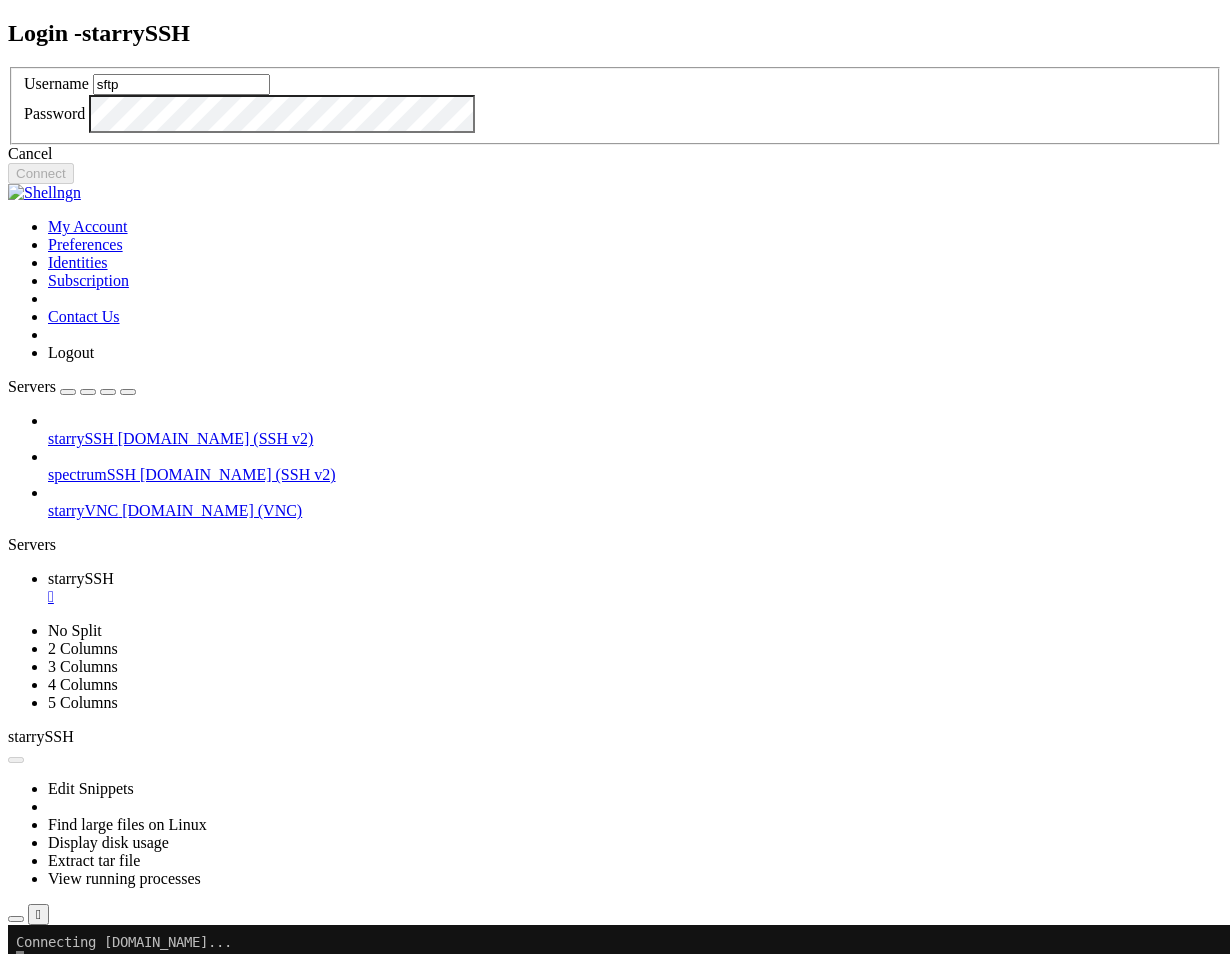 type on "sftp" 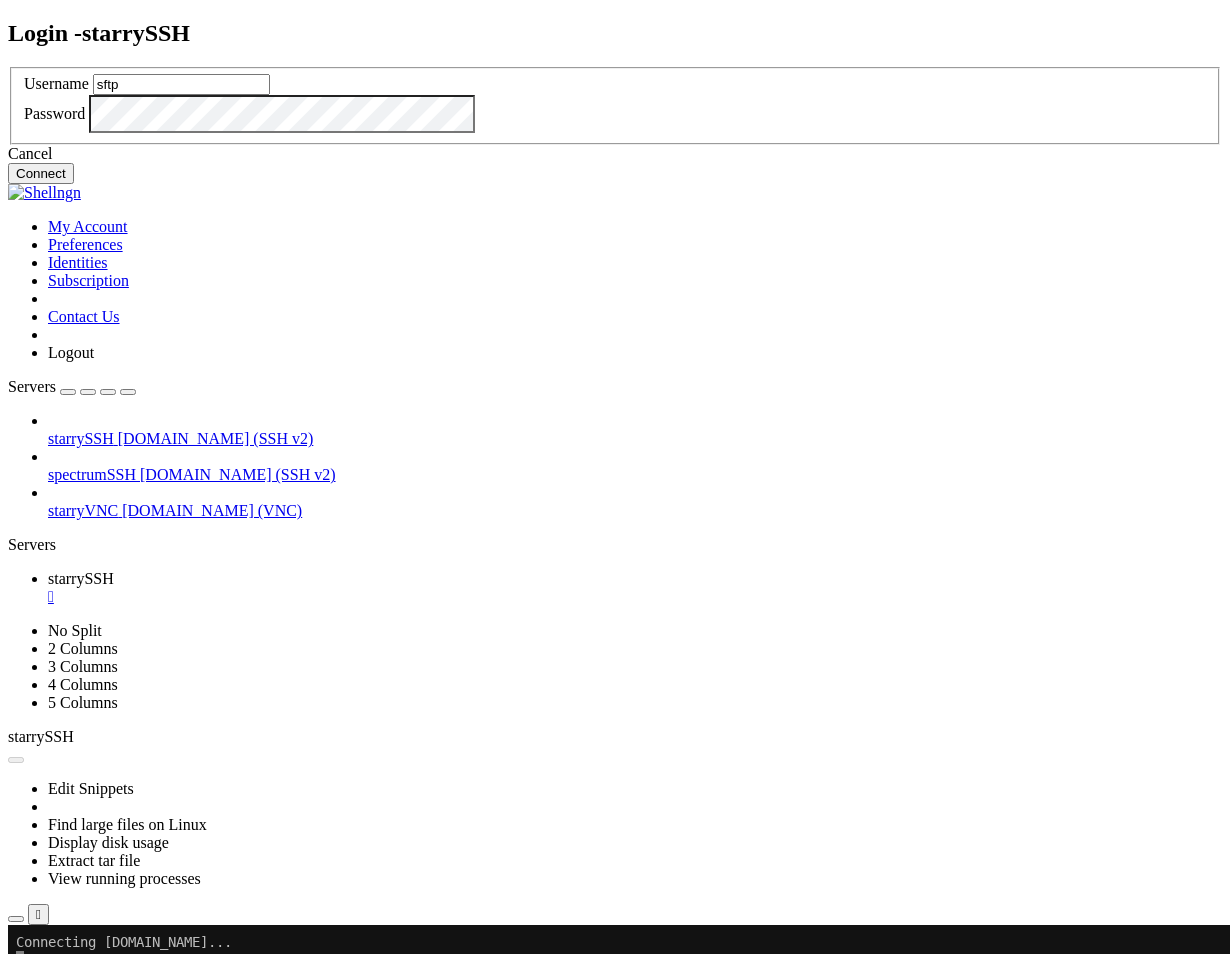click on "Connect" at bounding box center [41, 173] 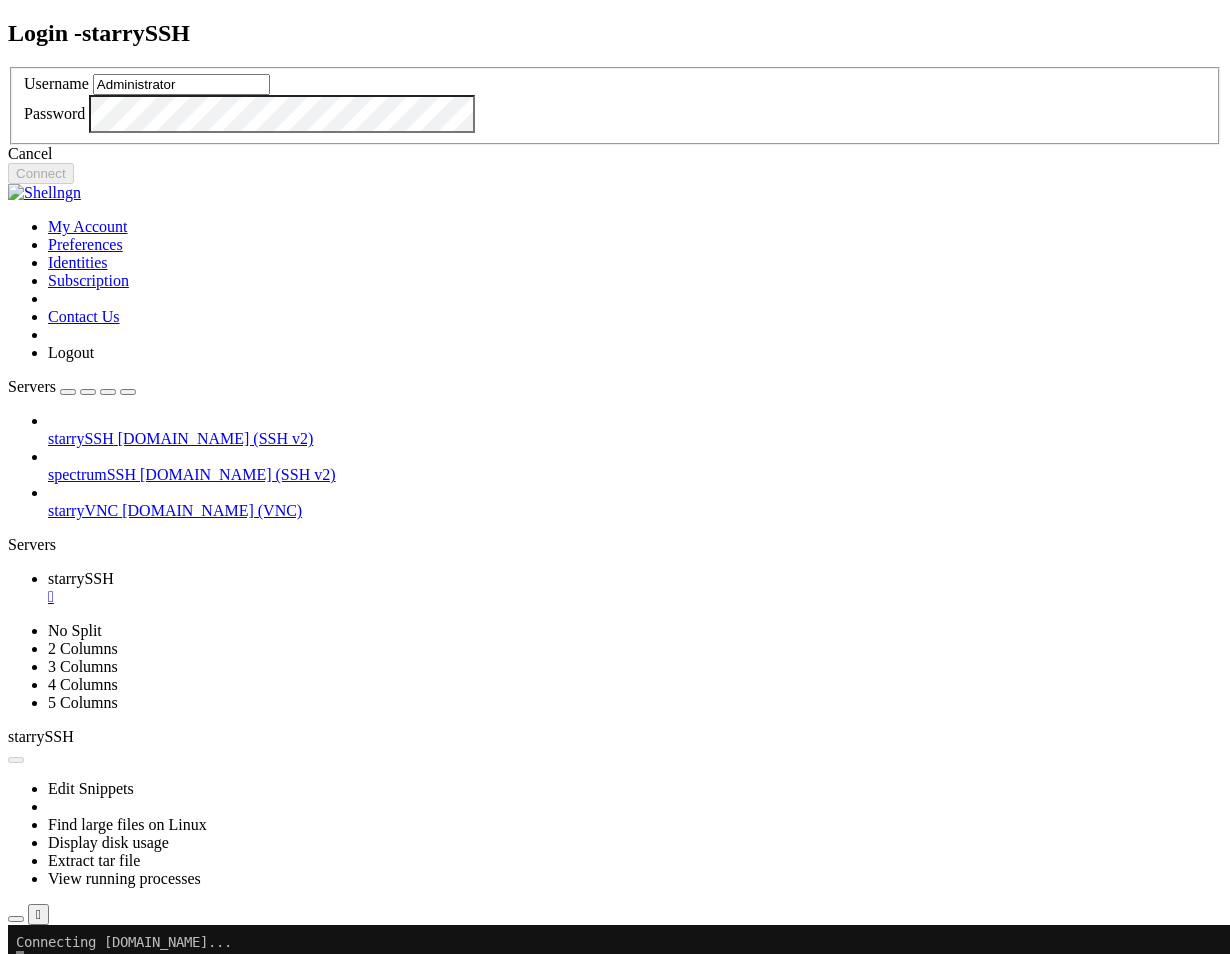 type on "Administrator" 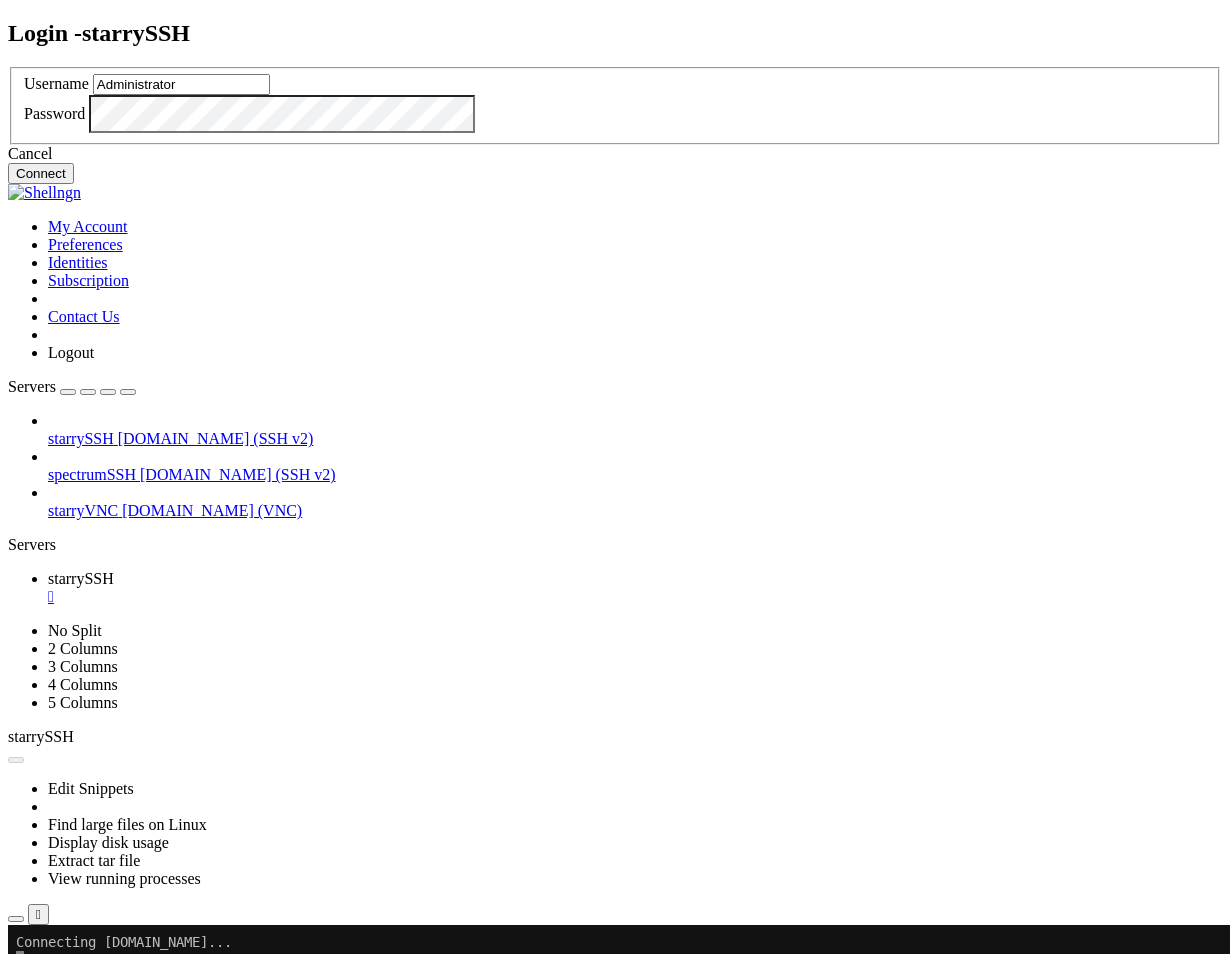 click on "Connect" at bounding box center (41, 173) 